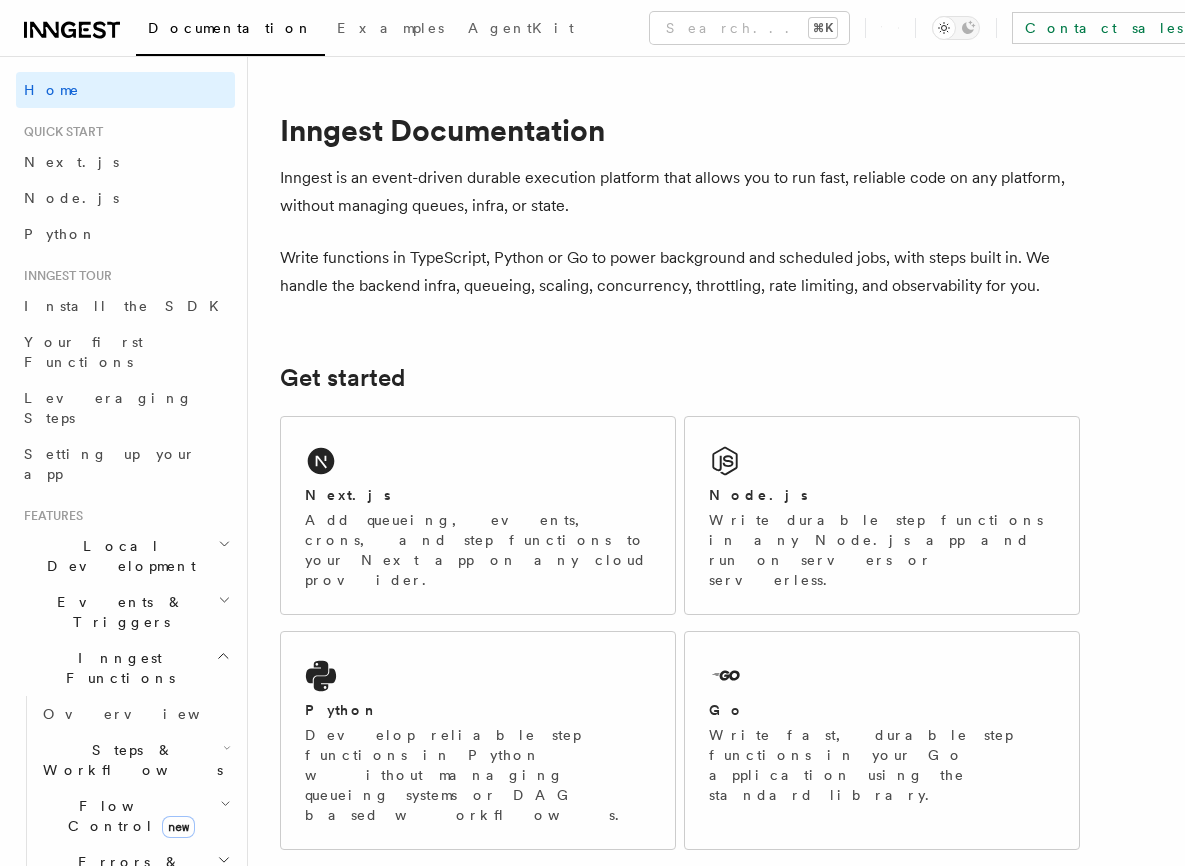 scroll, scrollTop: 0, scrollLeft: 0, axis: both 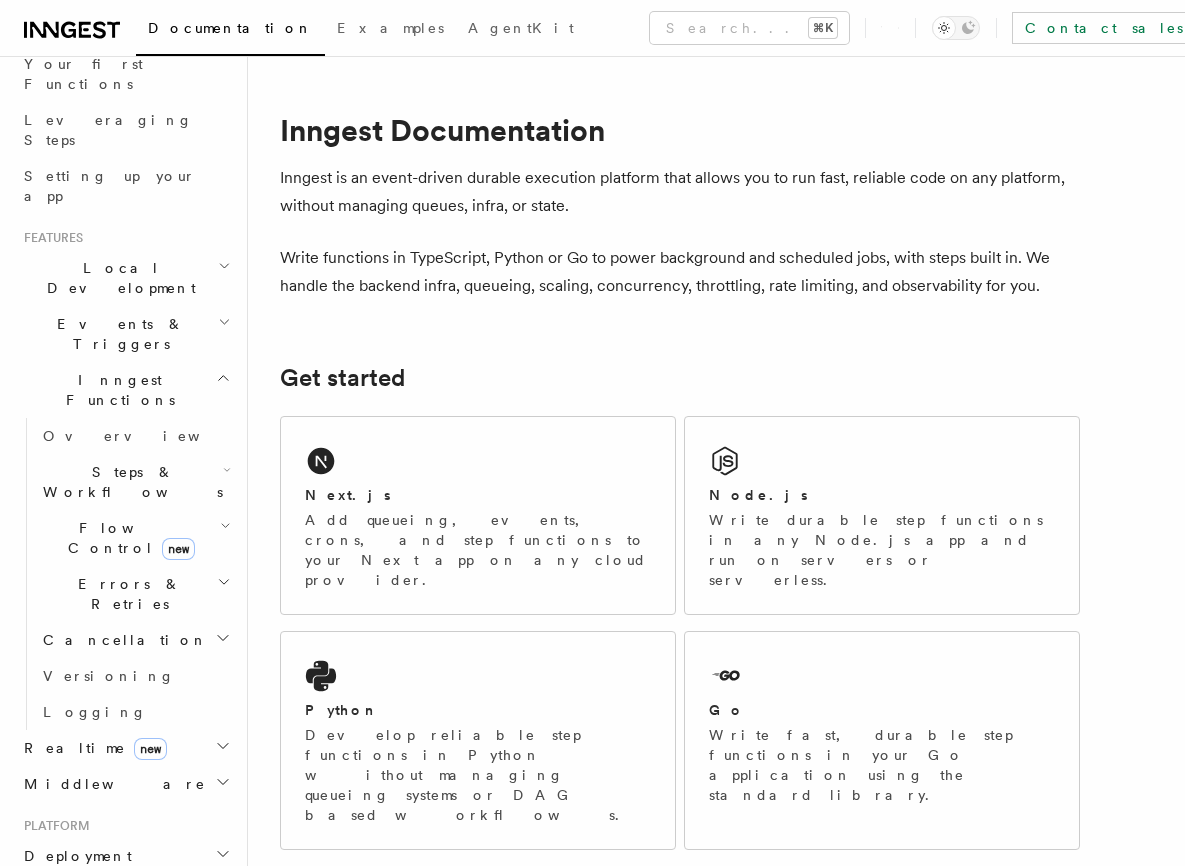 click on "Realtime new" at bounding box center [91, 748] 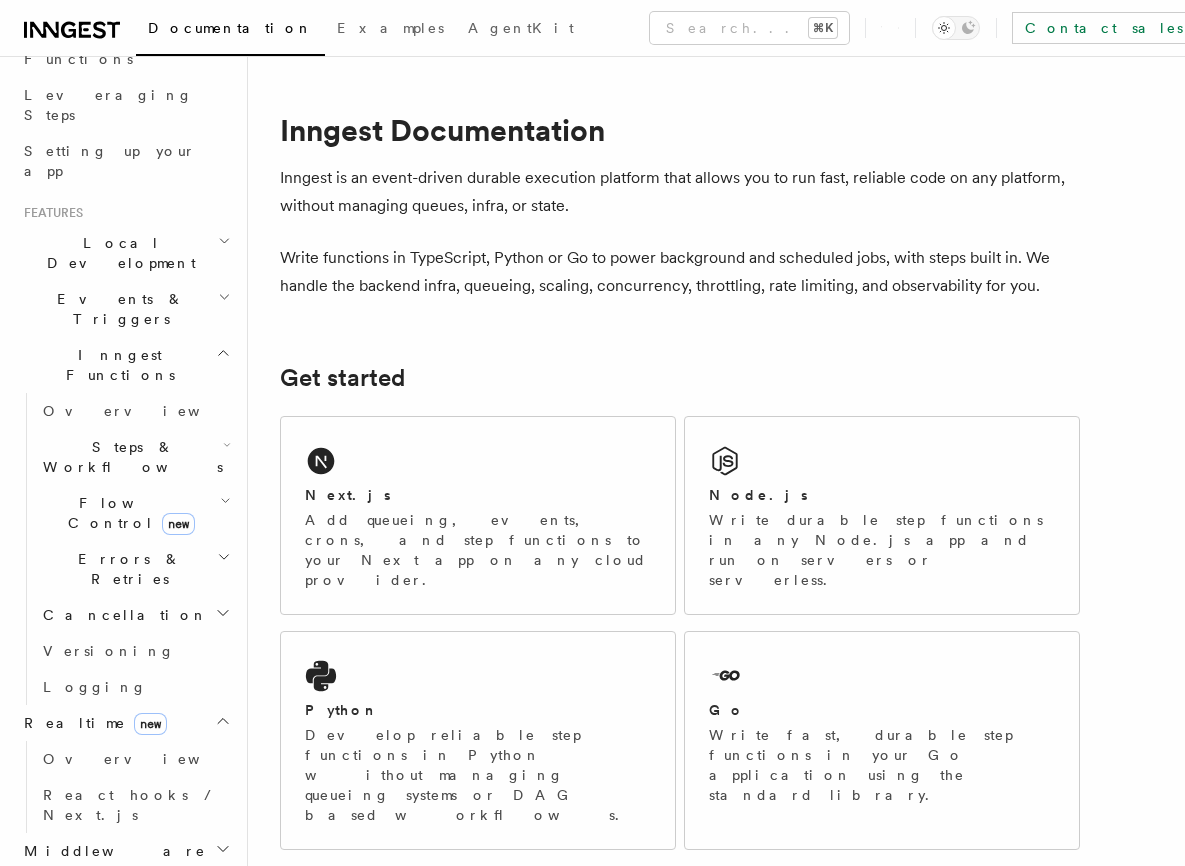 scroll, scrollTop: 317, scrollLeft: 0, axis: vertical 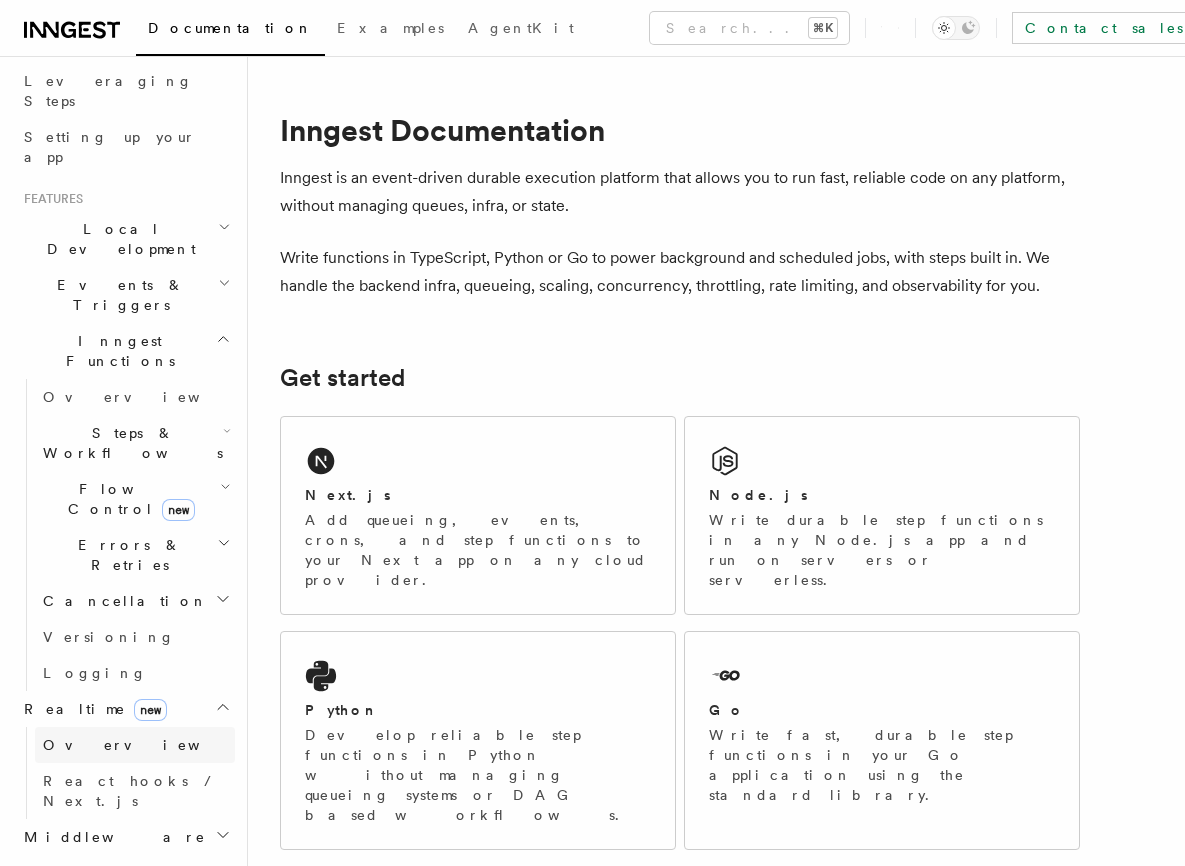 click on "Overview" at bounding box center [146, 745] 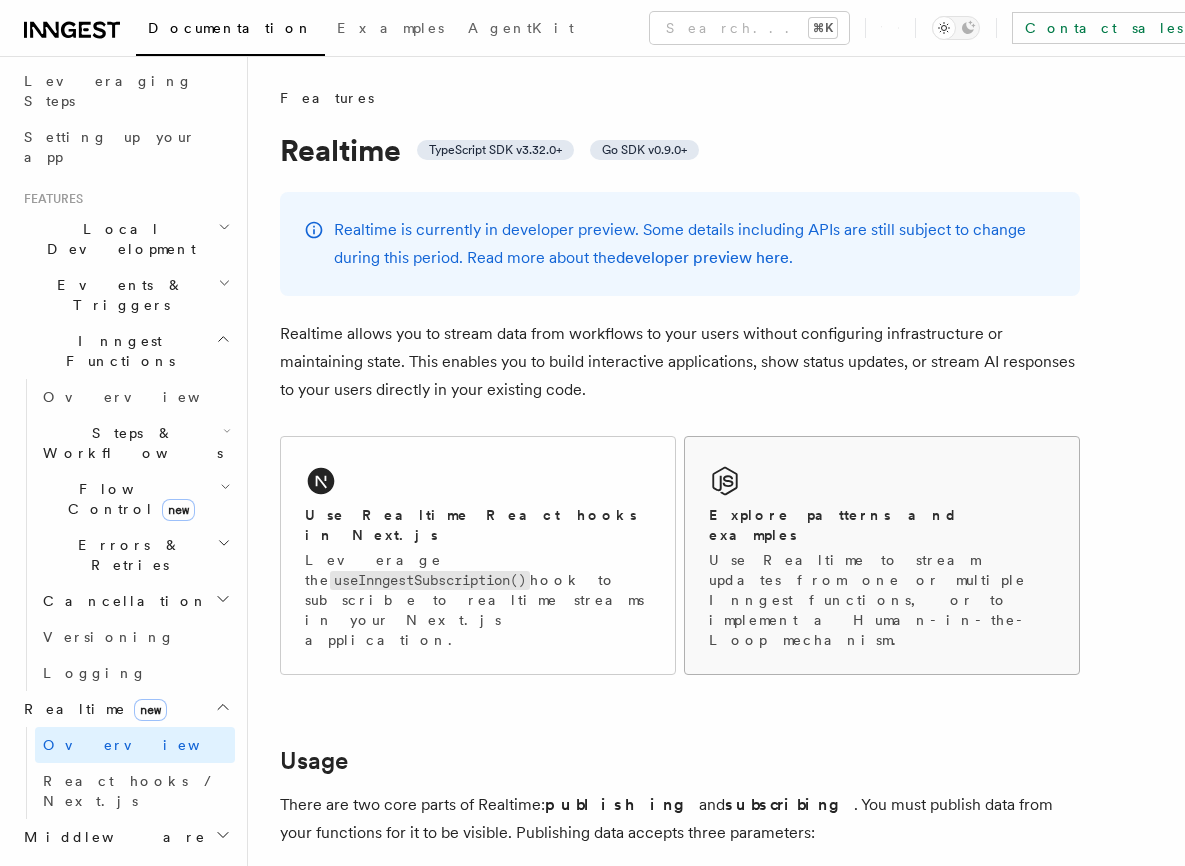 click on "Explore patterns and examples Use Realtime to stream updates from one or multiple Inngest functions, or to implement a Human-in-the-Loop mechanism." at bounding box center (882, 555) 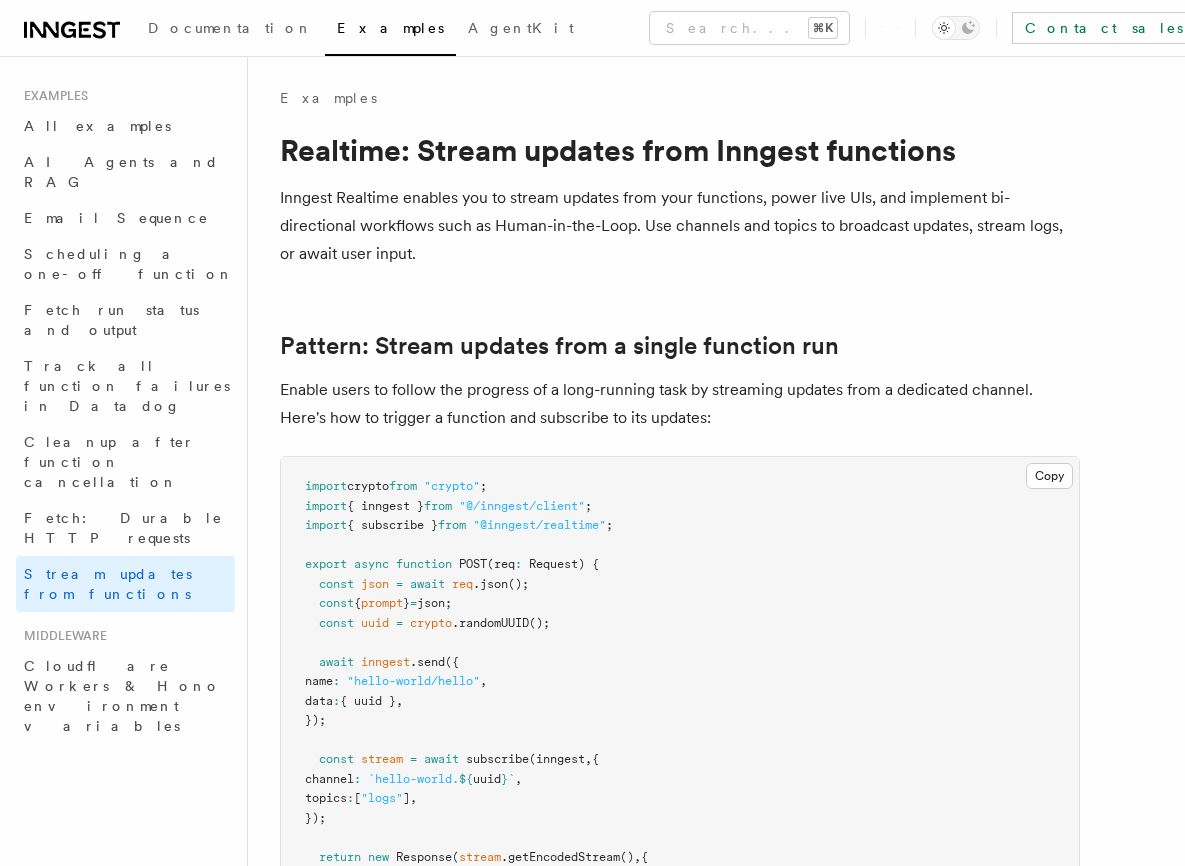 scroll, scrollTop: 0, scrollLeft: 0, axis: both 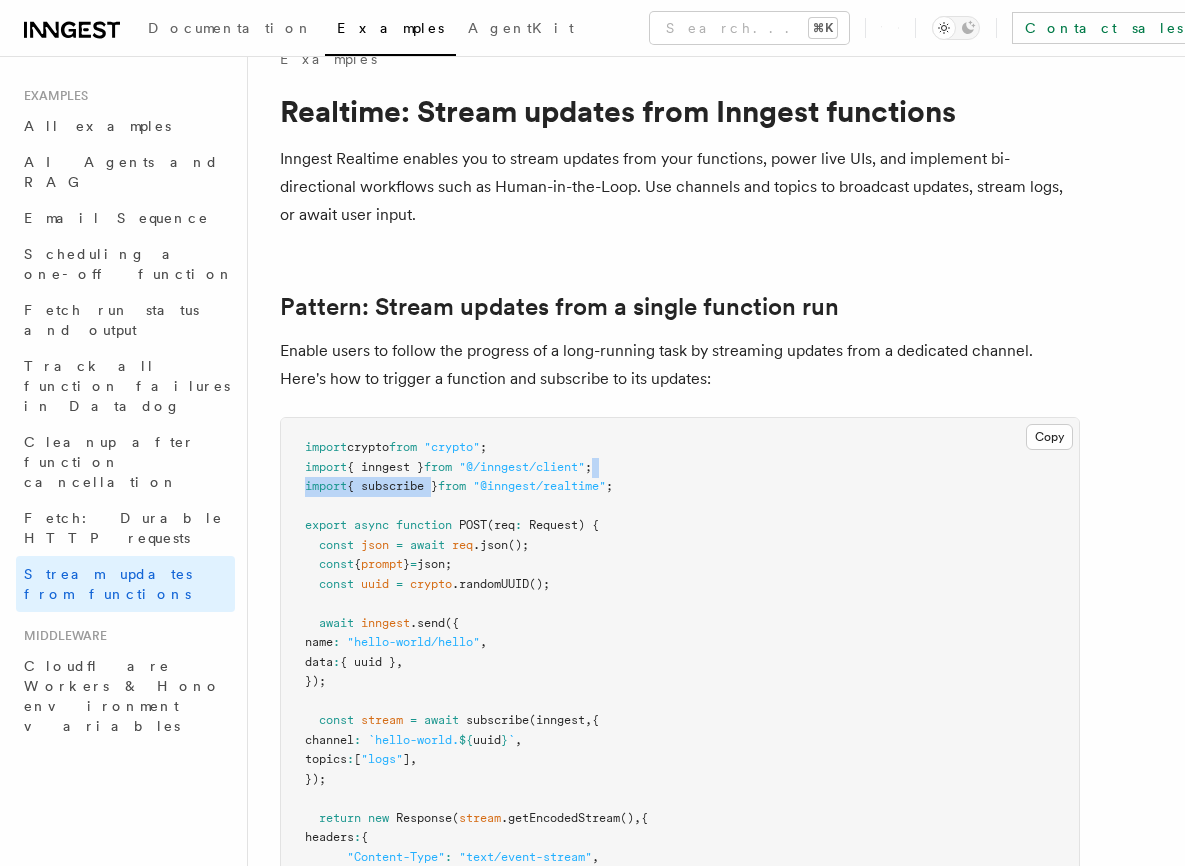 drag, startPoint x: 644, startPoint y: 468, endPoint x: 438, endPoint y: 494, distance: 207.6343 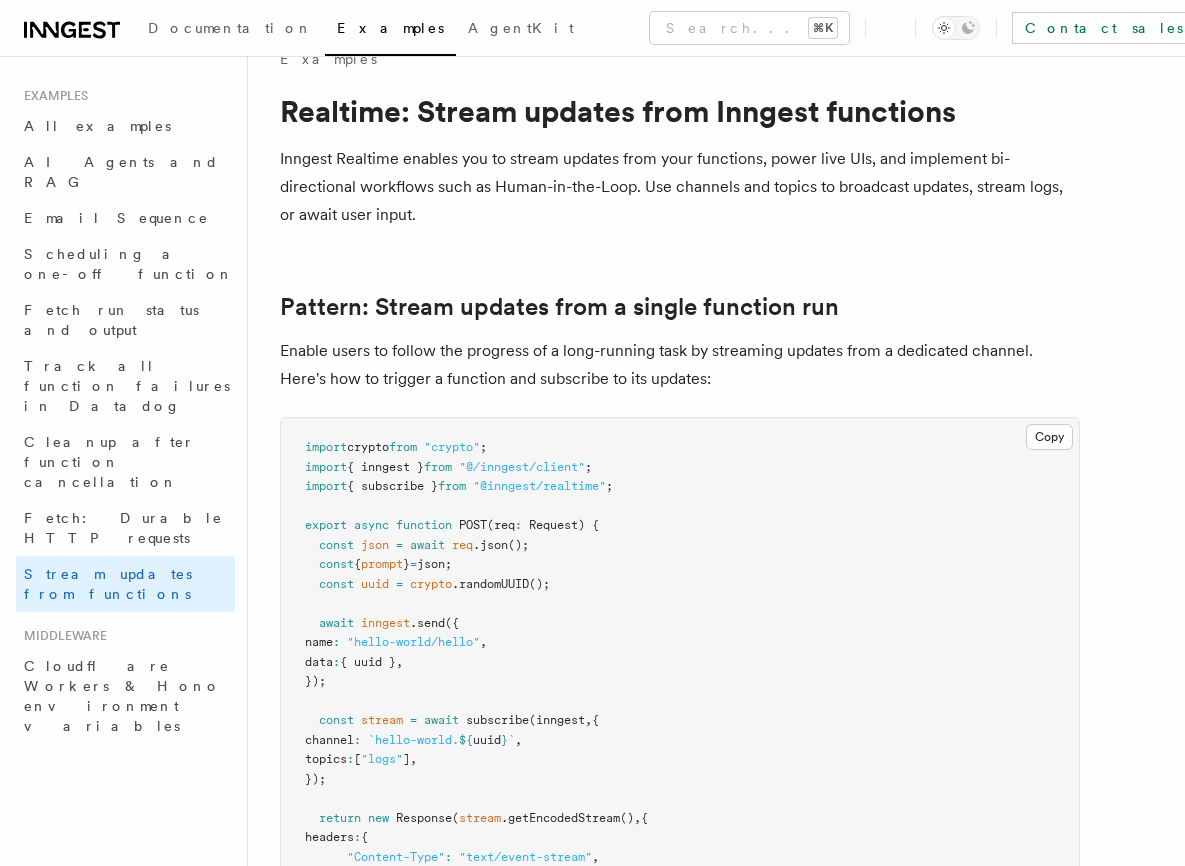 click on ""@inngest/realtime"" at bounding box center [539, 486] 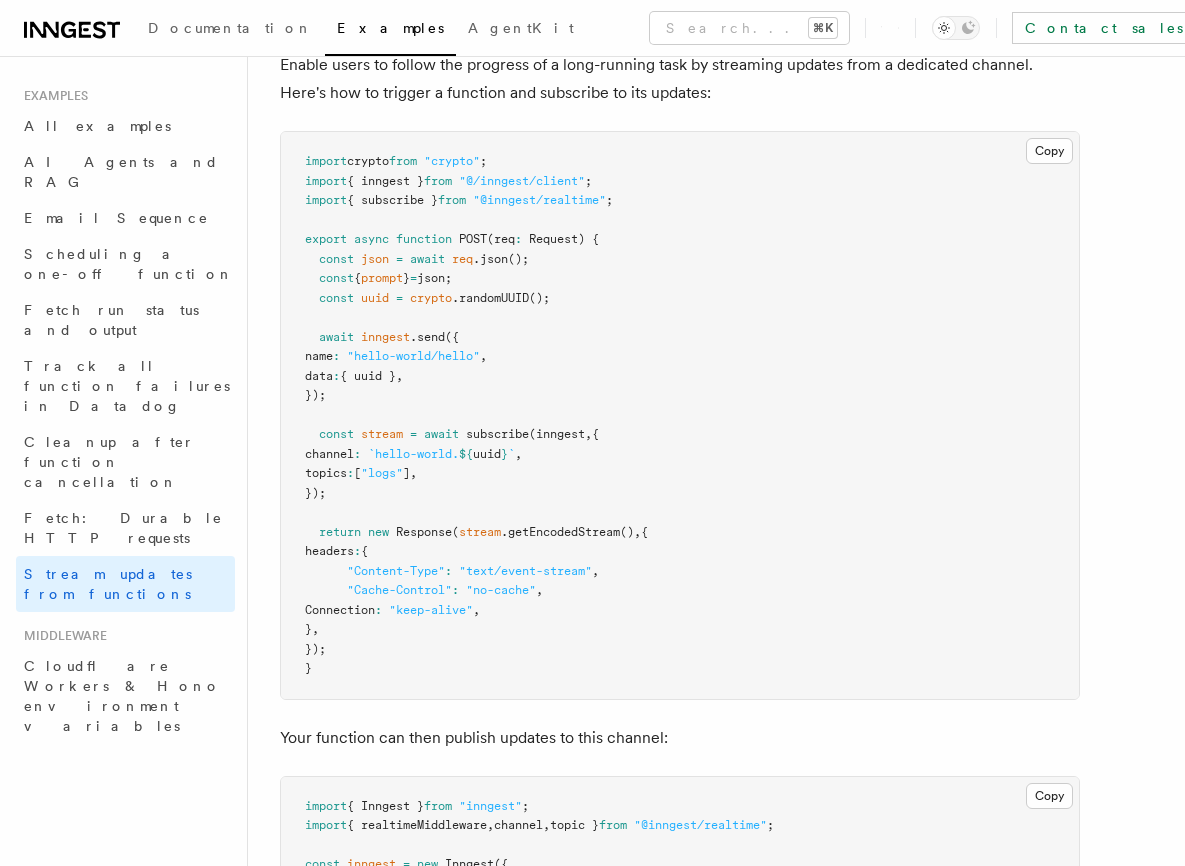 scroll, scrollTop: 271, scrollLeft: 0, axis: vertical 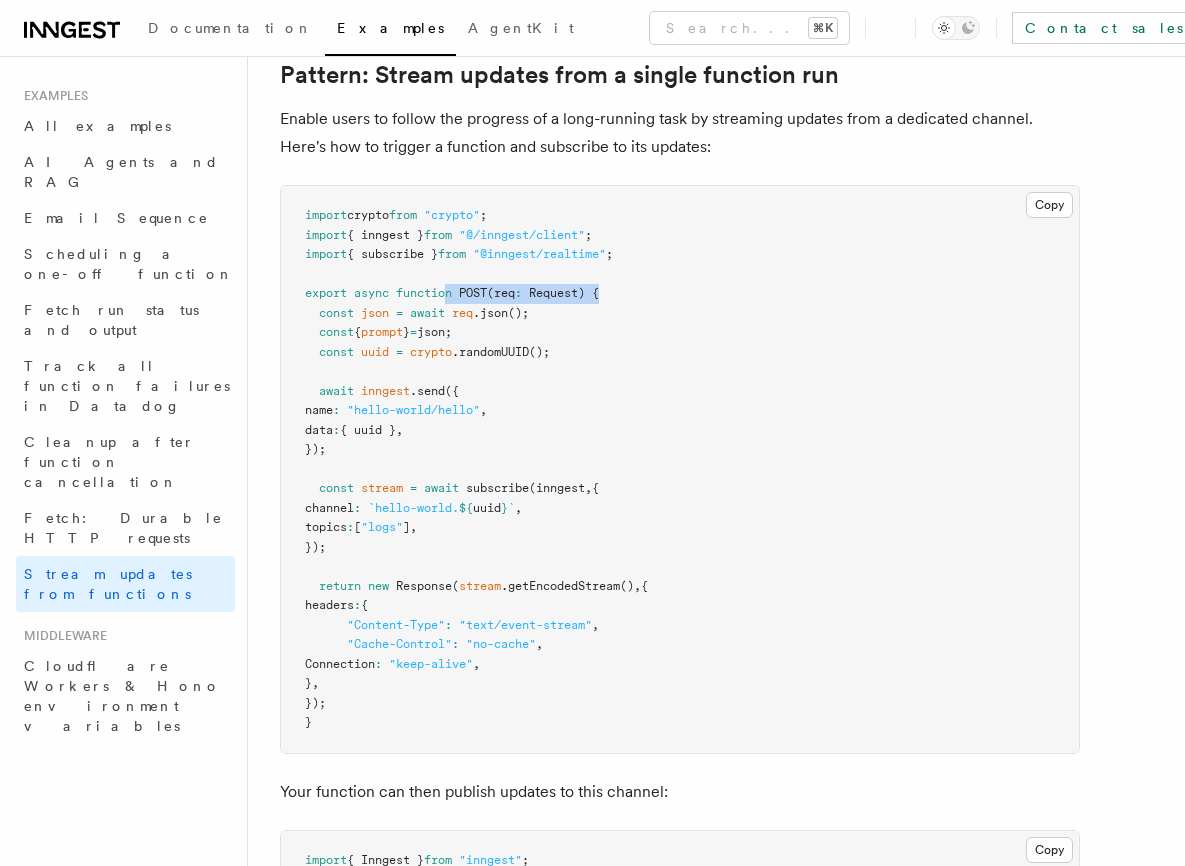 drag, startPoint x: 452, startPoint y: 294, endPoint x: 646, endPoint y: 294, distance: 194 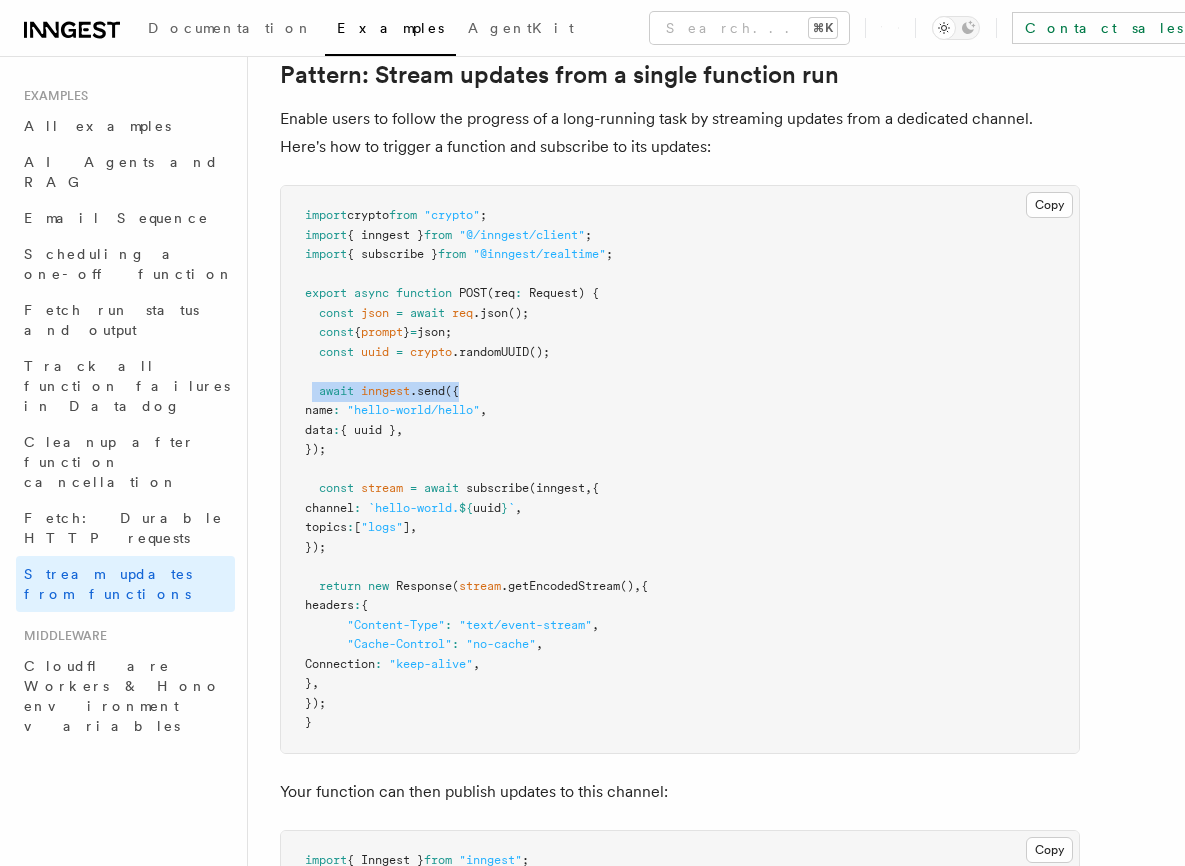 drag, startPoint x: 313, startPoint y: 392, endPoint x: 523, endPoint y: 386, distance: 210.0857 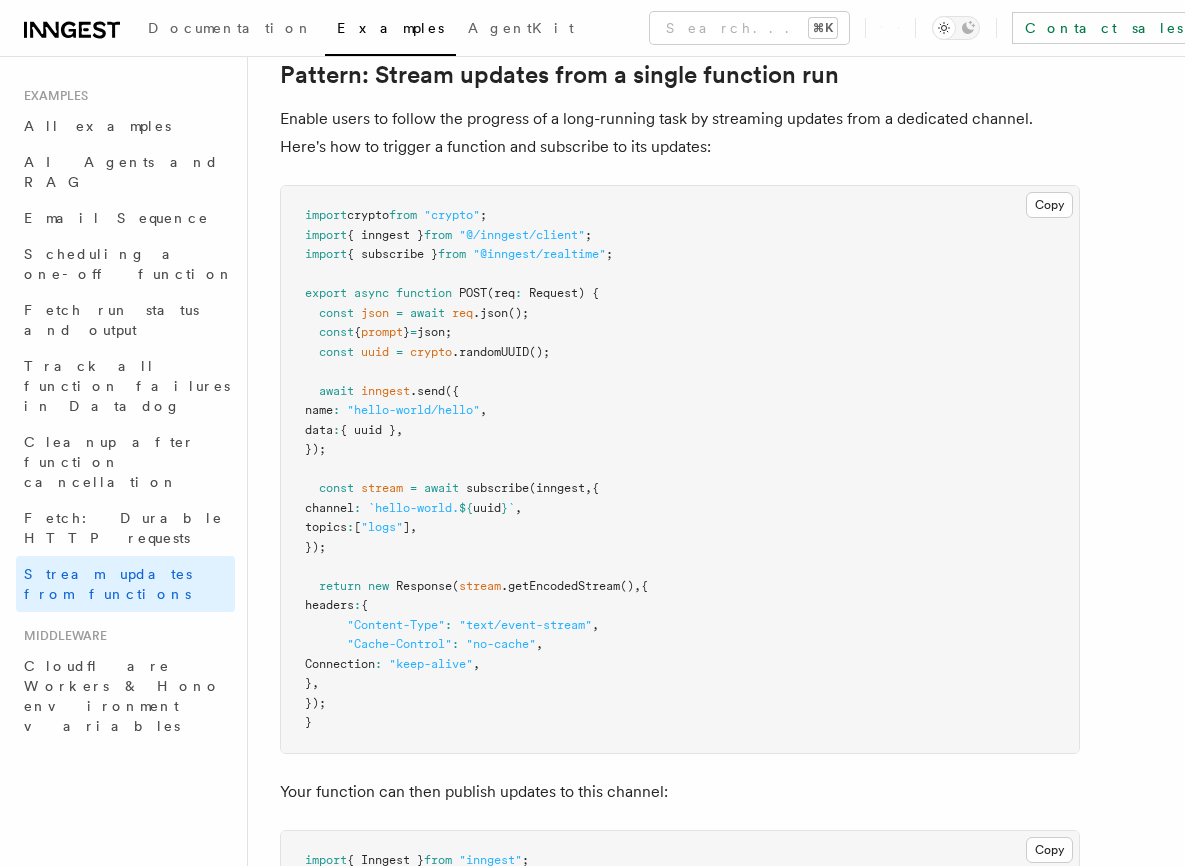 drag, startPoint x: 522, startPoint y: 412, endPoint x: 355, endPoint y: 411, distance: 167.00299 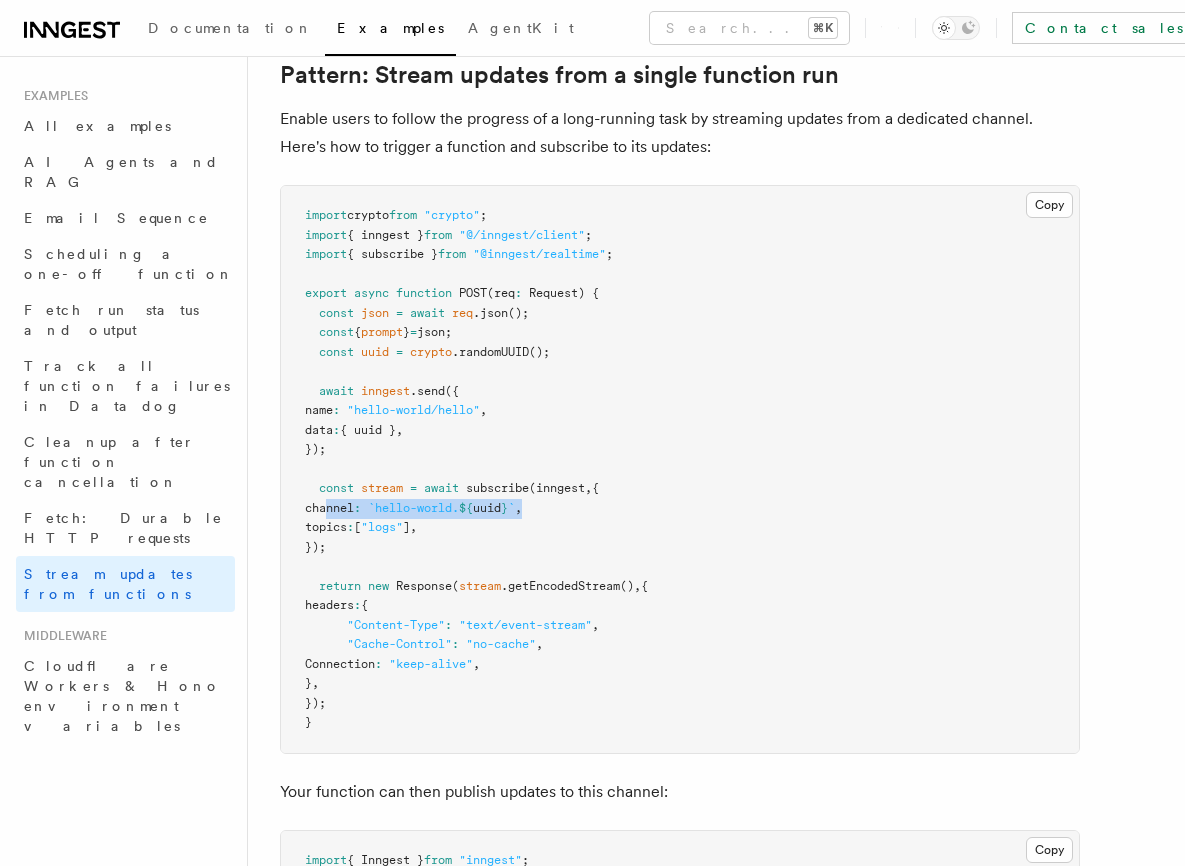 drag, startPoint x: 327, startPoint y: 508, endPoint x: 612, endPoint y: 499, distance: 285.14206 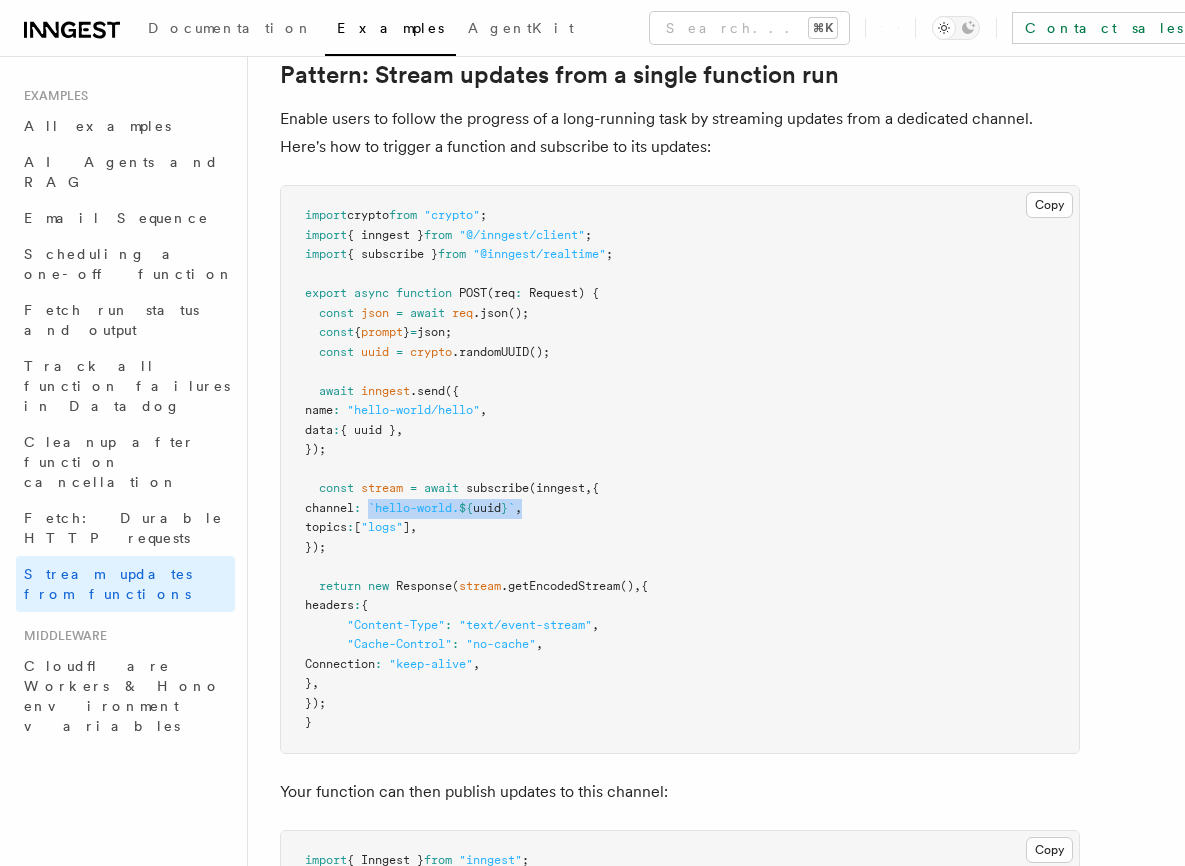 drag, startPoint x: 396, startPoint y: 511, endPoint x: 600, endPoint y: 503, distance: 204.1568 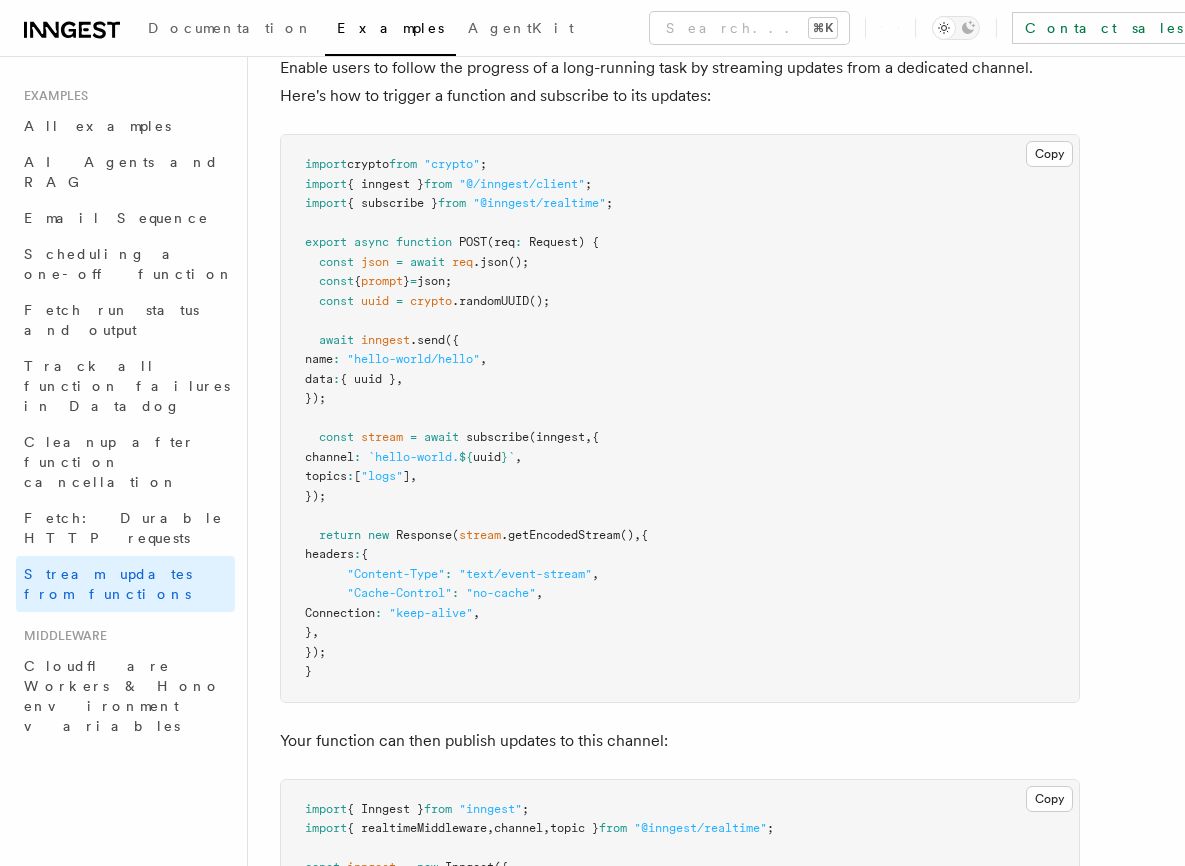 scroll, scrollTop: 348, scrollLeft: 0, axis: vertical 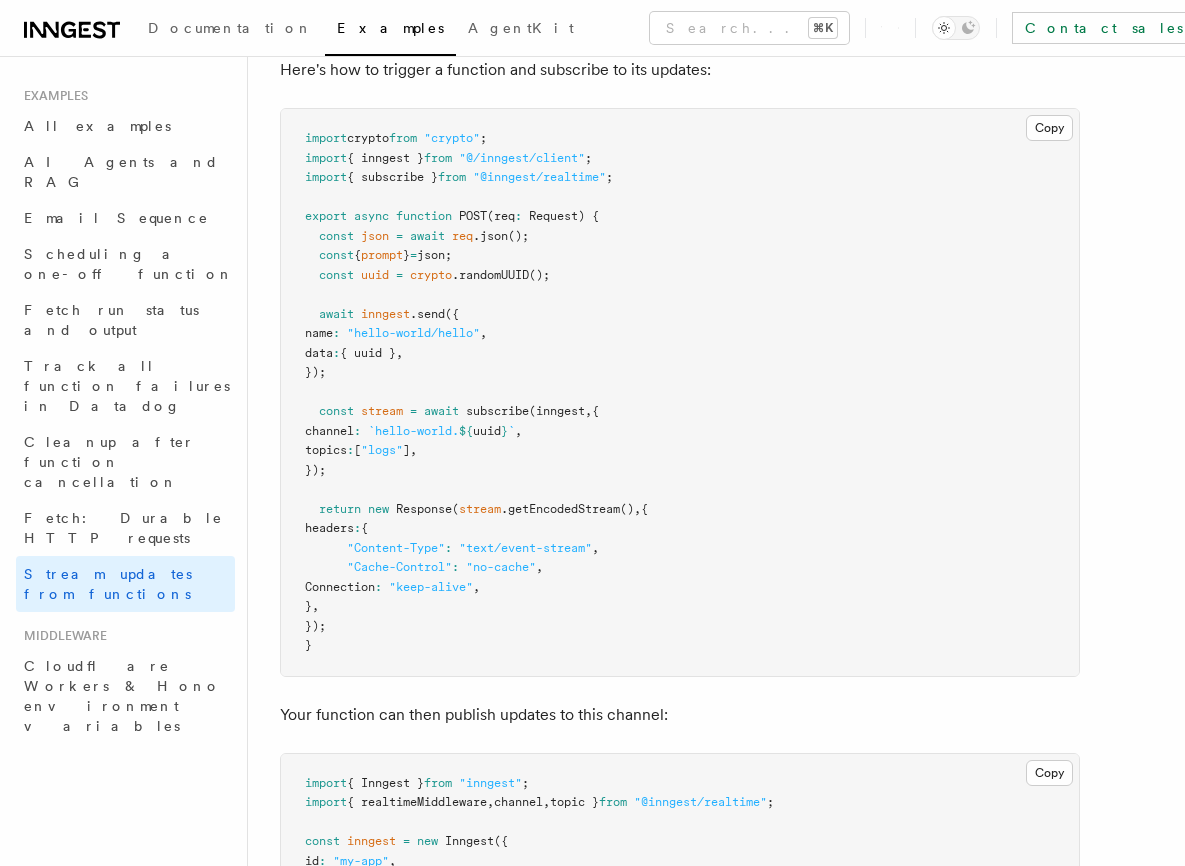 drag, startPoint x: 457, startPoint y: 515, endPoint x: 703, endPoint y: 502, distance: 246.34326 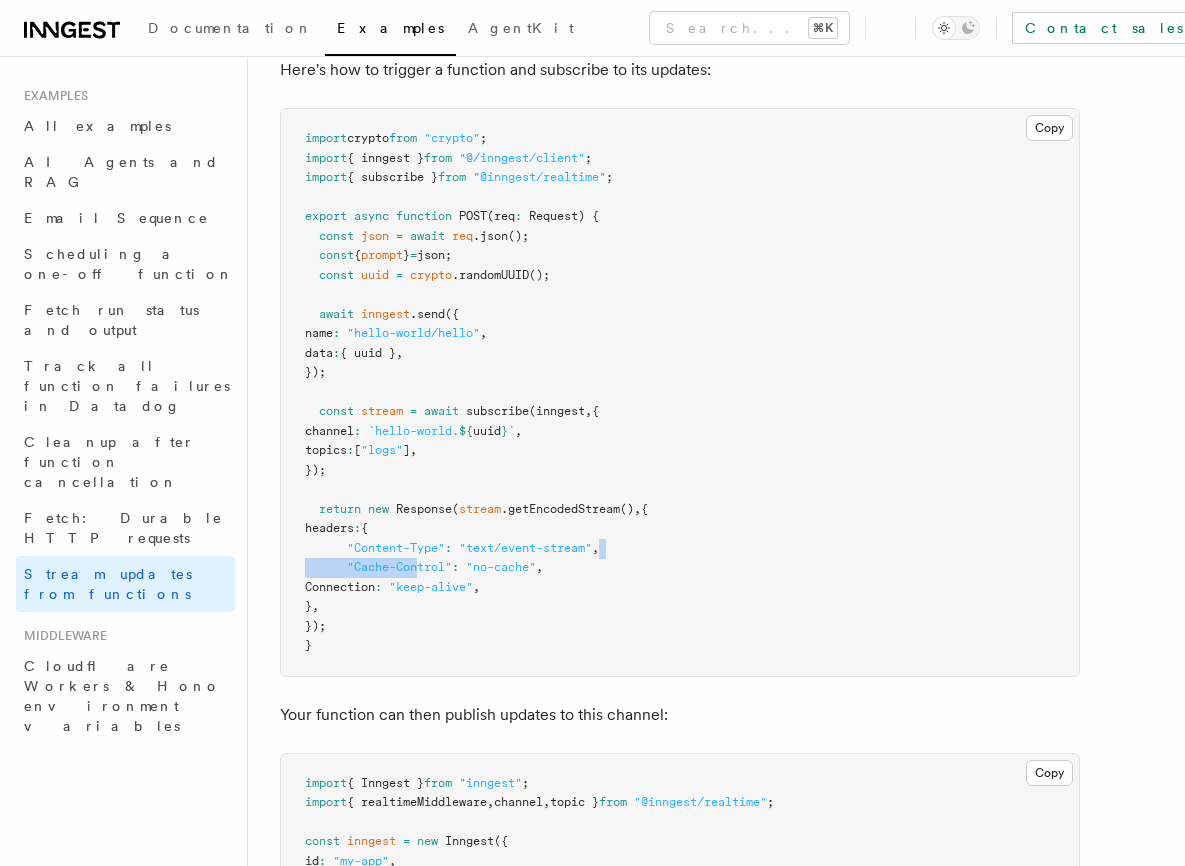 drag, startPoint x: 619, startPoint y: 555, endPoint x: 410, endPoint y: 568, distance: 209.40392 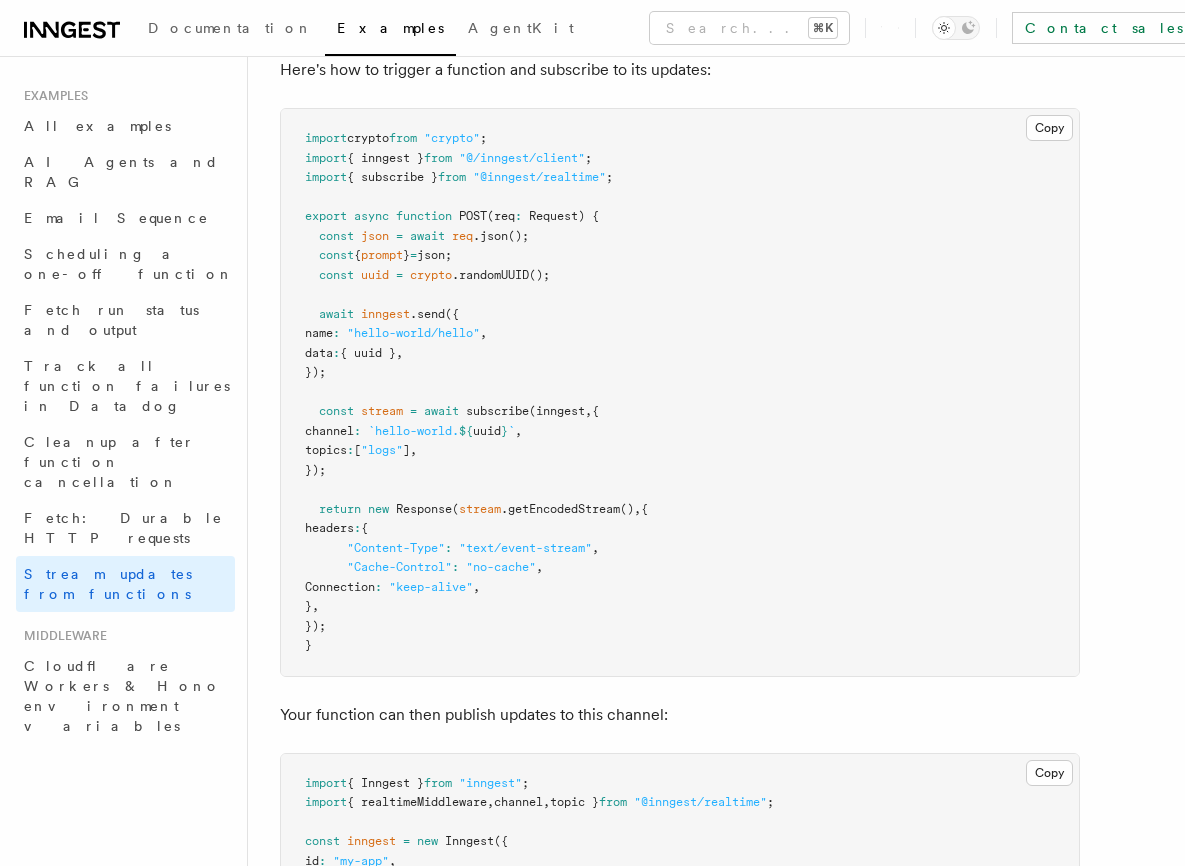 click on ""Cache-Control"" at bounding box center [399, 567] 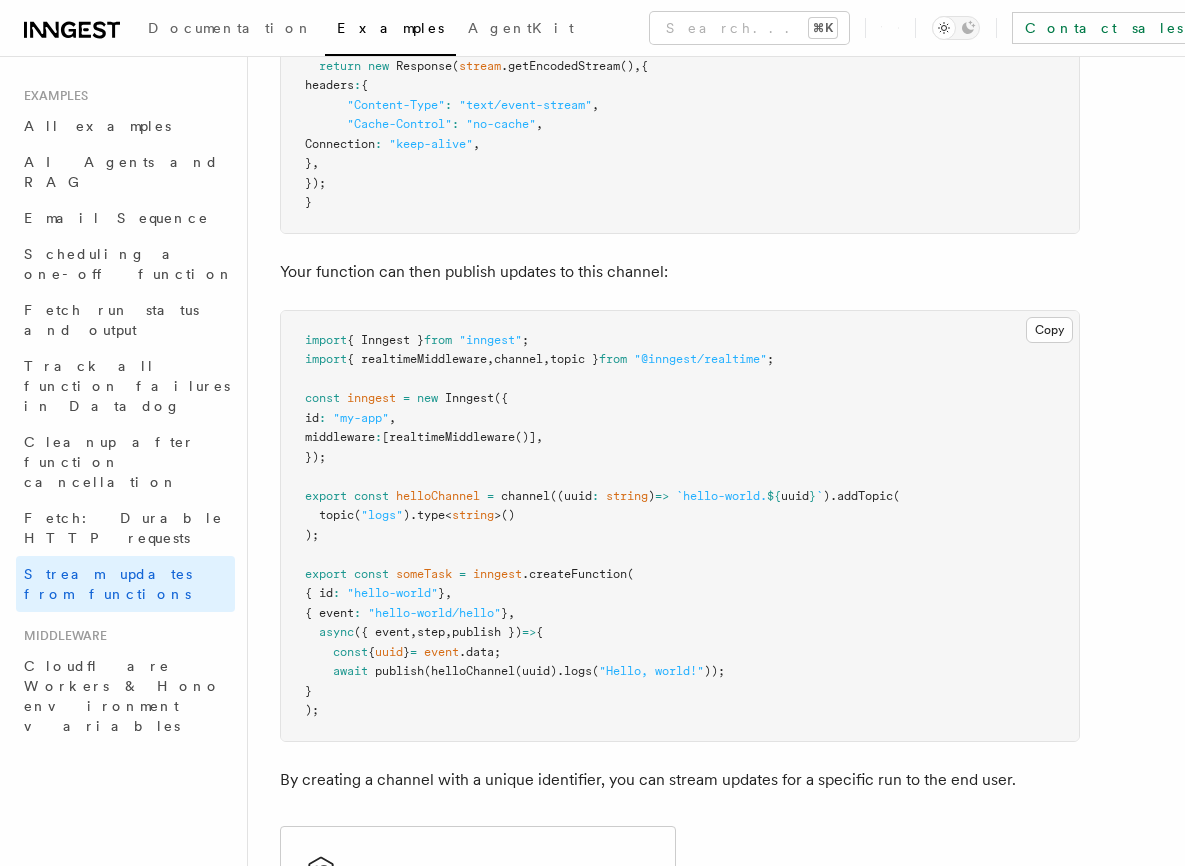 scroll, scrollTop: 817, scrollLeft: 0, axis: vertical 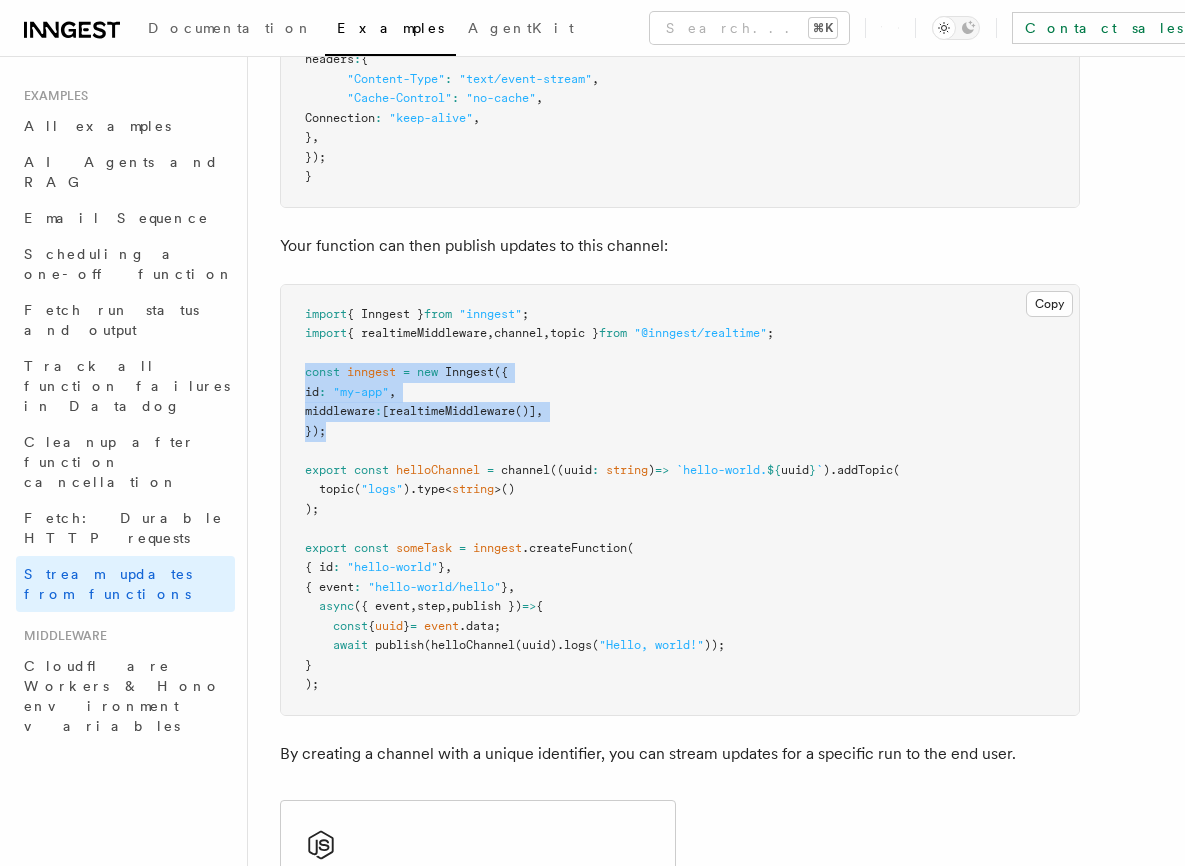drag, startPoint x: 371, startPoint y: 428, endPoint x: 302, endPoint y: 366, distance: 92.76314 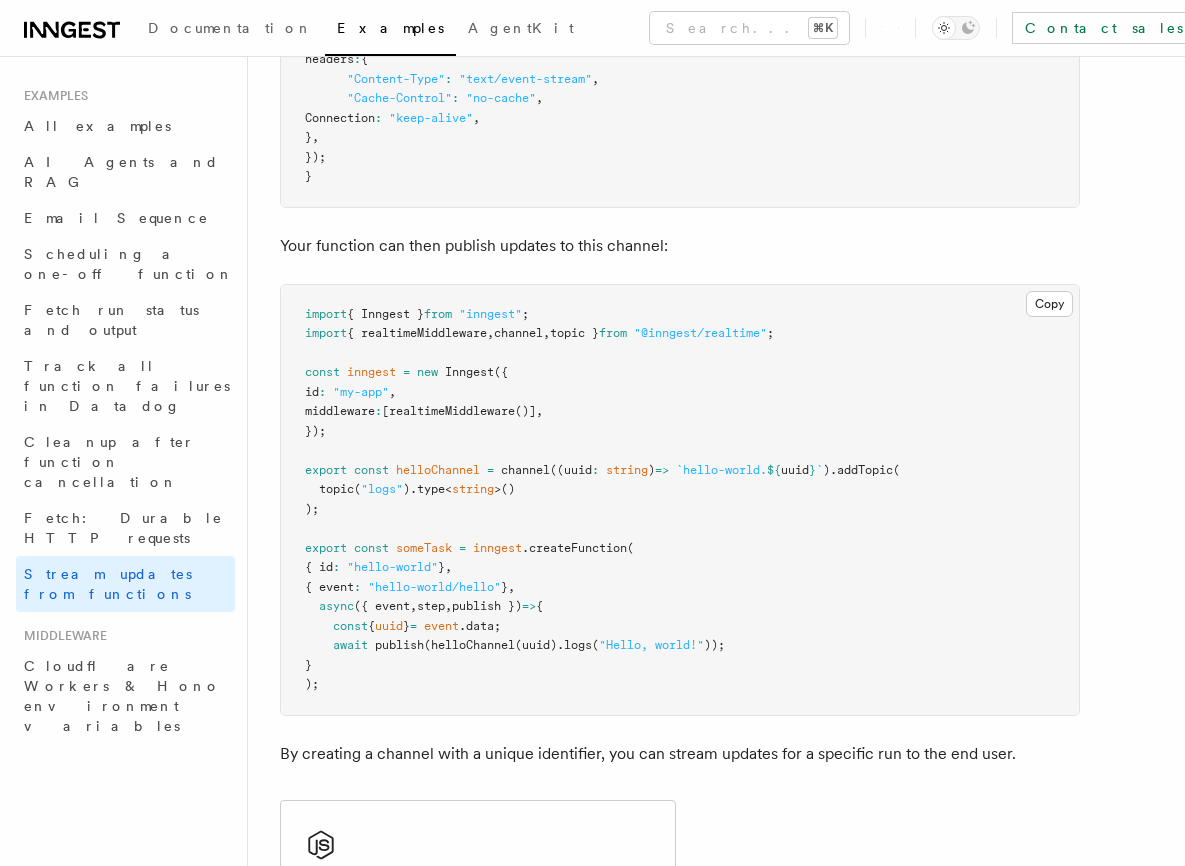 click on "middleware" at bounding box center [340, 411] 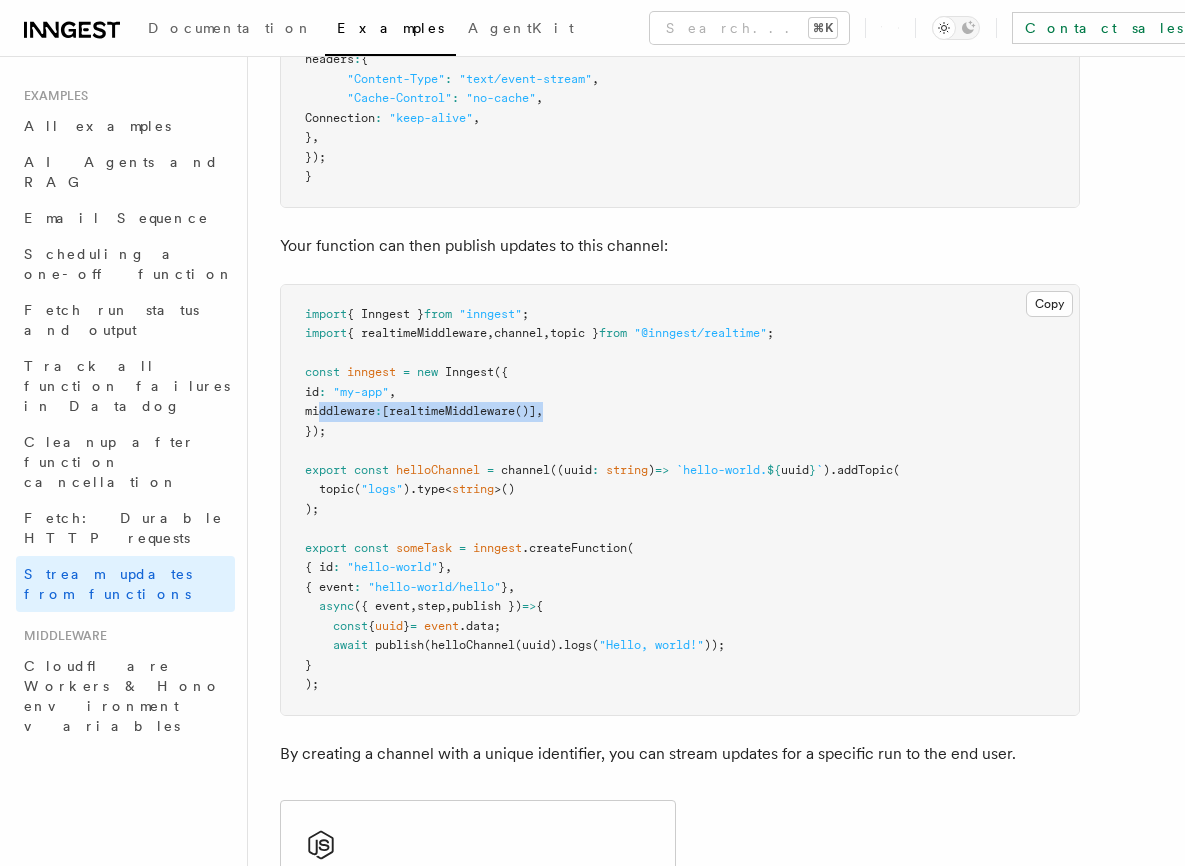 drag, startPoint x: 320, startPoint y: 415, endPoint x: 611, endPoint y: 418, distance: 291.01547 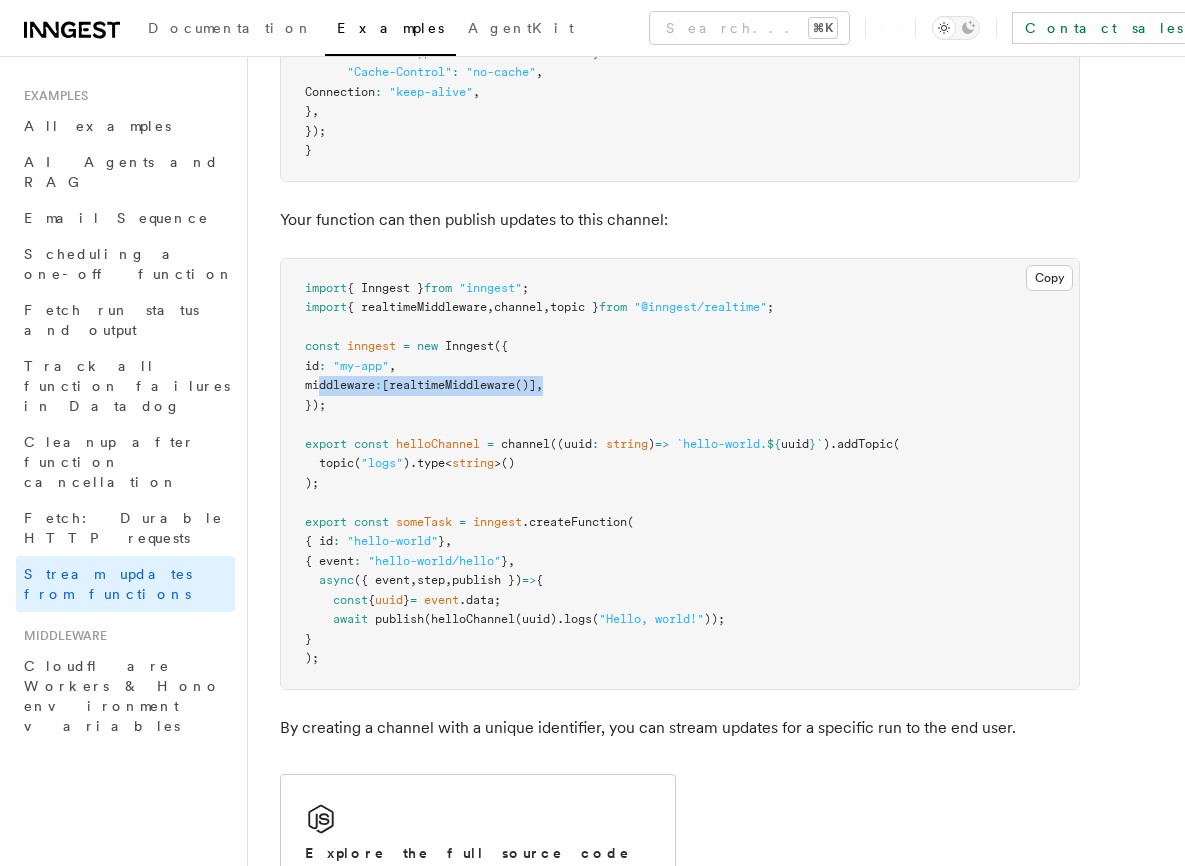 scroll, scrollTop: 869, scrollLeft: 0, axis: vertical 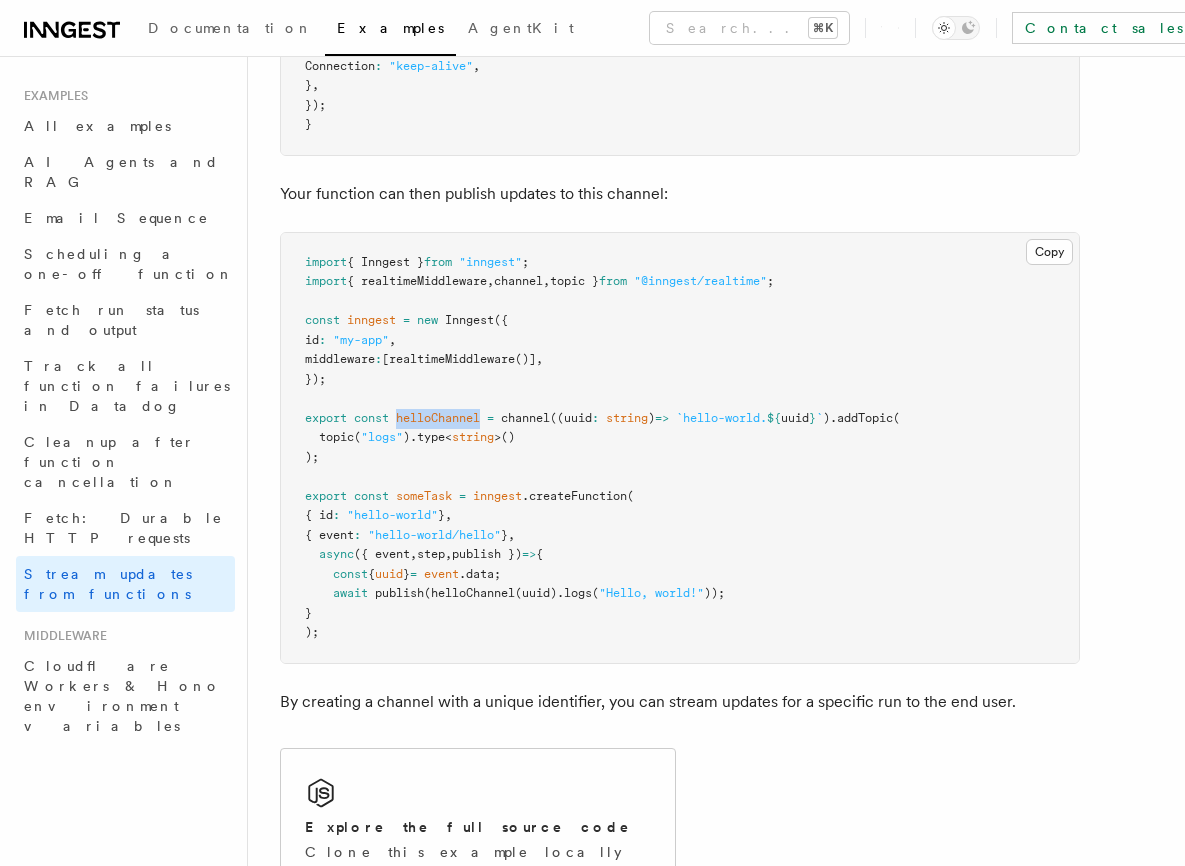 drag, startPoint x: 400, startPoint y: 419, endPoint x: 485, endPoint y: 417, distance: 85.02353 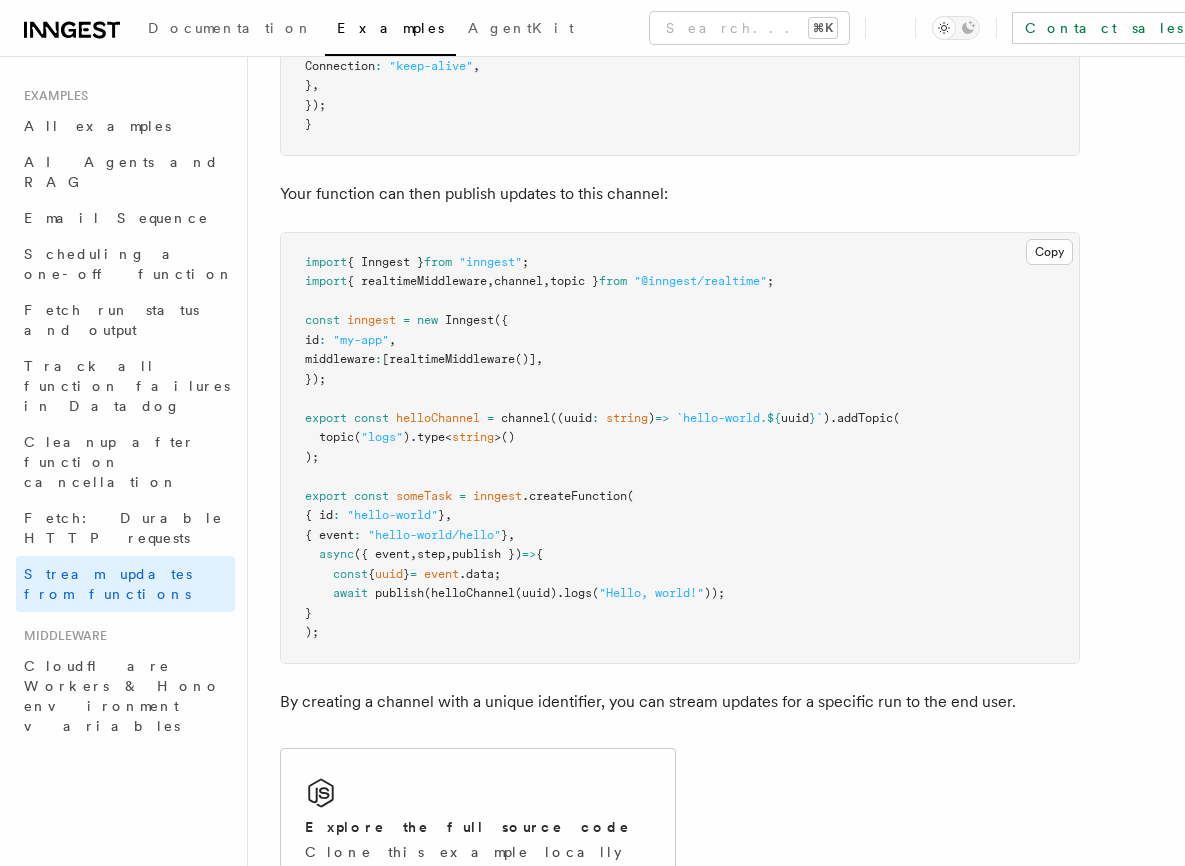 click on "import  { Inngest }  from   "inngest" ;
import  { realtimeMiddleware ,  channel ,  topic }  from   "@inngest/realtime" ;
const   inngest   =   new   Inngest ({
id :   "my-app" ,
middleware :  [ realtimeMiddleware ()] ,
});
export   const   helloChannel   =   channel ((uuid :   string )  =>   `hello-world. ${ uuid } ` ) .addTopic (
topic ( "logs" ) .type < string >()
);
export   const   someTask   =   inngest .createFunction (
{ id :   "hello-world"  } ,
{ event :   "hello-world/hello"  } ,
async  ({ event ,  step ,  publish })  =>  {
const  {  uuid  }  =   event .data;
await   publish ( helloChannel (uuid) .logs ( "Hello, world!" ));
}
);" at bounding box center (680, 448) 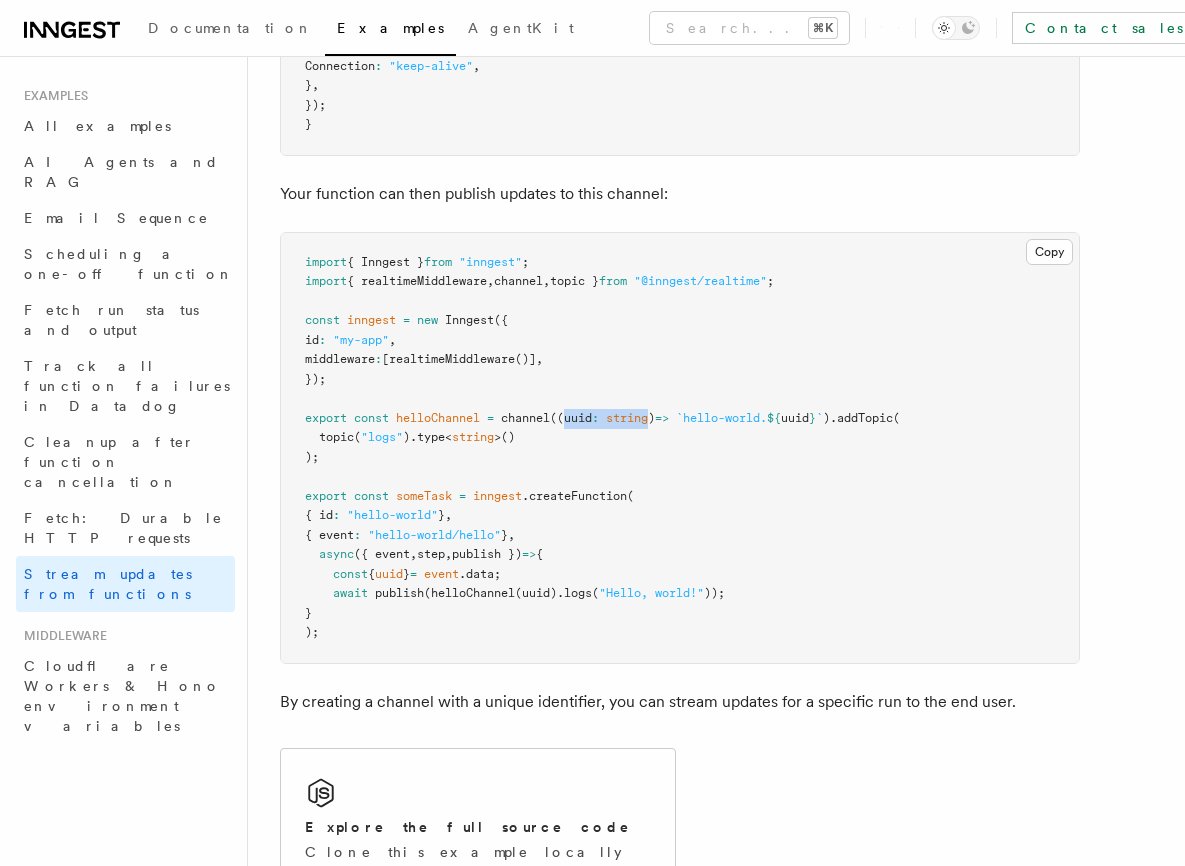 drag, startPoint x: 573, startPoint y: 425, endPoint x: 659, endPoint y: 423, distance: 86.023254 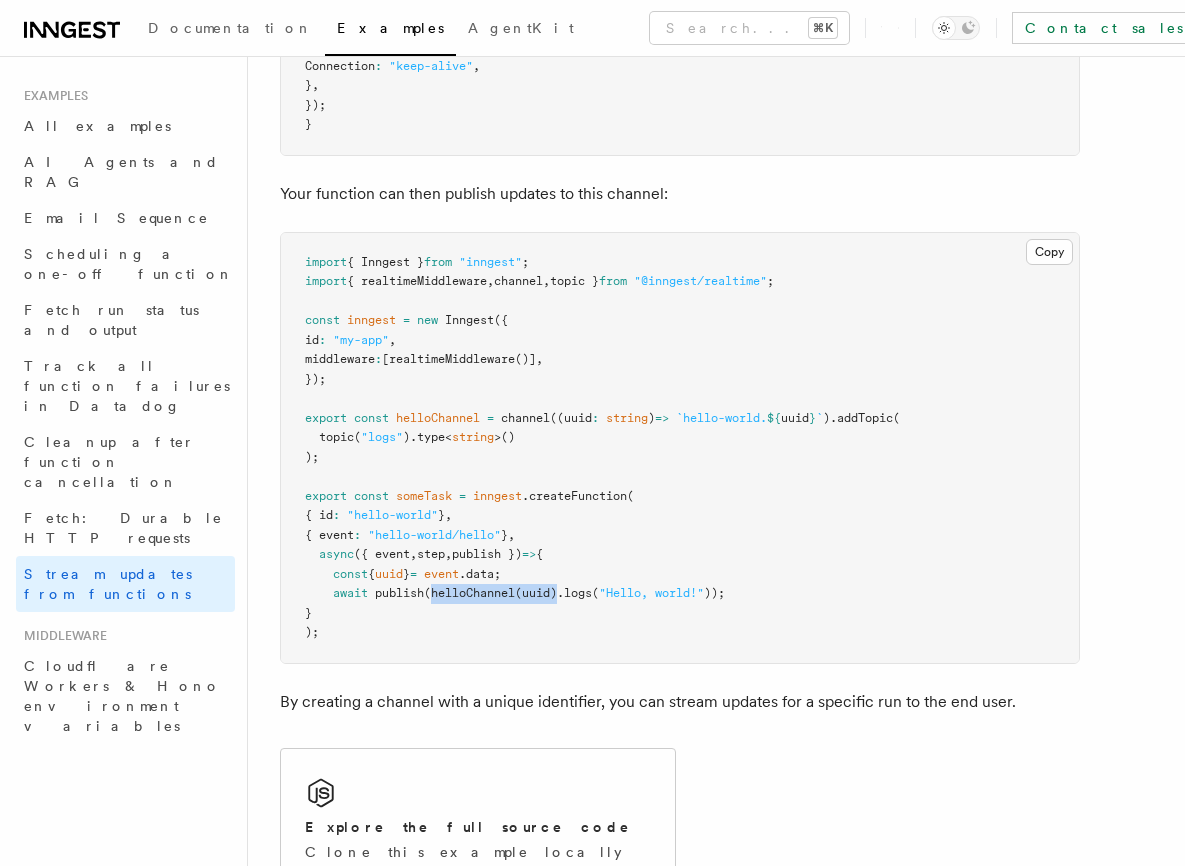 drag, startPoint x: 436, startPoint y: 598, endPoint x: 565, endPoint y: 596, distance: 129.0155 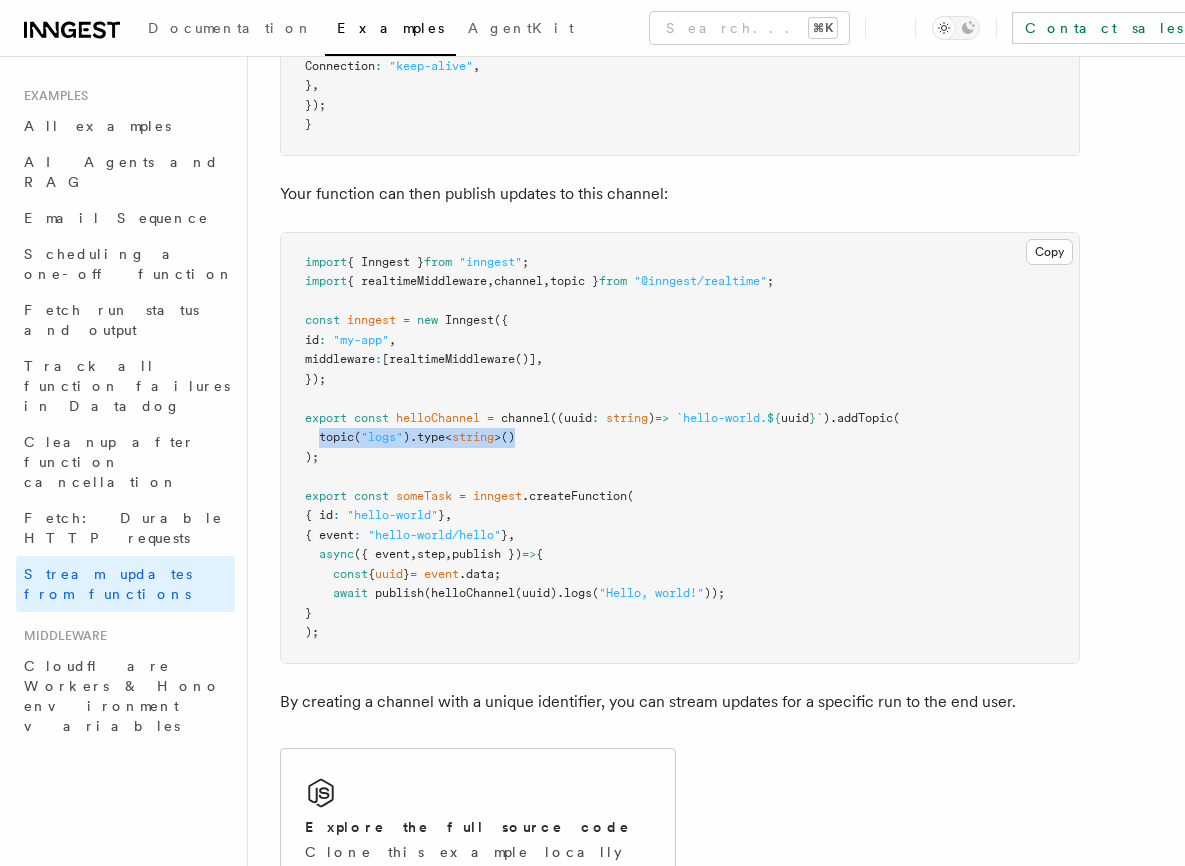 drag, startPoint x: 328, startPoint y: 437, endPoint x: 567, endPoint y: 432, distance: 239.05229 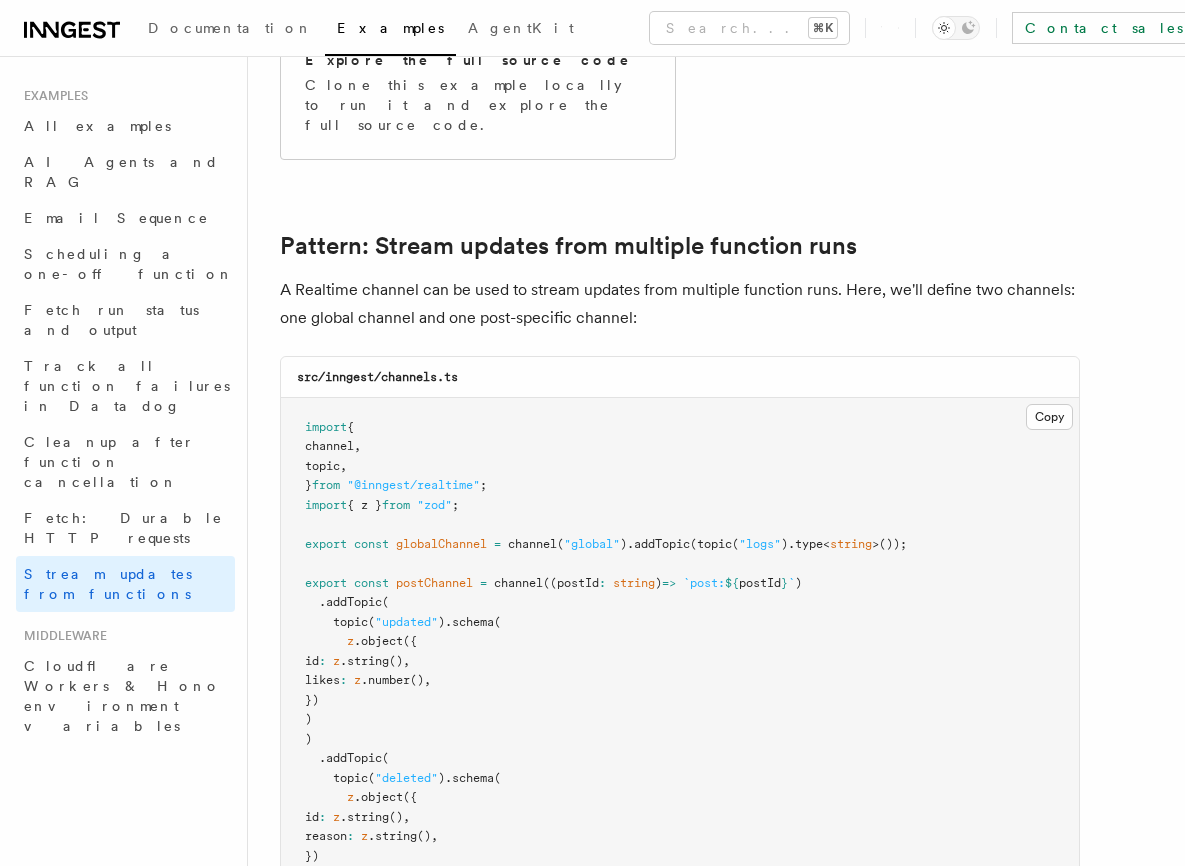 scroll, scrollTop: 1662, scrollLeft: 0, axis: vertical 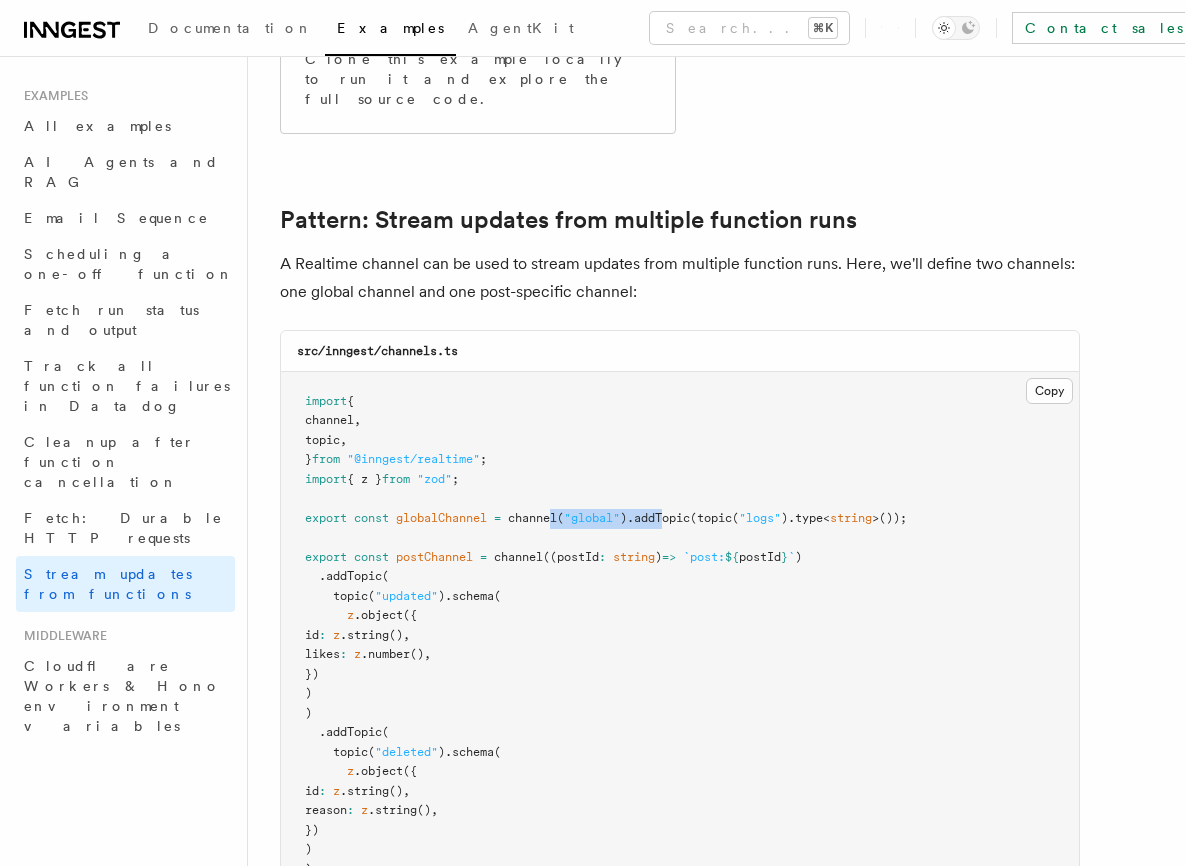 drag, startPoint x: 562, startPoint y: 497, endPoint x: 677, endPoint y: 495, distance: 115.01739 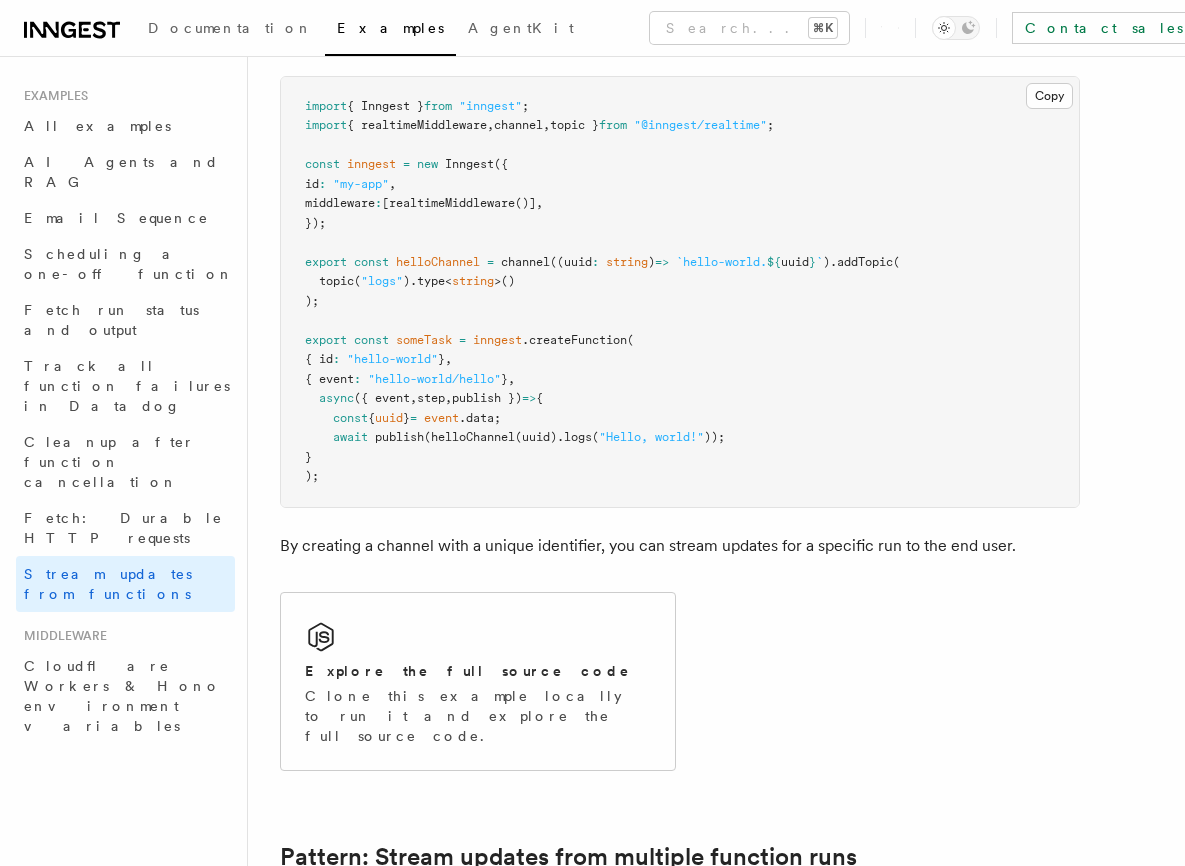 scroll, scrollTop: 1012, scrollLeft: 0, axis: vertical 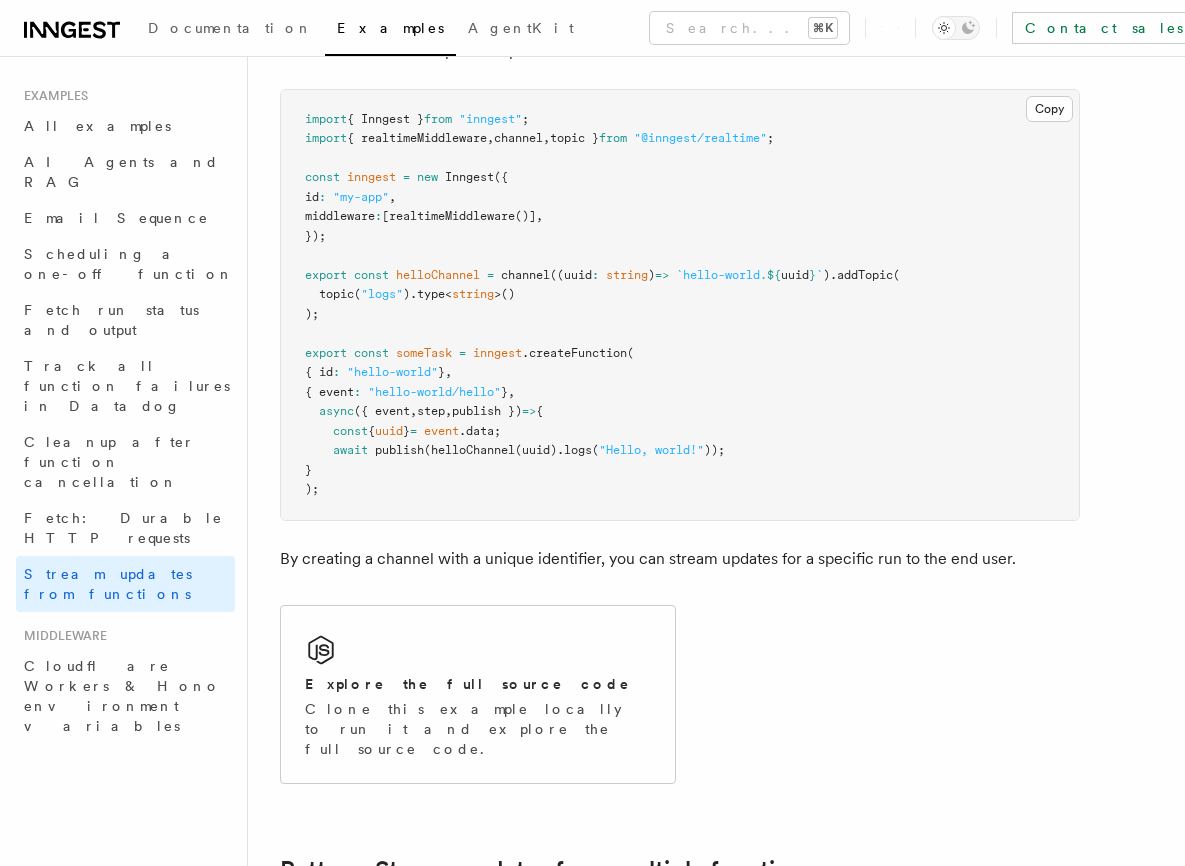 drag, startPoint x: 373, startPoint y: 456, endPoint x: 797, endPoint y: 436, distance: 424.47144 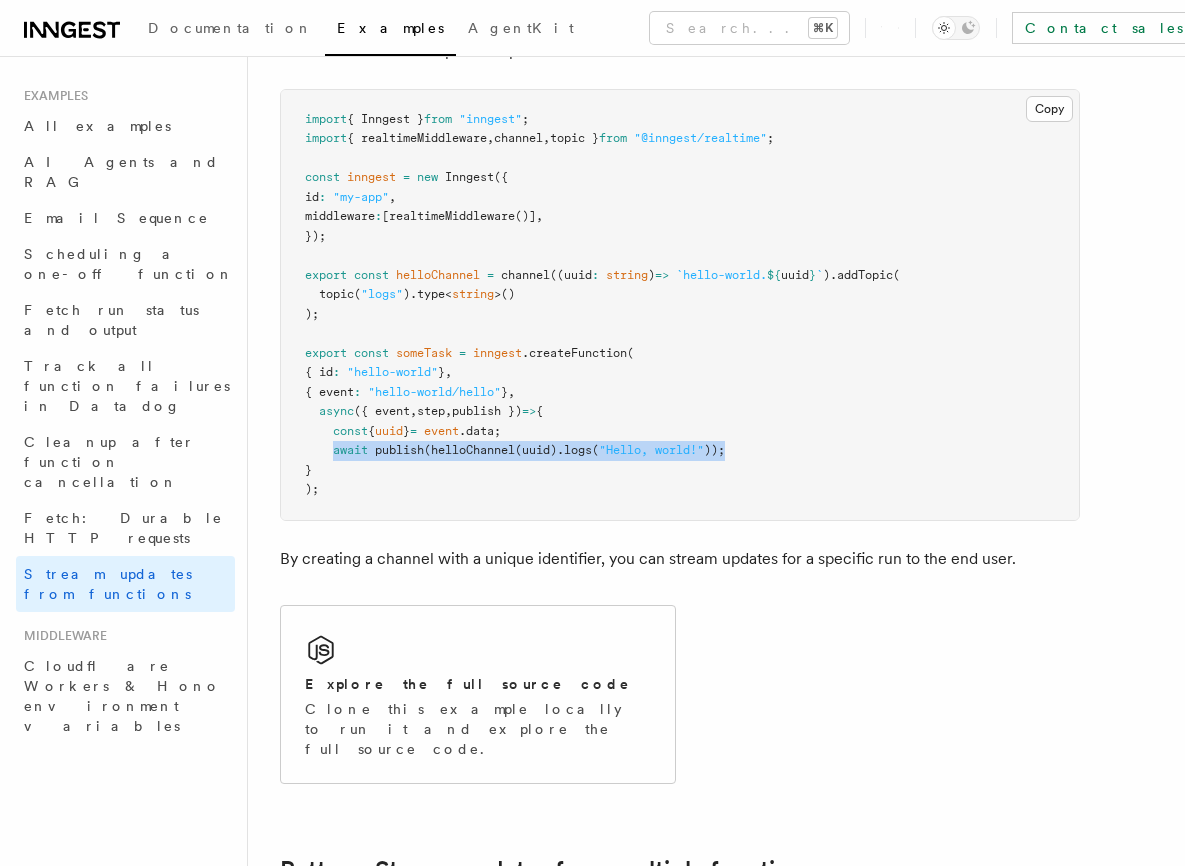 drag, startPoint x: 759, startPoint y: 447, endPoint x: 335, endPoint y: 455, distance: 424.07547 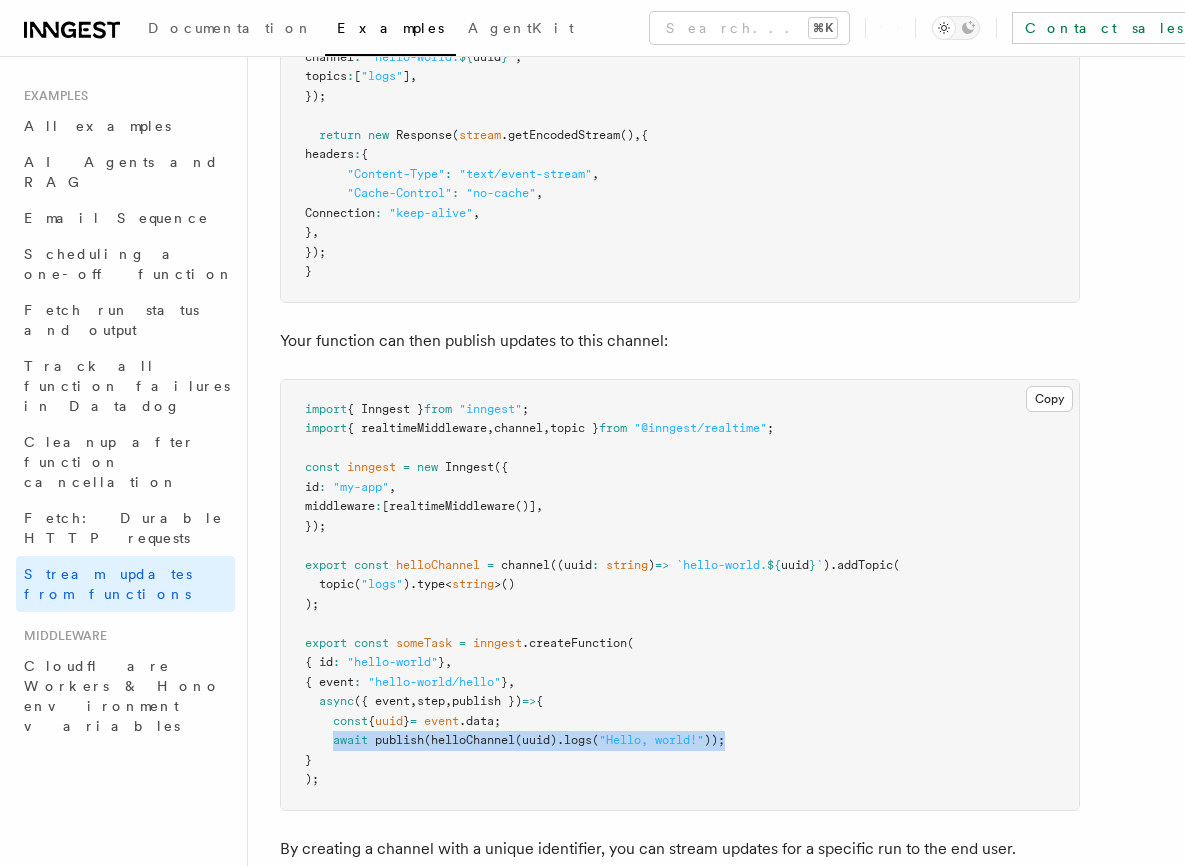 scroll, scrollTop: 643, scrollLeft: 0, axis: vertical 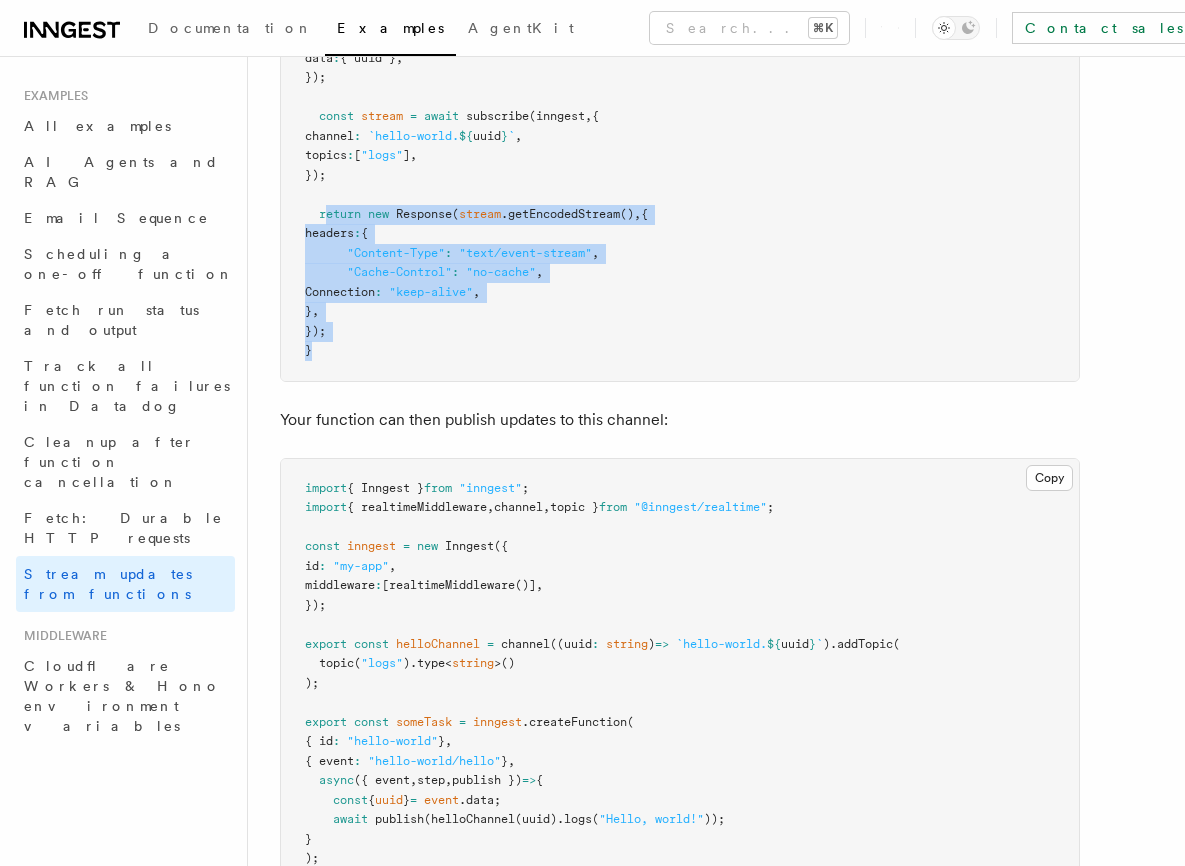 drag, startPoint x: 331, startPoint y: 340, endPoint x: 330, endPoint y: 211, distance: 129.00388 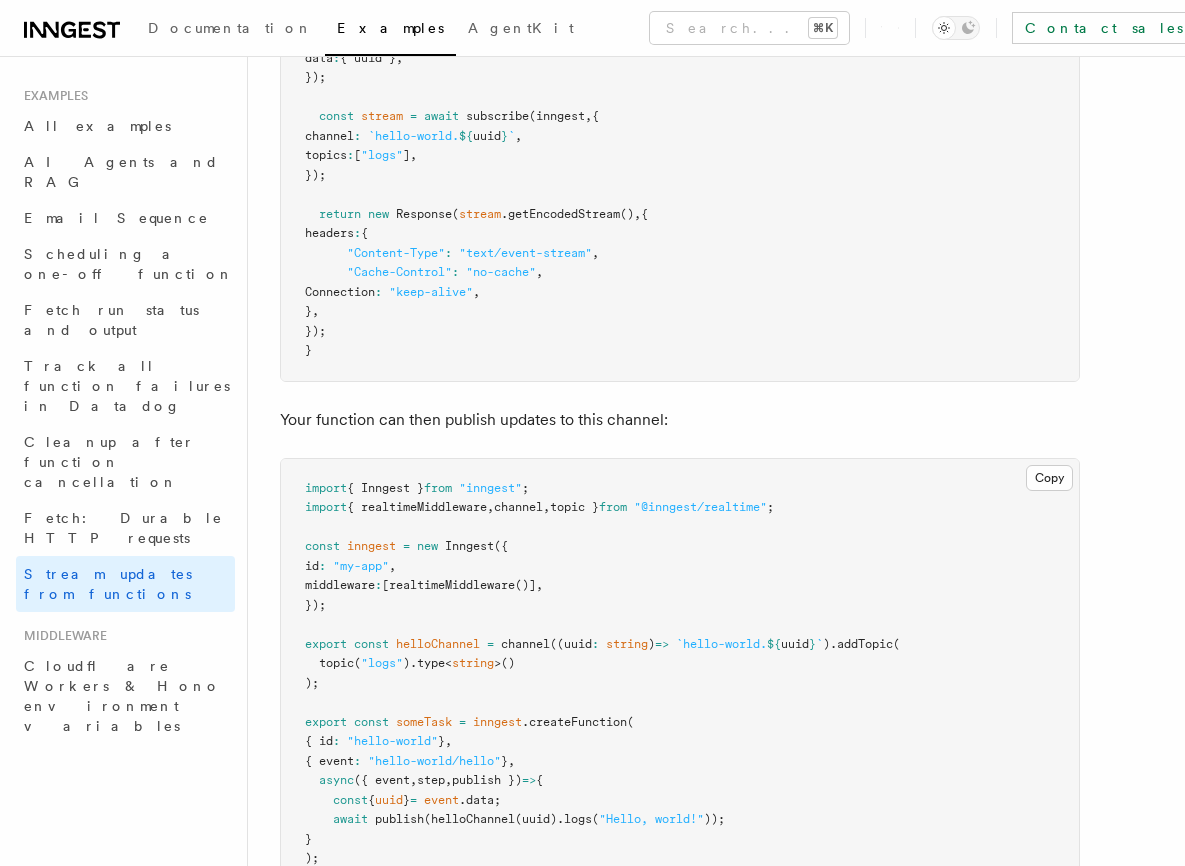 click on "import  crypto  from   "crypto" ;
import  { inngest }  from   "@/inngest/client" ;
import  { subscribe }  from   "@inngest/realtime" ;
export   async   function   POST (req :   Request ) {
const   json   =   await   req .json ();
const  {  prompt  }  =  json;
const   uuid   =   crypto .randomUUID ();
await   inngest .send ({
name :   "hello-world/hello" ,
data :  { uuid } ,
});
const   stream   =   await   subscribe (inngest ,  {
channel :   `hello-world. ${ uuid } ` ,
topics :  [ "logs" ] ,
});
return   new   Response ( stream .getEncodedStream () ,  {
headers :  {
"Content-Type" :   "text/event-stream" ,
"Cache-Control" :   "no-cache" ,
Connection :   "keep-alive" ,
} ,
});
}" at bounding box center [680, 97] 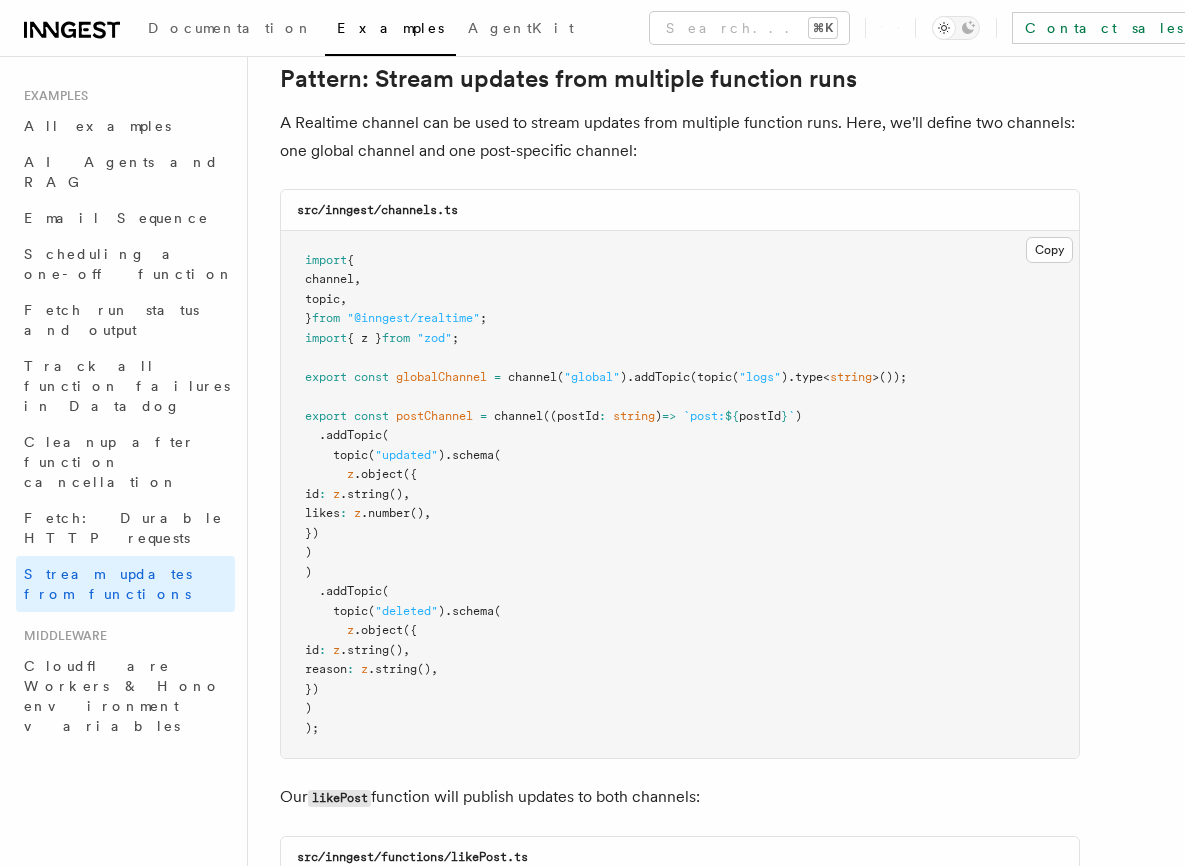 scroll, scrollTop: 1816, scrollLeft: 0, axis: vertical 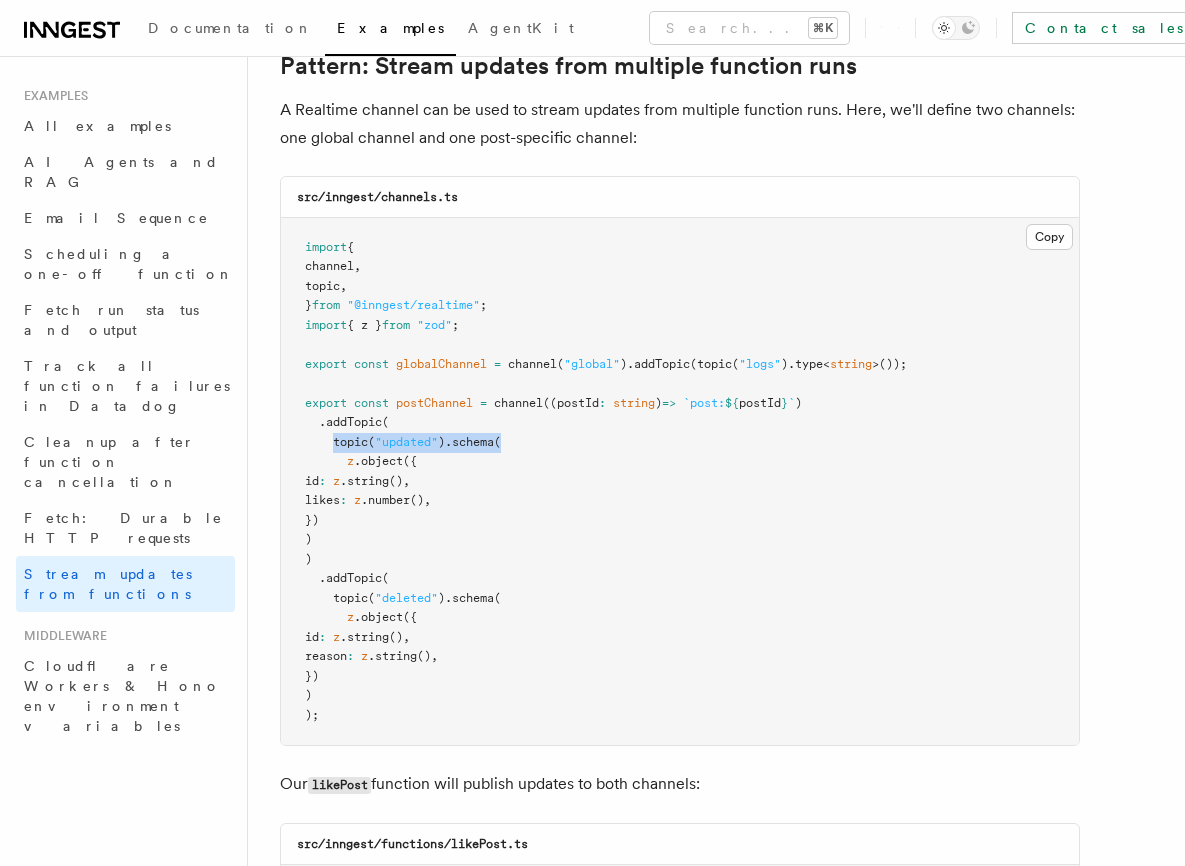 drag, startPoint x: 337, startPoint y: 427, endPoint x: 556, endPoint y: 424, distance: 219.02055 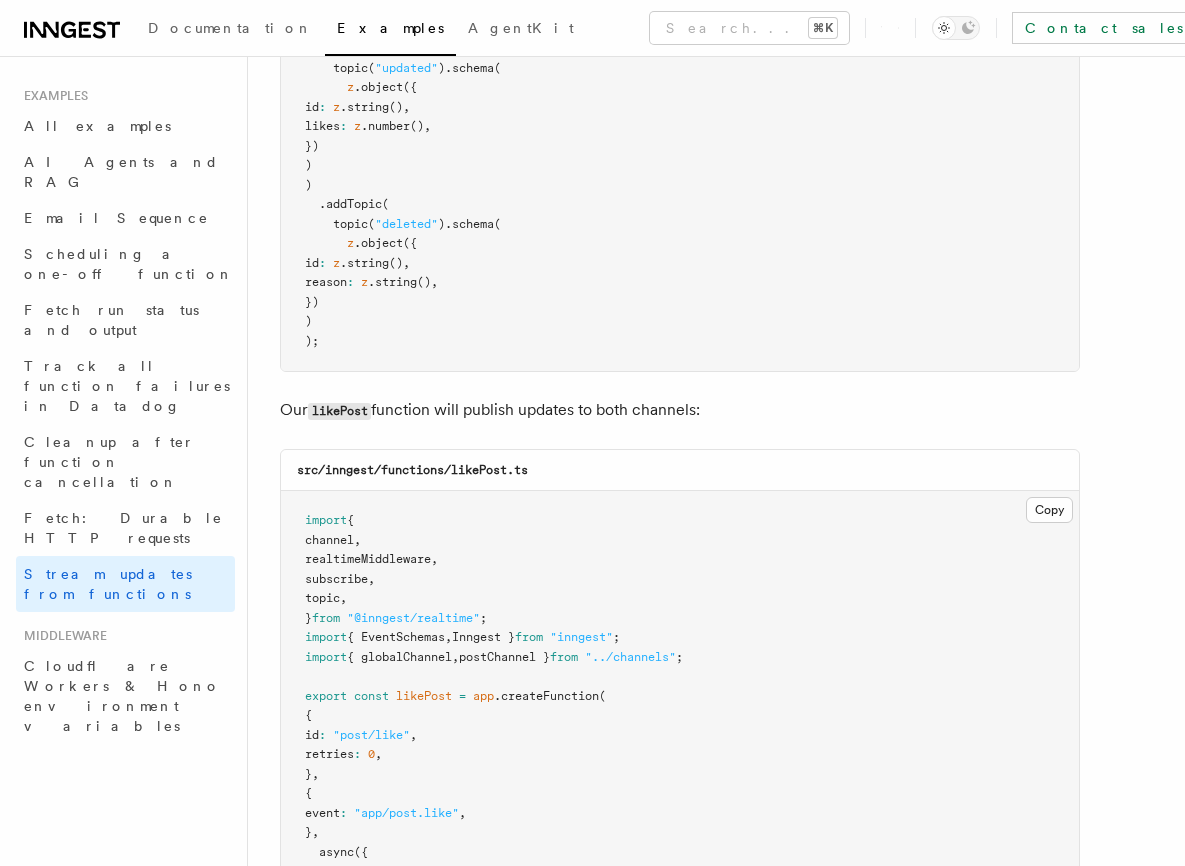 scroll, scrollTop: 2203, scrollLeft: 0, axis: vertical 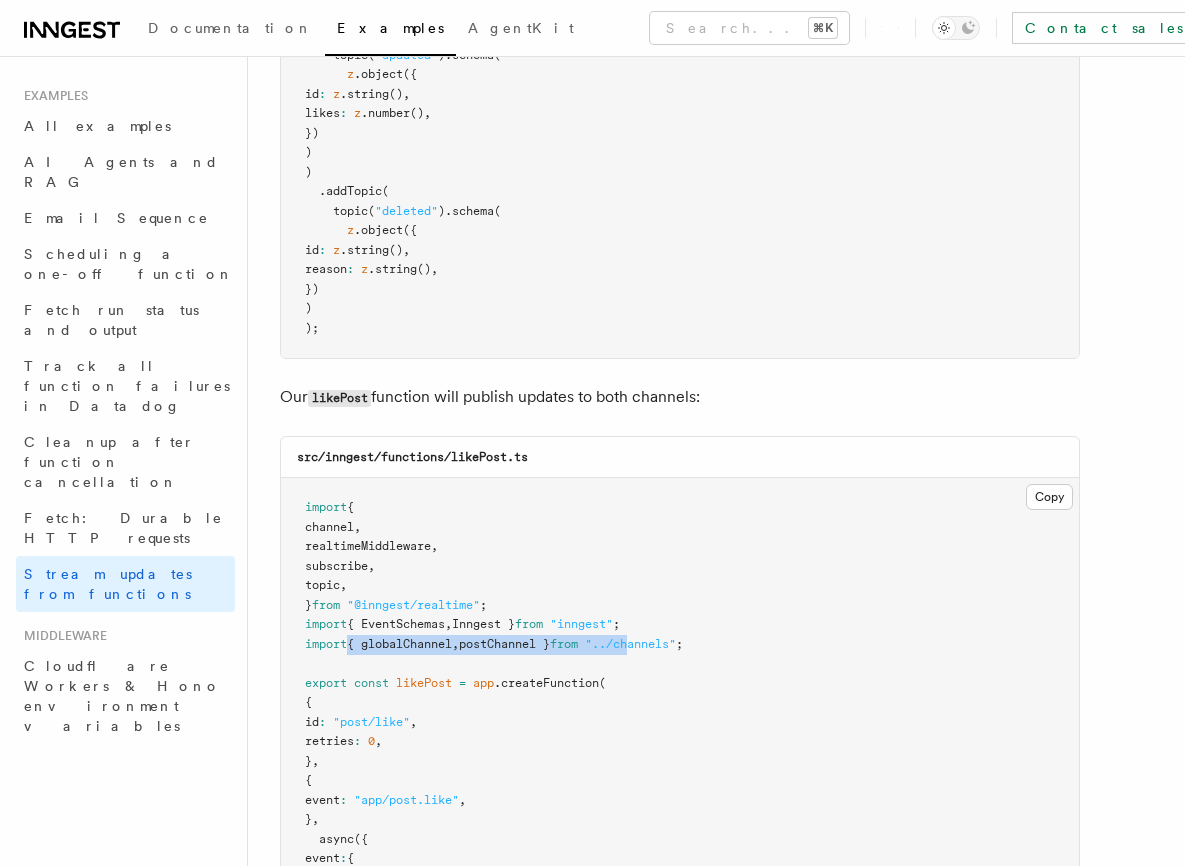 drag, startPoint x: 398, startPoint y: 627, endPoint x: 659, endPoint y: 621, distance: 261.06897 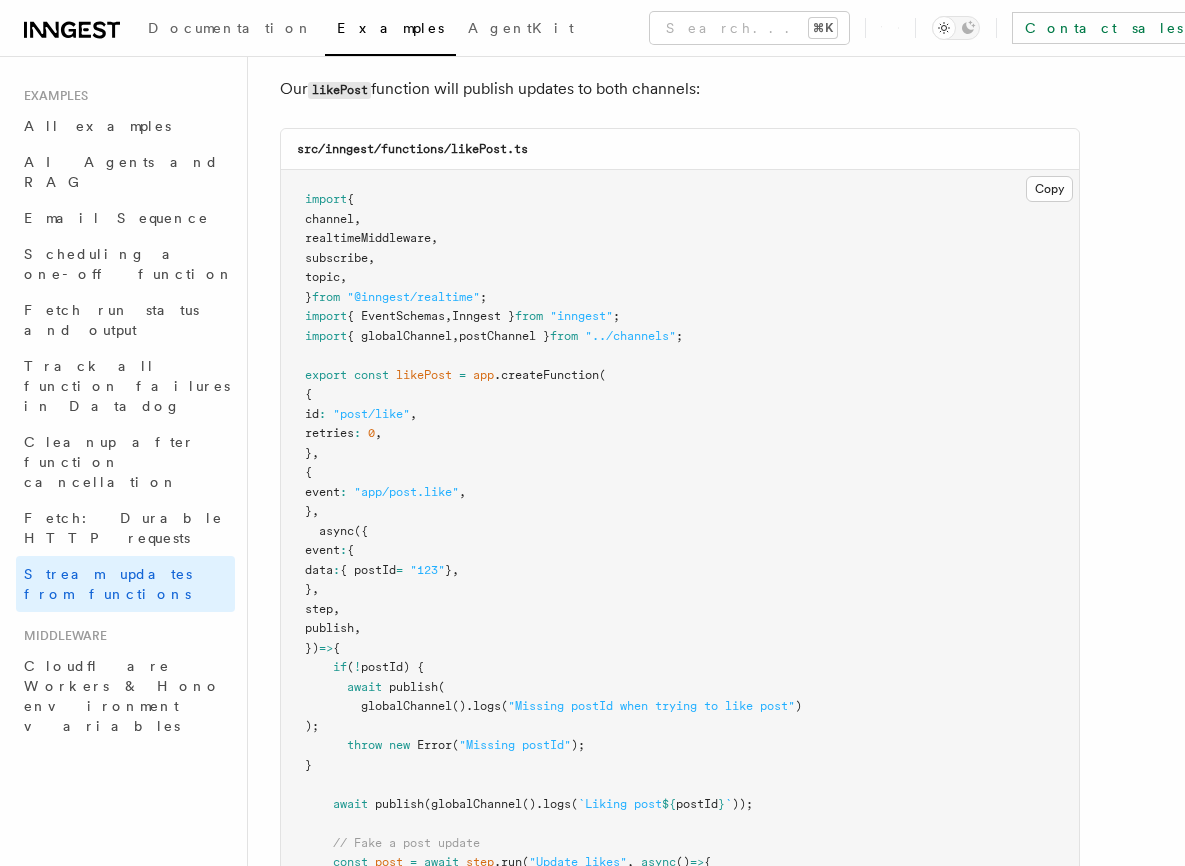 scroll, scrollTop: 2524, scrollLeft: 0, axis: vertical 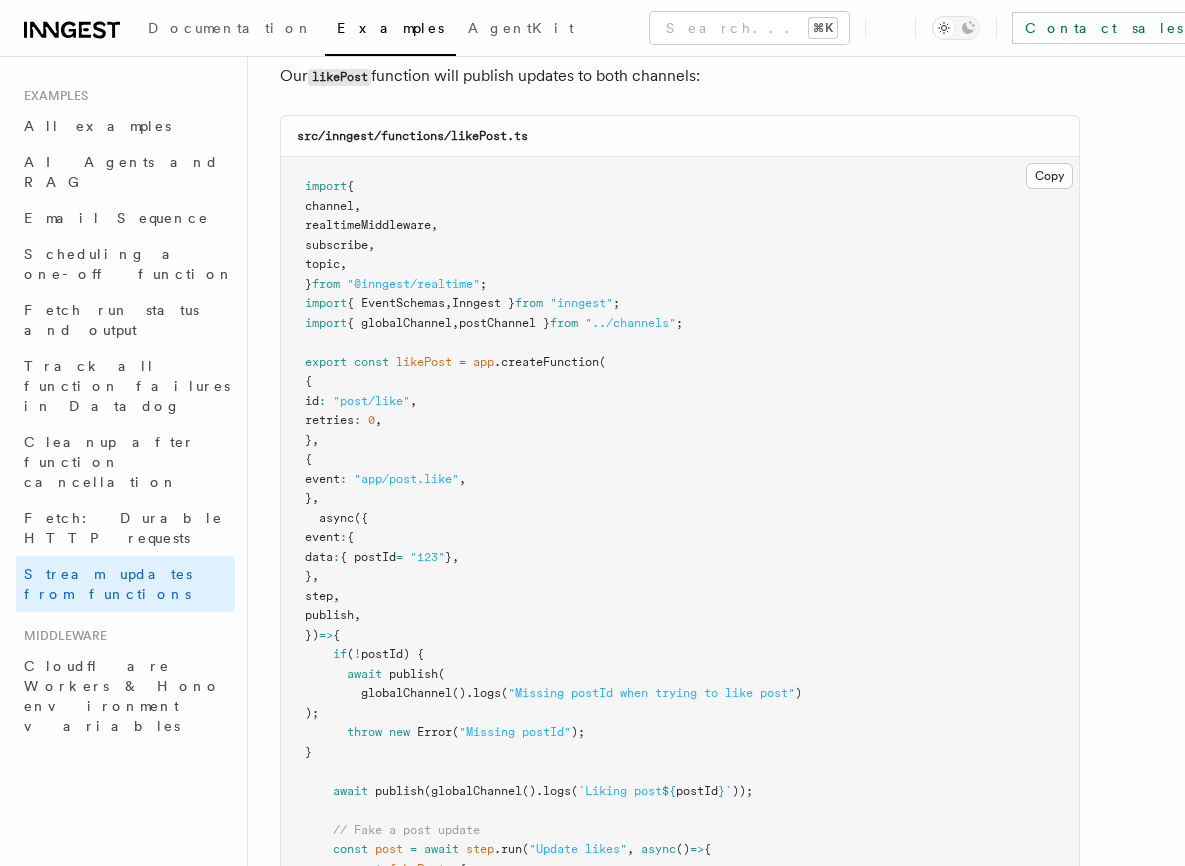 drag, startPoint x: 320, startPoint y: 362, endPoint x: 381, endPoint y: 417, distance: 82.13403 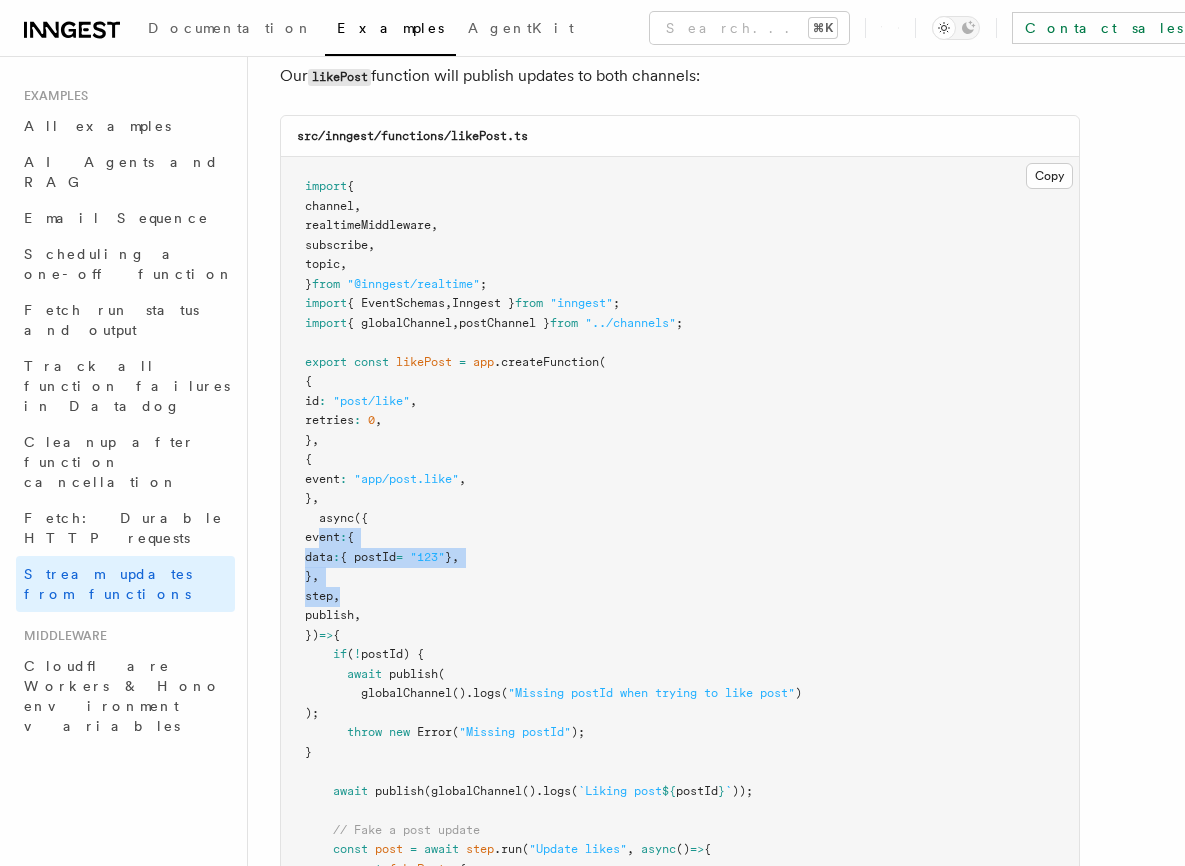 drag, startPoint x: 383, startPoint y: 525, endPoint x: 462, endPoint y: 580, distance: 96.26006 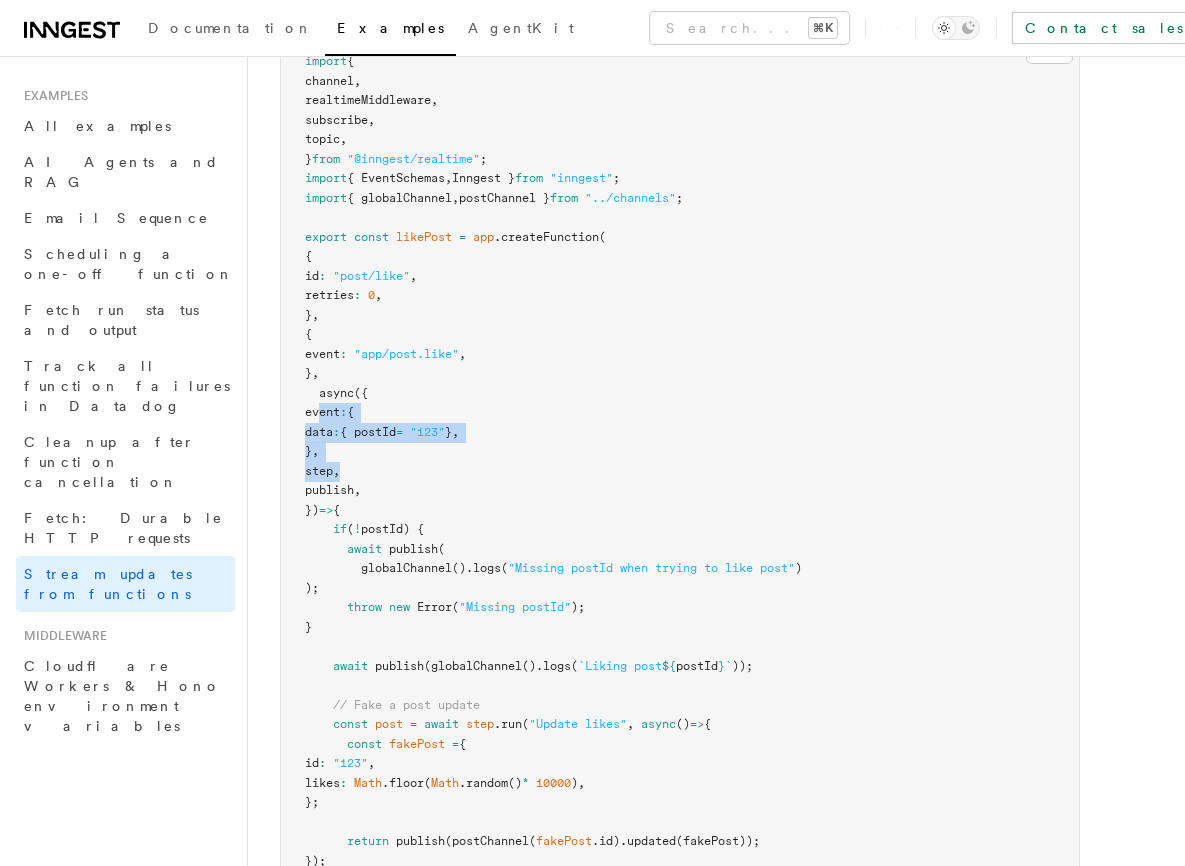 scroll, scrollTop: 2728, scrollLeft: 0, axis: vertical 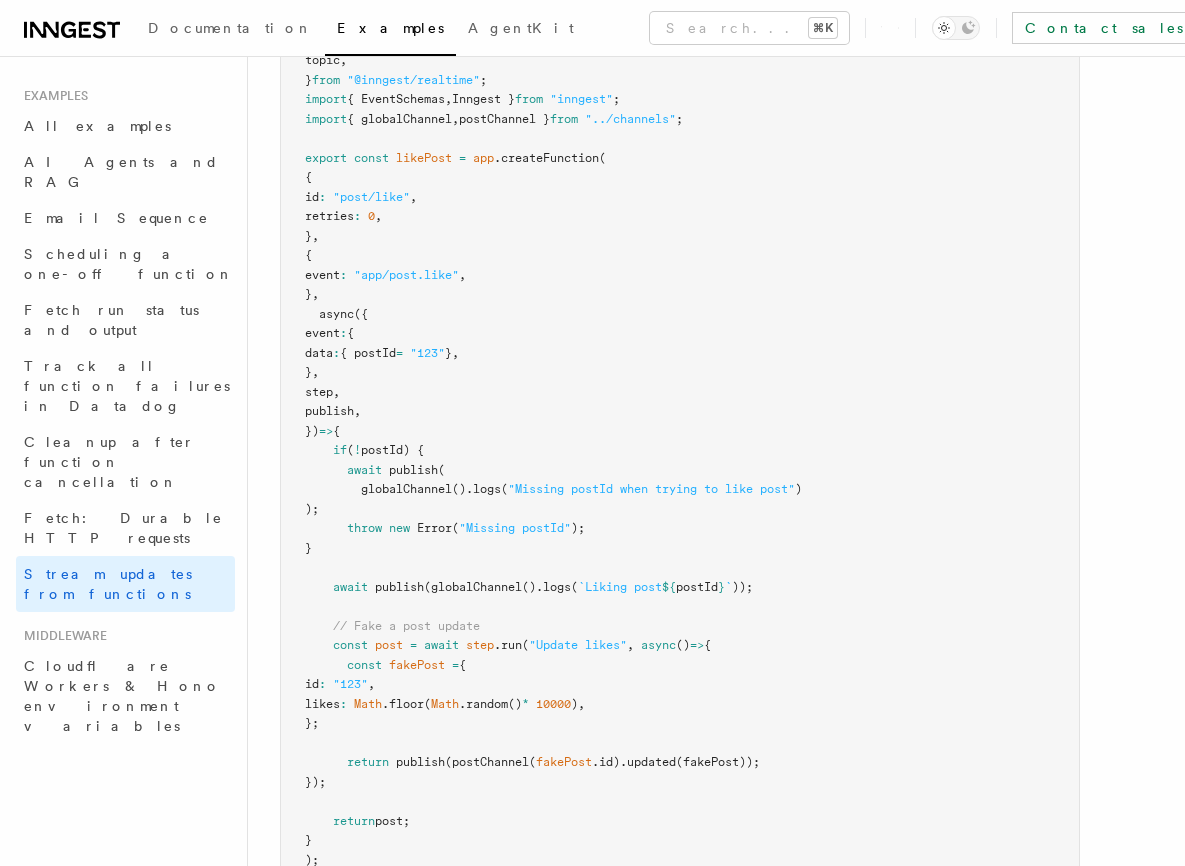 click at bounding box center (326, 470) 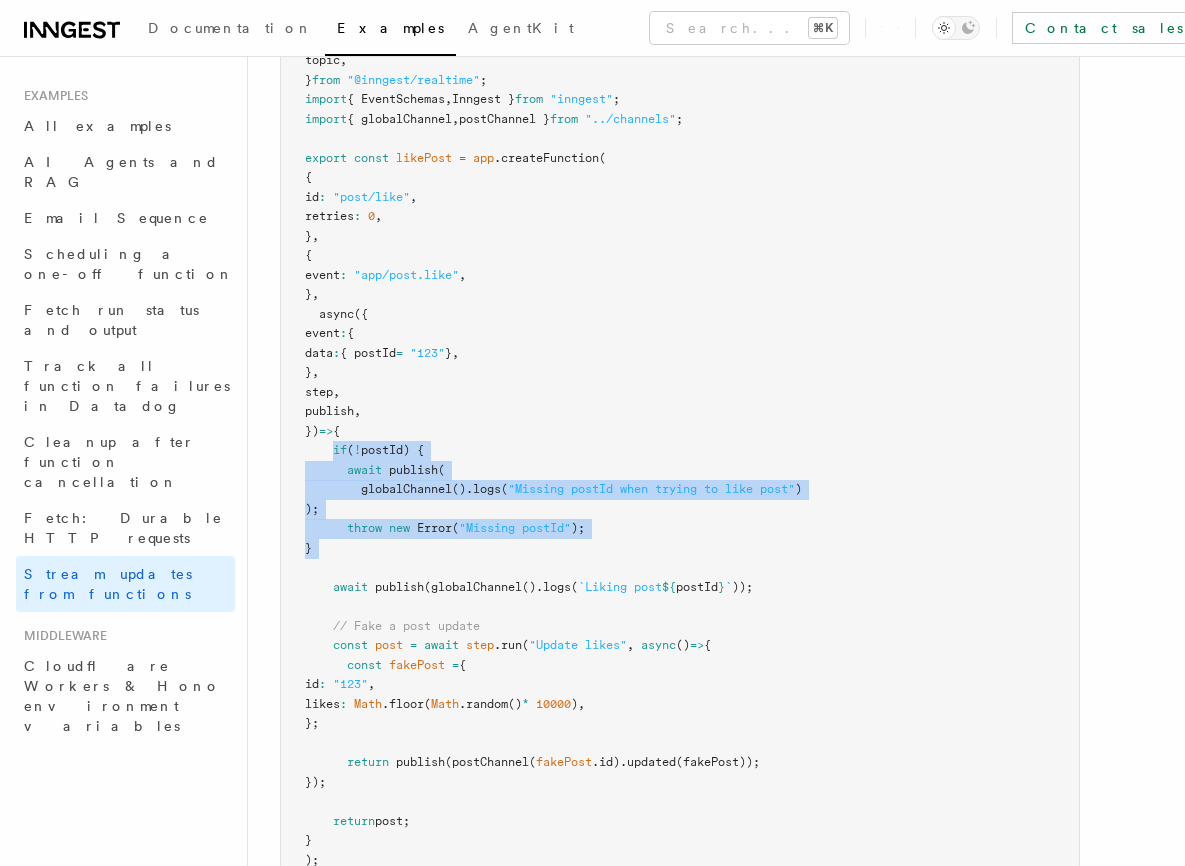 drag, startPoint x: 335, startPoint y: 434, endPoint x: 421, endPoint y: 542, distance: 138.05795 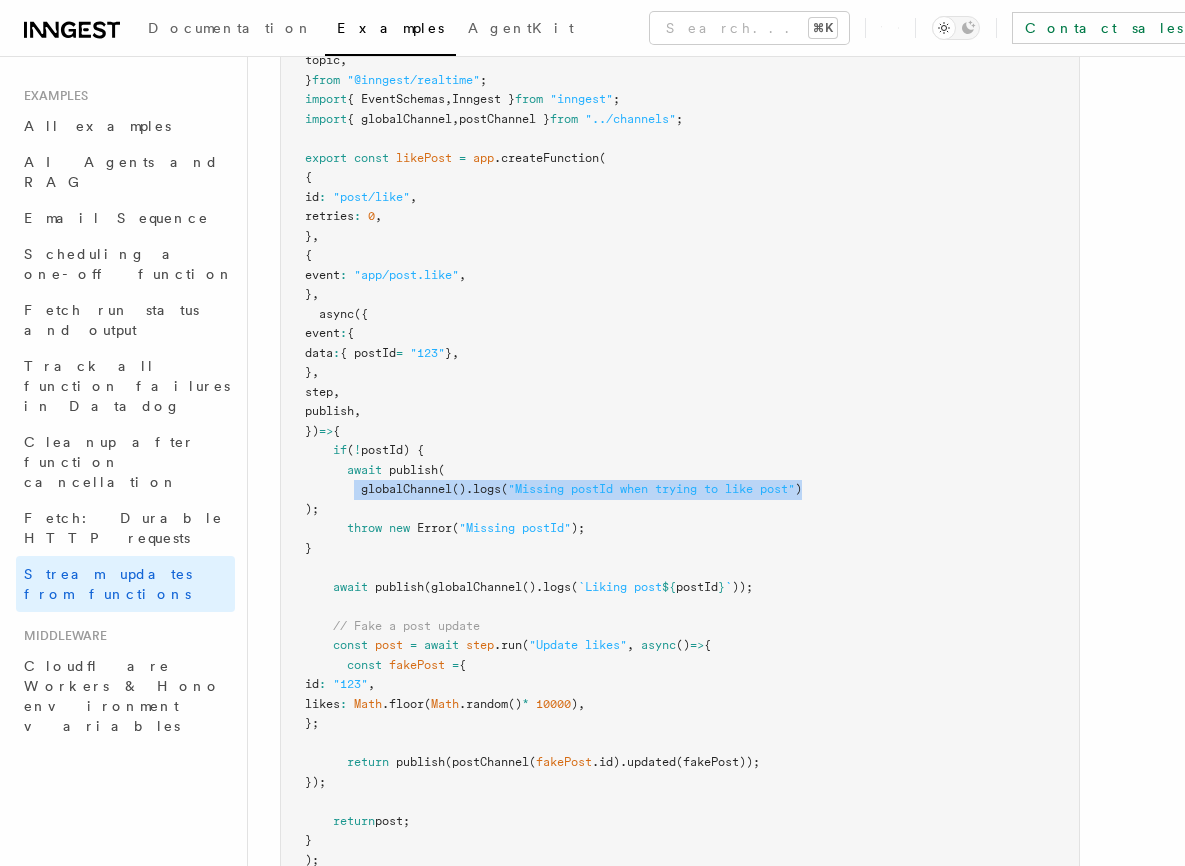 drag, startPoint x: 356, startPoint y: 475, endPoint x: 908, endPoint y: 473, distance: 552.0036 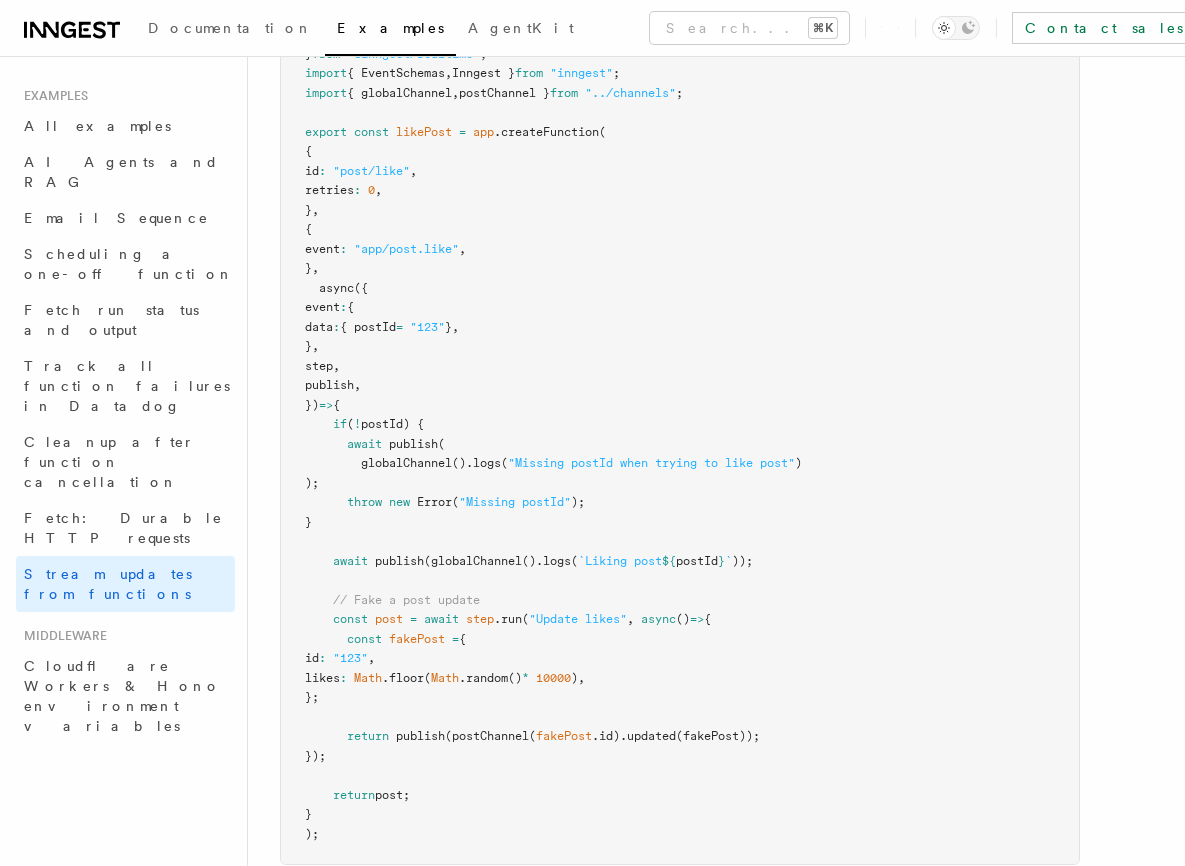 scroll, scrollTop: 2780, scrollLeft: 0, axis: vertical 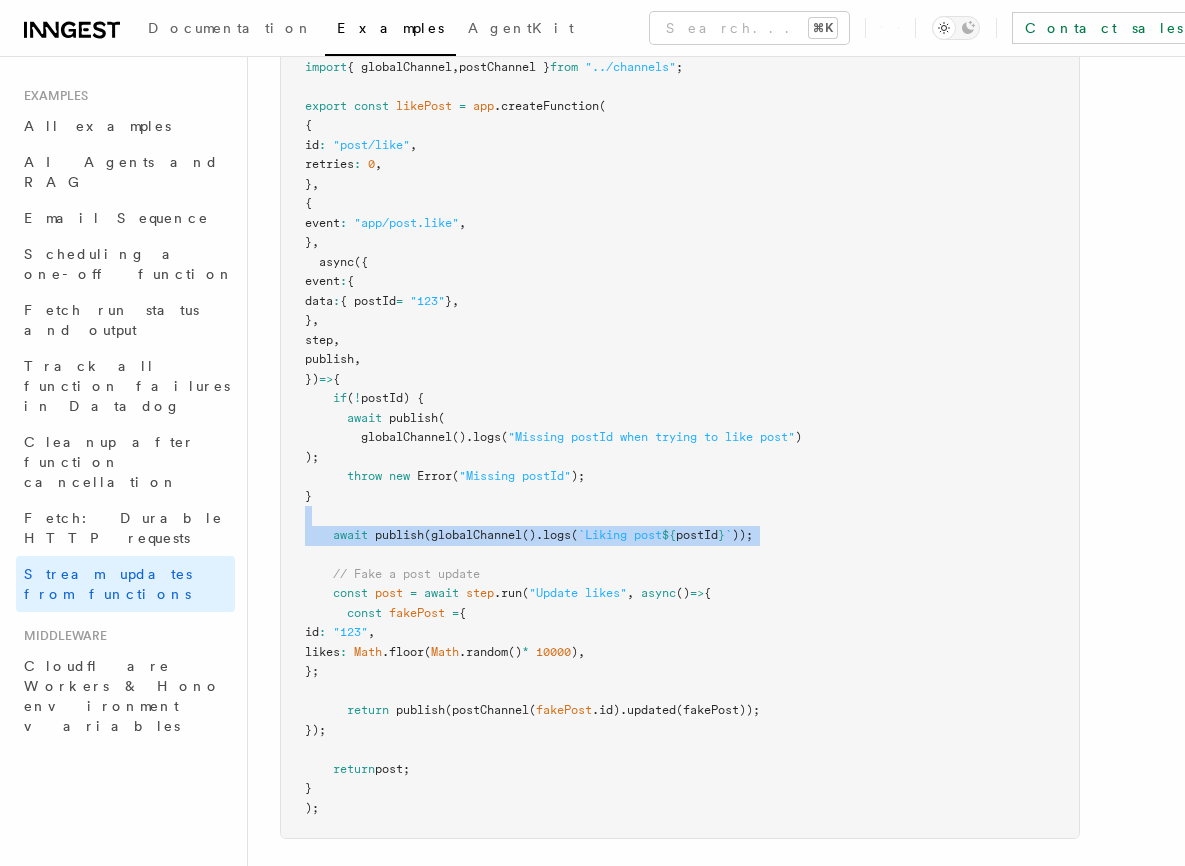 drag, startPoint x: 385, startPoint y: 489, endPoint x: 434, endPoint y: 538, distance: 69.29646 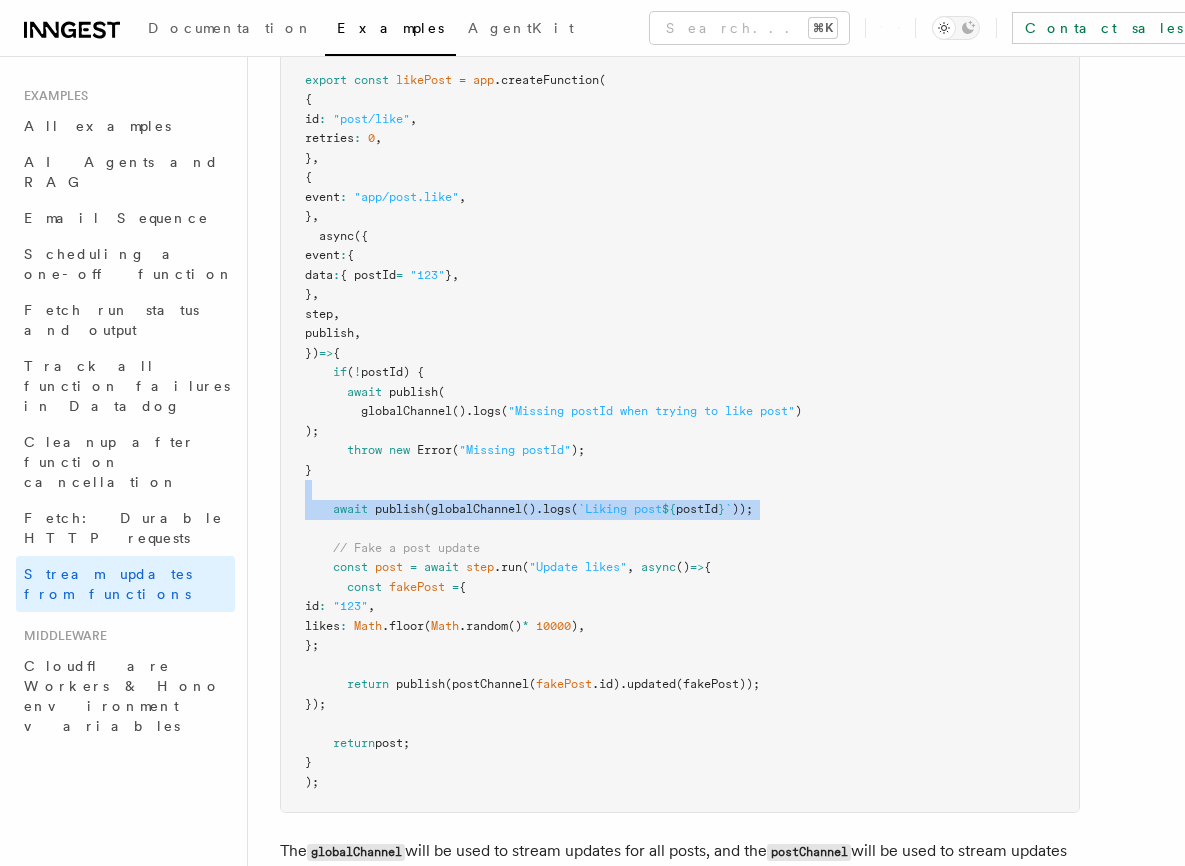 scroll, scrollTop: 2819, scrollLeft: 0, axis: vertical 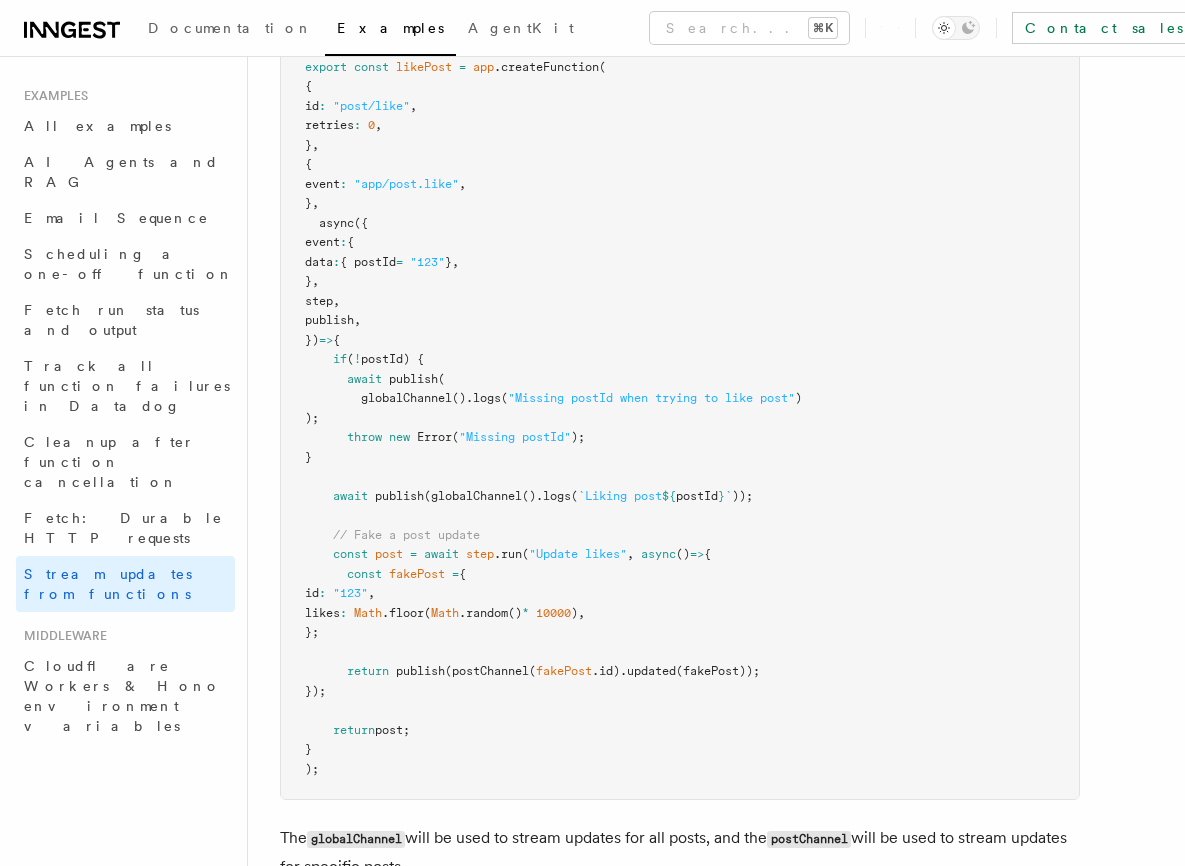 click on "import  {
channel ,
realtimeMiddleware ,
subscribe ,
topic ,
}  from   "@inngest/realtime" ;
import  { EventSchemas ,  Inngest }  from   "inngest" ;
import  { globalChannel ,  postChannel }  from   "../channels" ;
export   const   likePost   =   app .createFunction (
{
id :   "post/like" ,
retries :   0 ,
} ,
{
event :   "app/post.like" ,
} ,
async  ({
event :  {
data :  { postId  =   "123"  } ,
} ,
step ,
publish ,
})  =>  {
if  ( ! postId) {
await   publish (
globalChannel () .logs ( "Missing postId when trying to like post" )
);
throw   new   Error ( "Missing postId" );
}
await   publish ( globalChannel () .logs ( `Liking post  ${ postId } ` ));
// Fake a post update
const   post   =   await   step .run ( "Update likes" ,   async  ()  =>  {
const   fakePost   =  {
id :   "123" ,
likes :   Math .floor ( *" at bounding box center (680, 330) 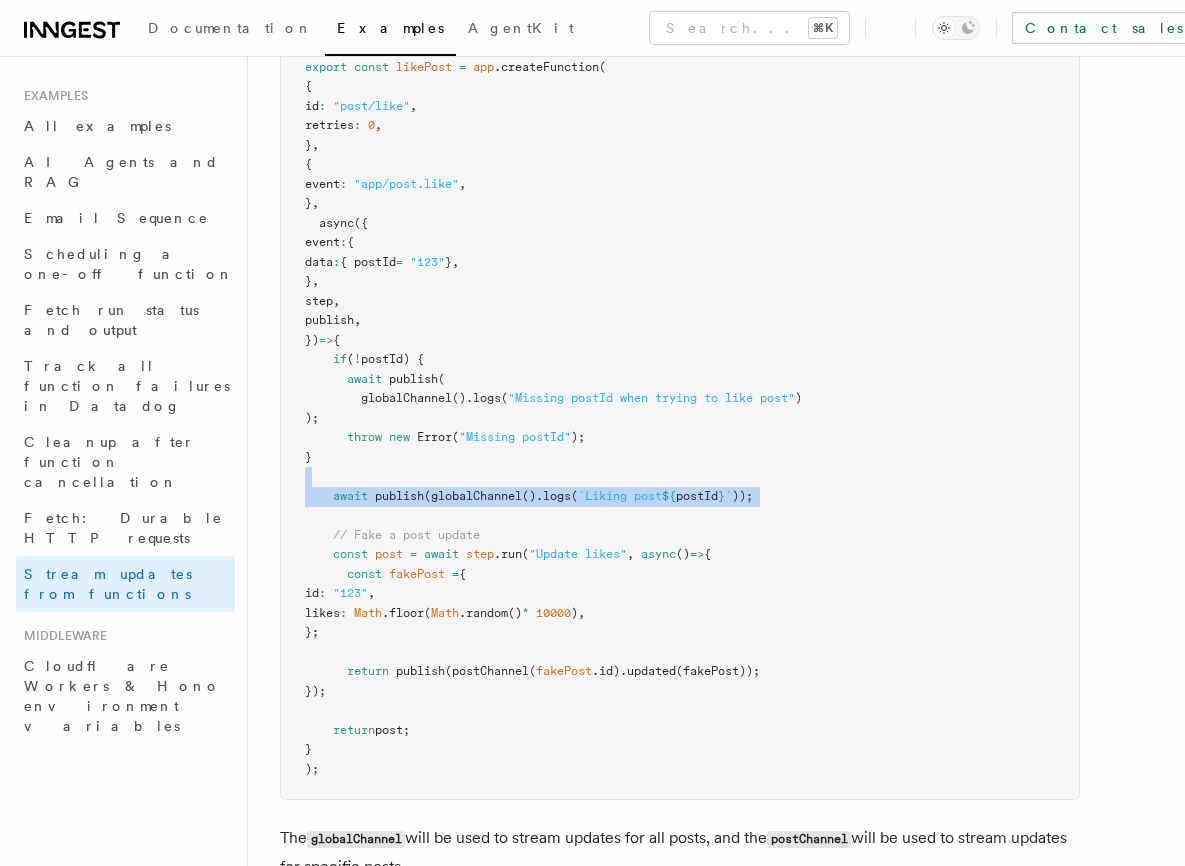 drag, startPoint x: 432, startPoint y: 457, endPoint x: 441, endPoint y: 494, distance: 38.078865 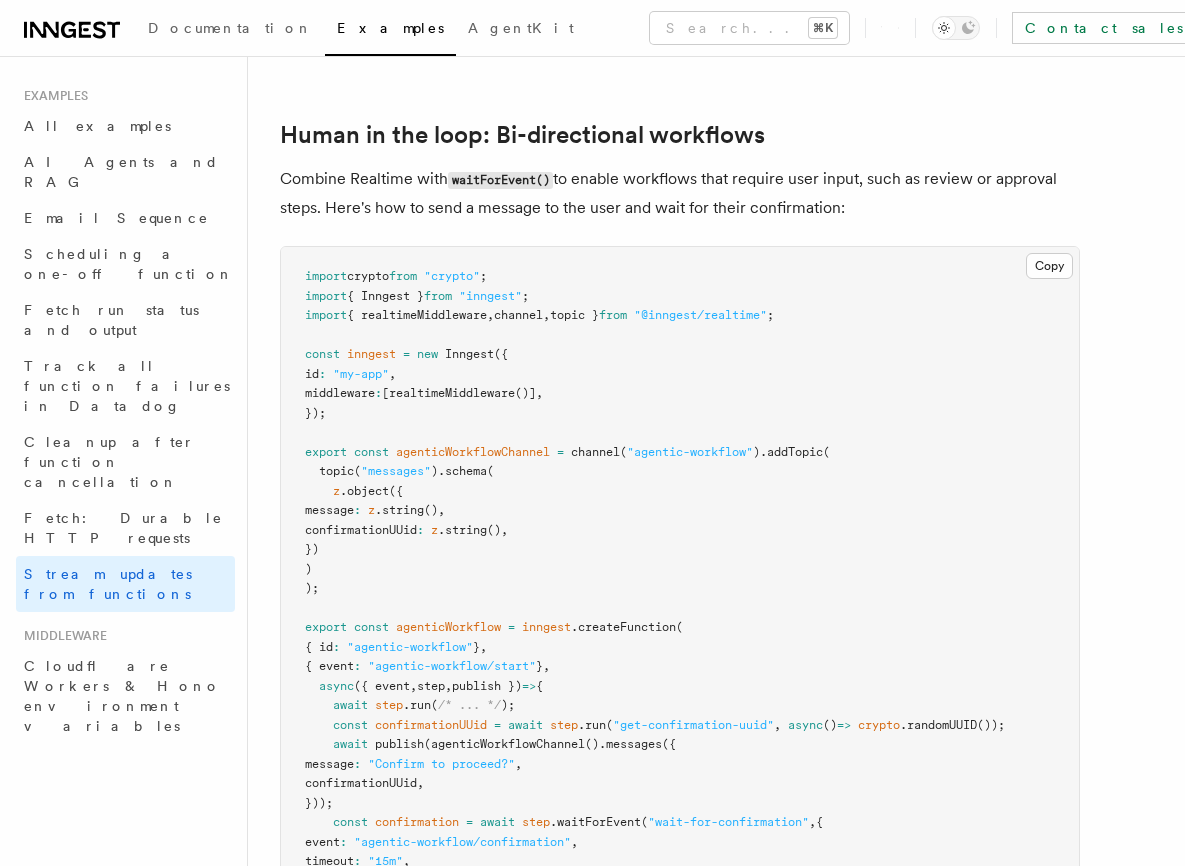 scroll, scrollTop: 3849, scrollLeft: 0, axis: vertical 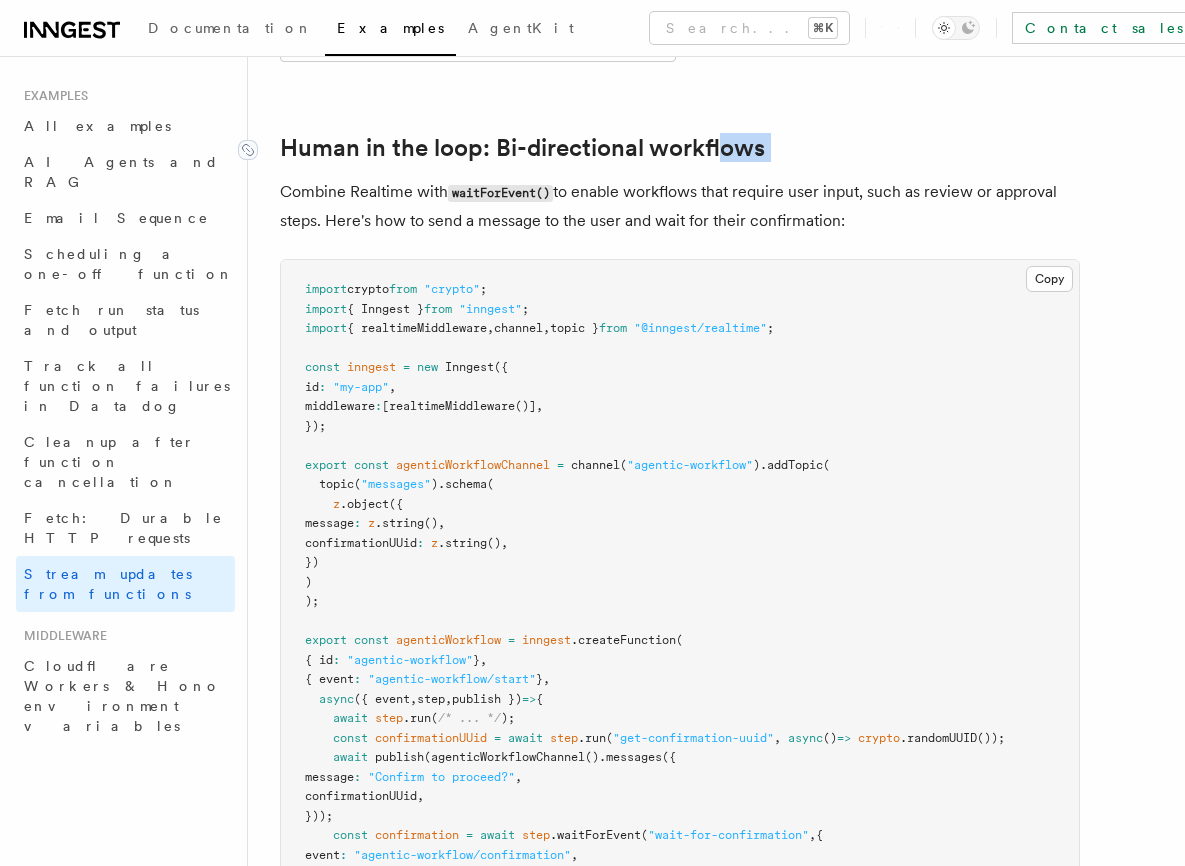 drag, startPoint x: 279, startPoint y: 150, endPoint x: 733, endPoint y: 120, distance: 454.9901 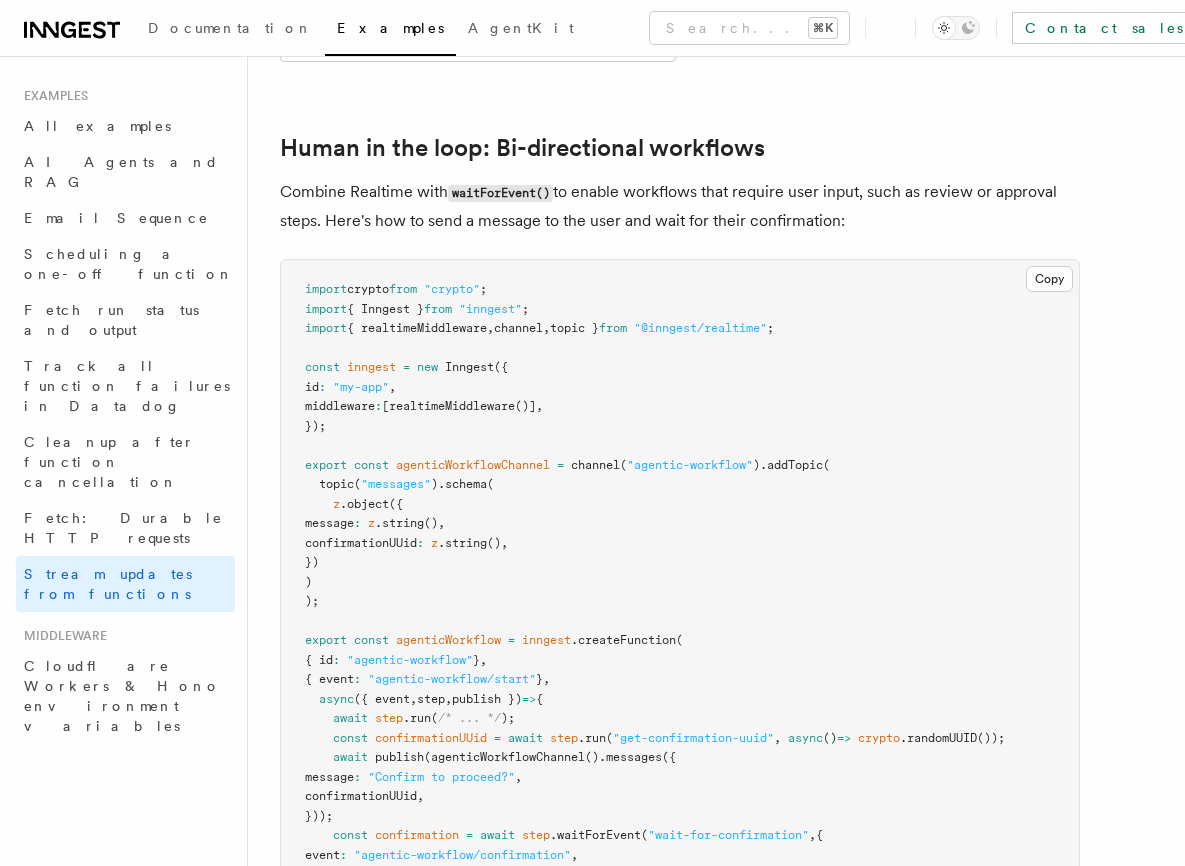 click on "Combine Realtime with  waitForEvent()  to enable workflows that require user input, such as review or approval steps. Here's how to send a message to the user and wait for their confirmation:" at bounding box center [680, 206] 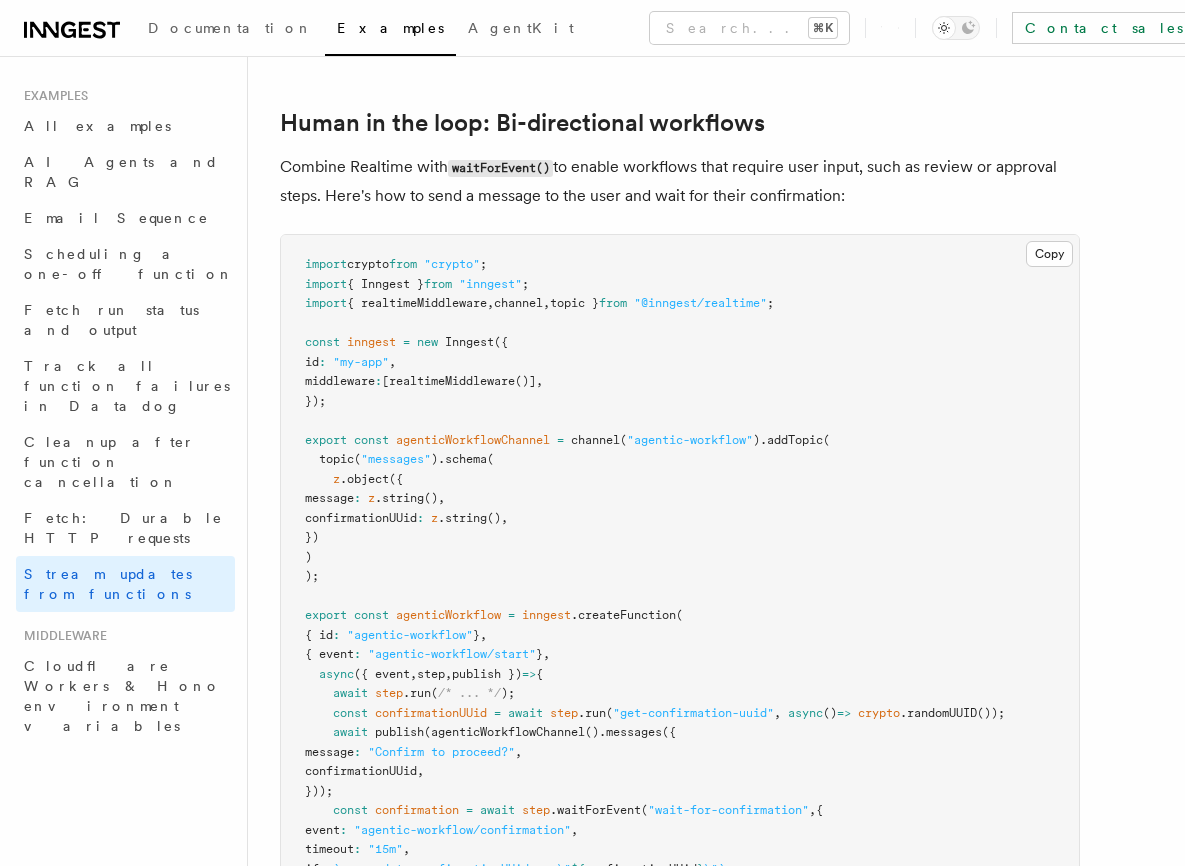 drag, startPoint x: 365, startPoint y: 263, endPoint x: 588, endPoint y: 266, distance: 223.02017 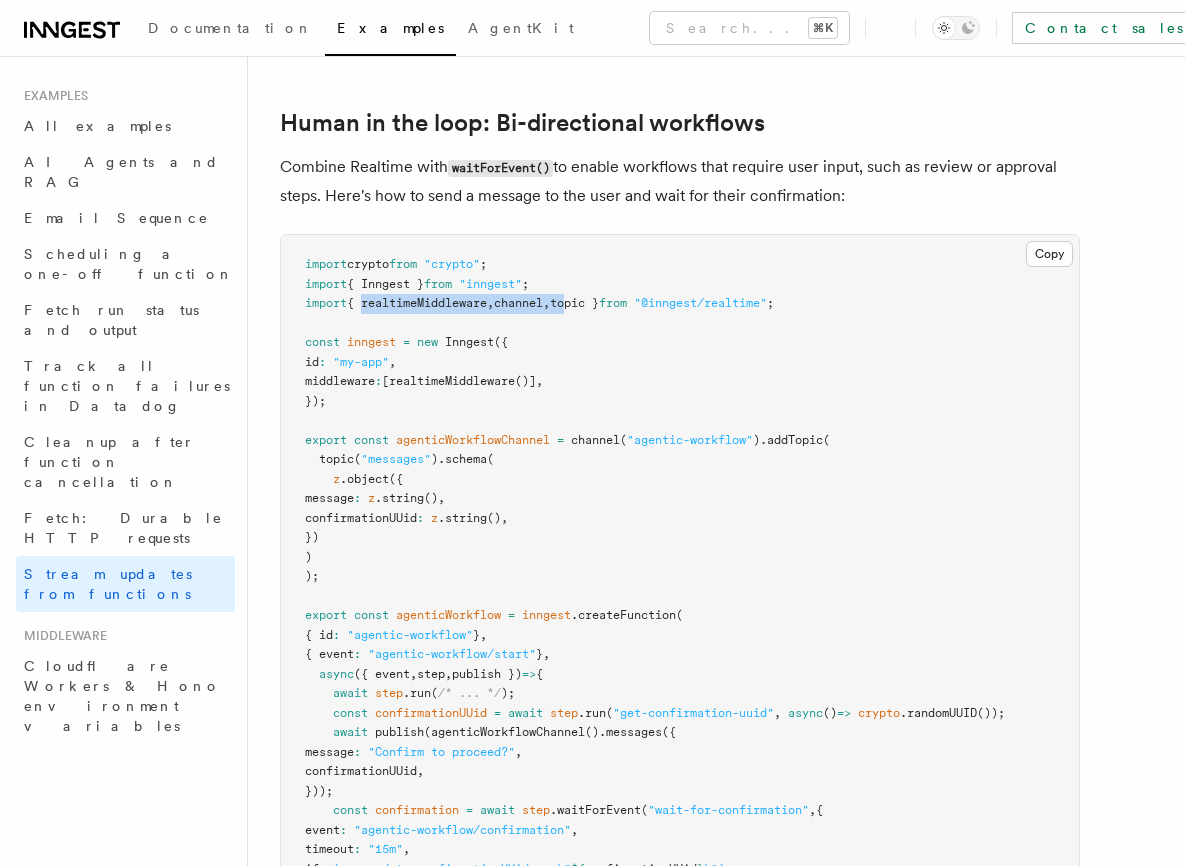 click on "topic }" at bounding box center (574, 303) 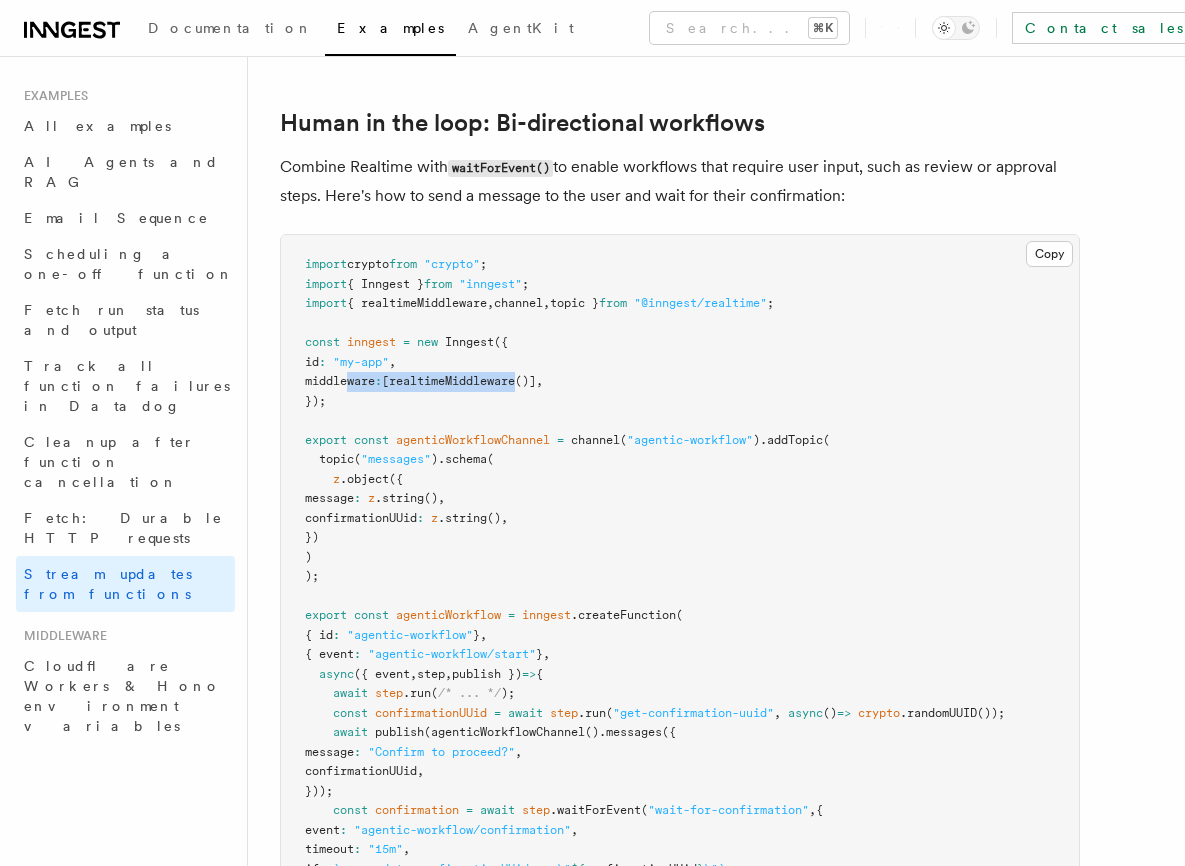 drag, startPoint x: 347, startPoint y: 342, endPoint x: 541, endPoint y: 349, distance: 194.12625 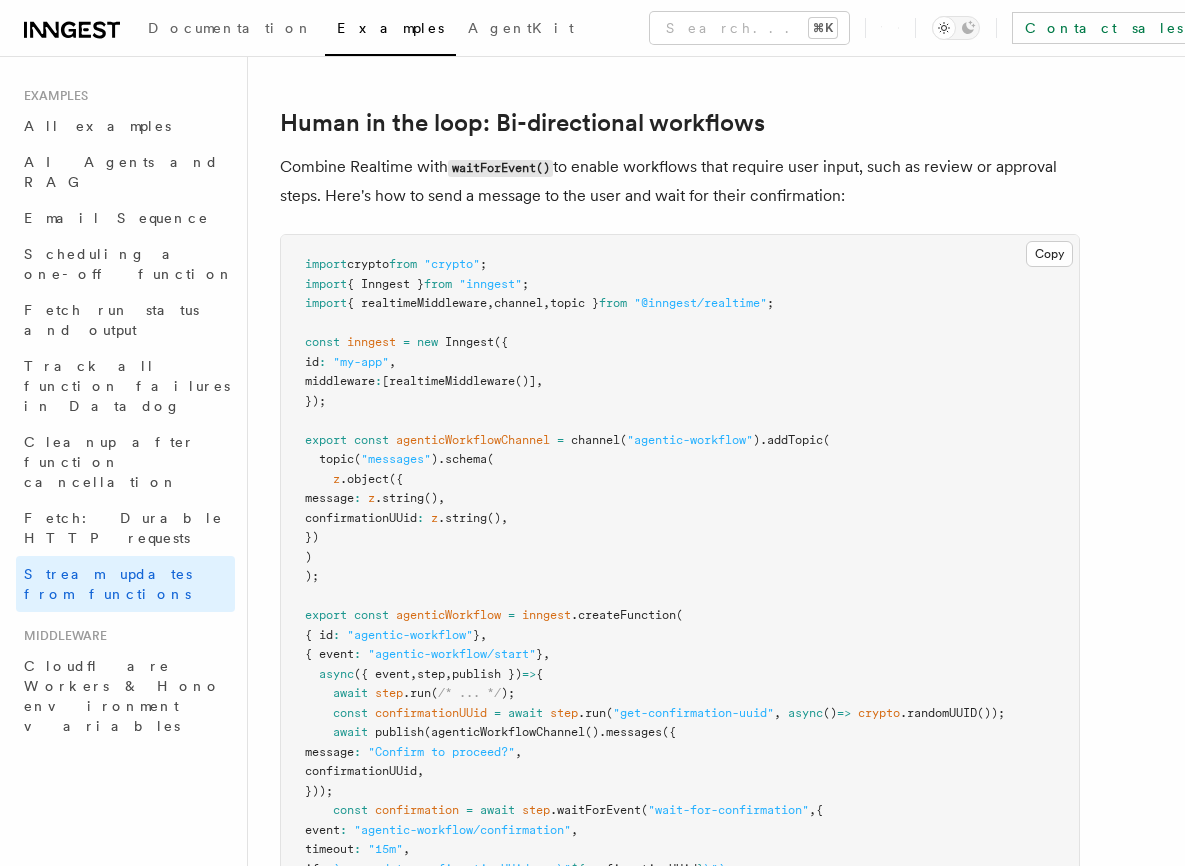 drag, startPoint x: 543, startPoint y: 345, endPoint x: 518, endPoint y: 361, distance: 29.681644 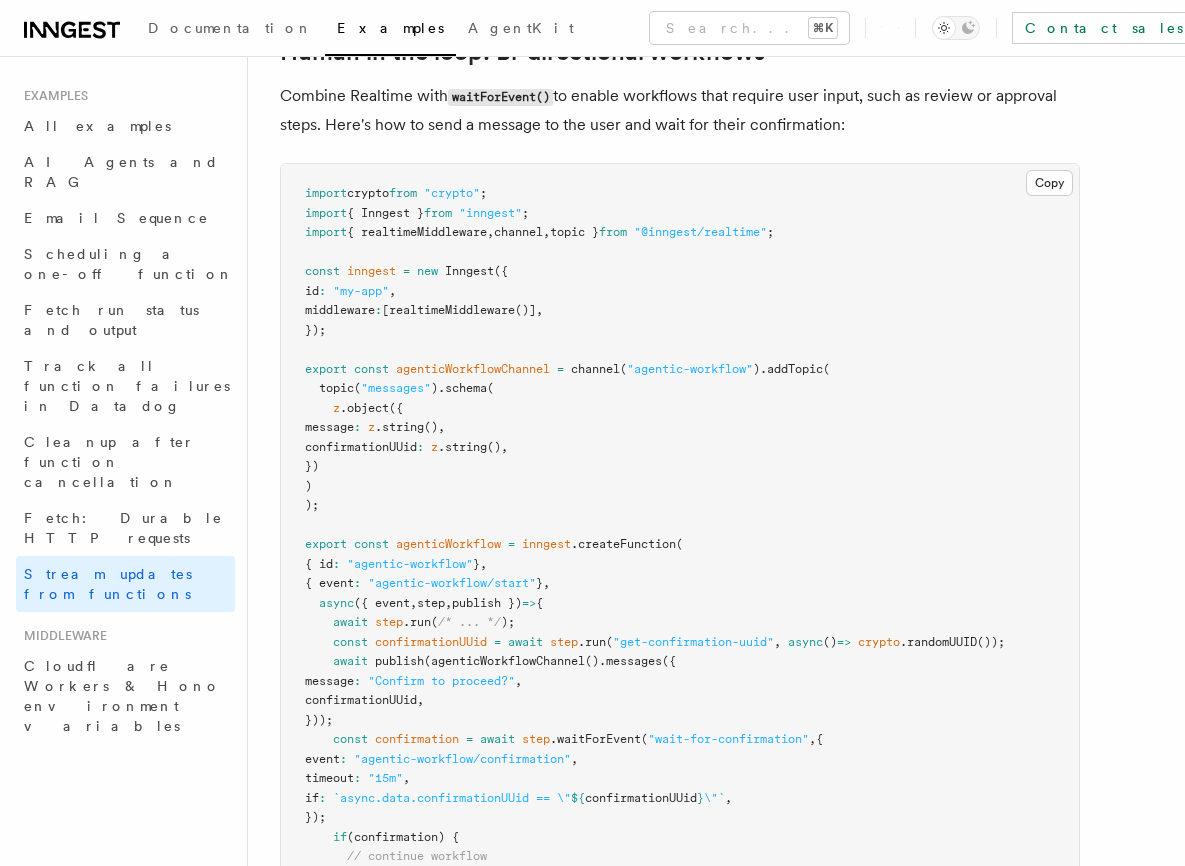 scroll, scrollTop: 3971, scrollLeft: 0, axis: vertical 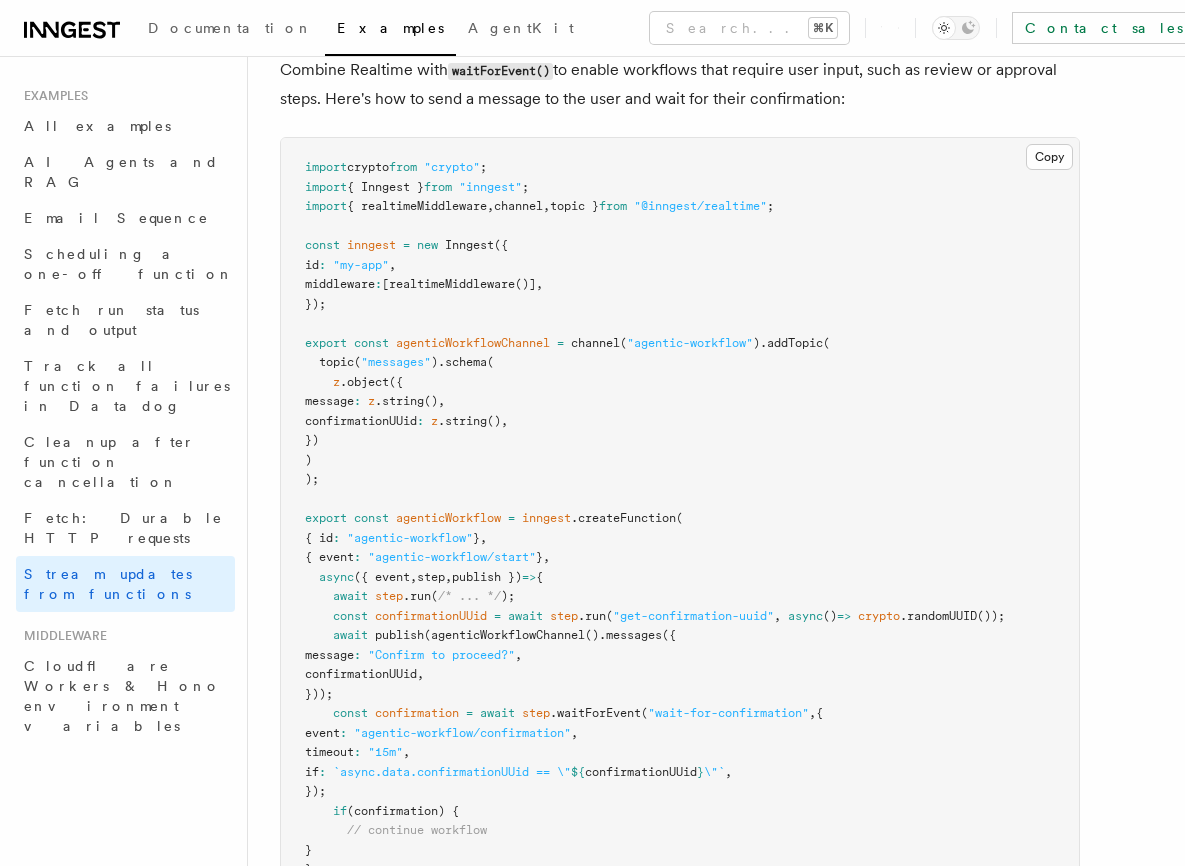 drag, startPoint x: 495, startPoint y: 302, endPoint x: 497, endPoint y: 379, distance: 77.02597 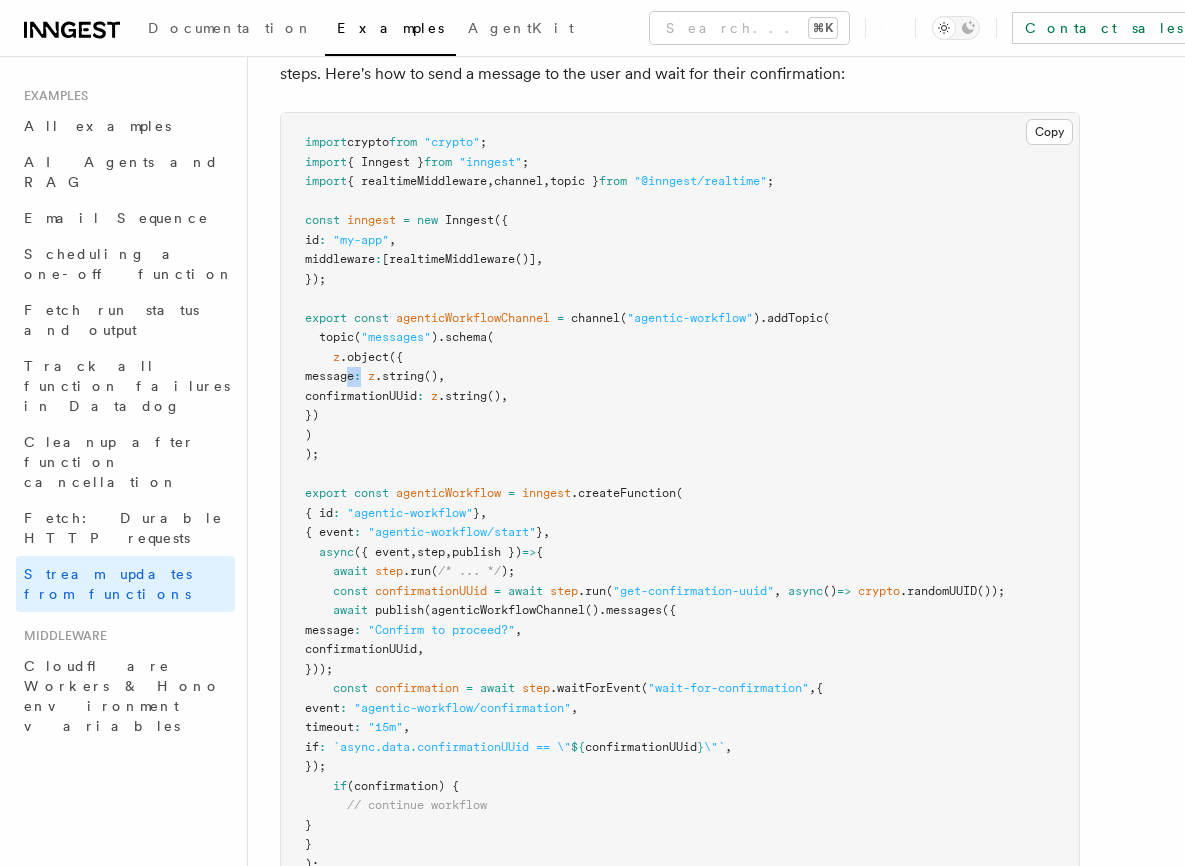 drag, startPoint x: 346, startPoint y: 343, endPoint x: 432, endPoint y: 347, distance: 86.09297 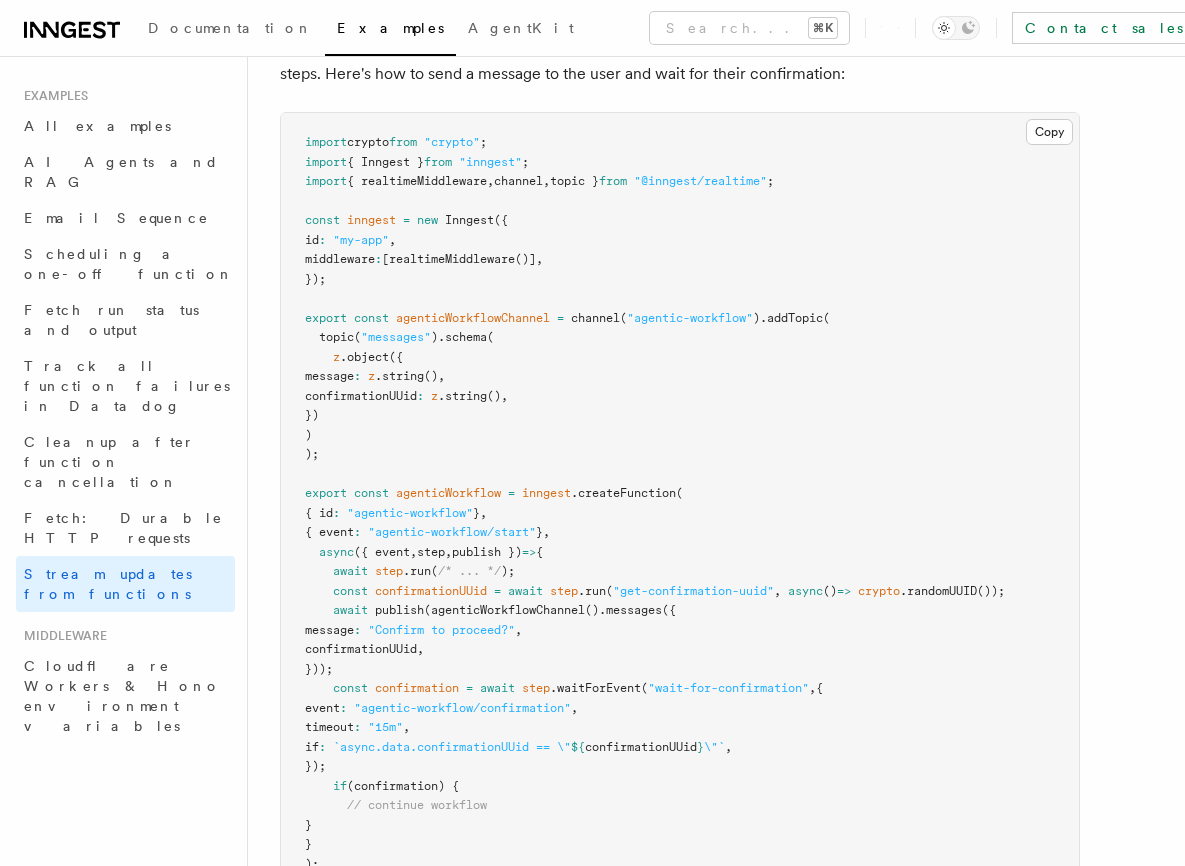 click on "confirmationUUid" at bounding box center (361, 396) 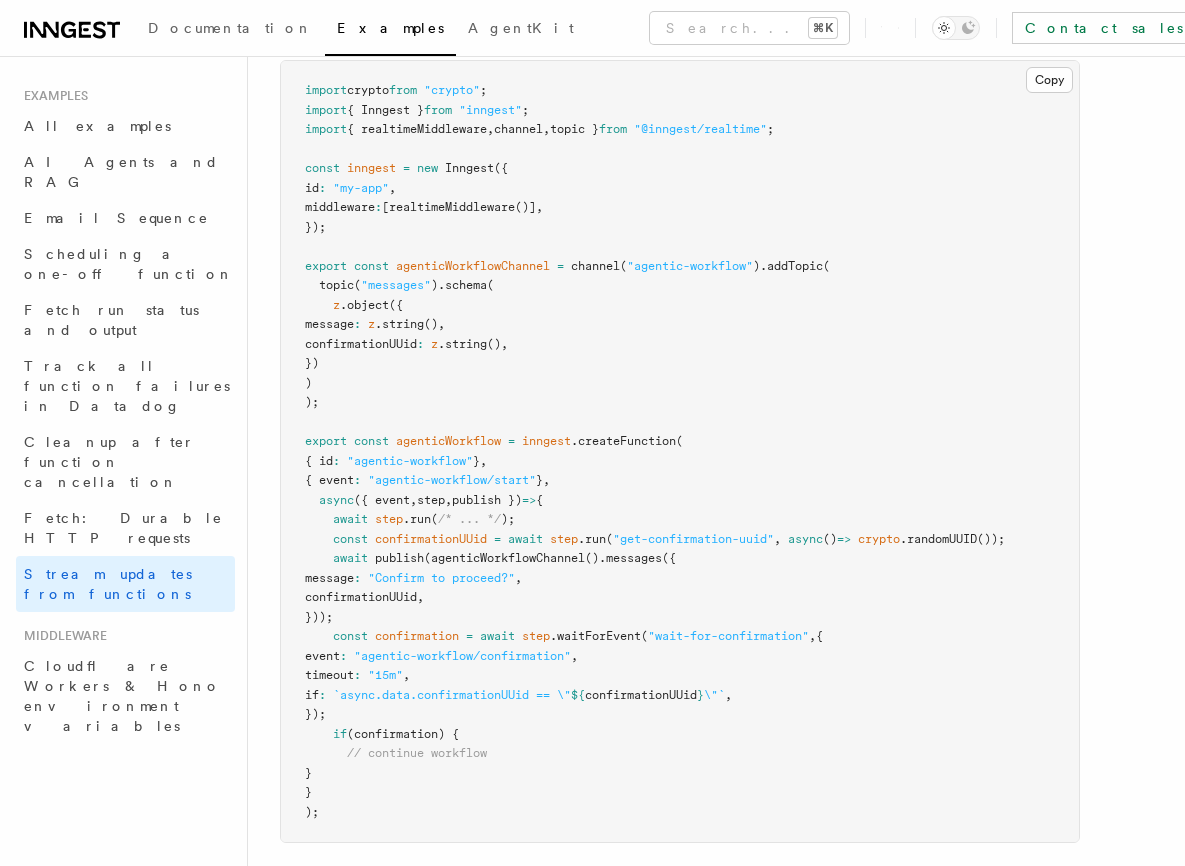 scroll, scrollTop: 4061, scrollLeft: 0, axis: vertical 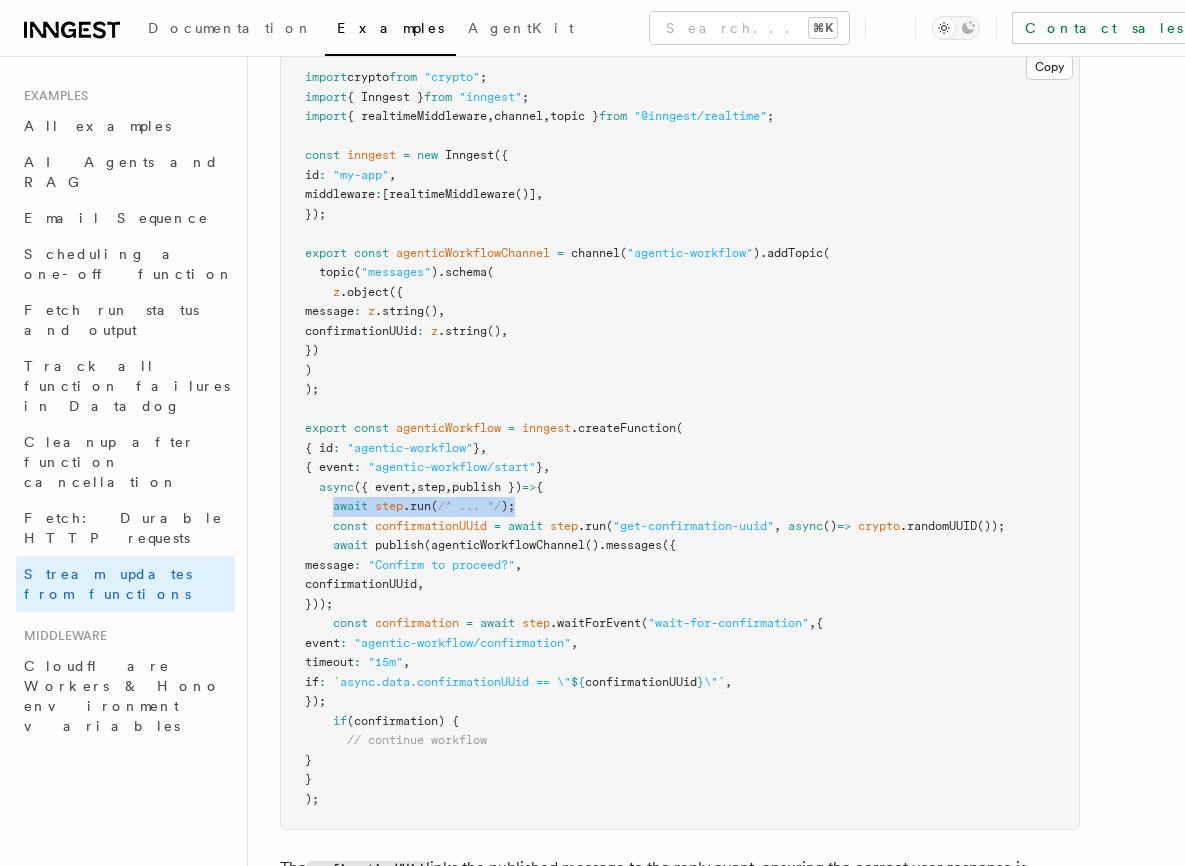 drag, startPoint x: 332, startPoint y: 471, endPoint x: 585, endPoint y: 470, distance: 253.00198 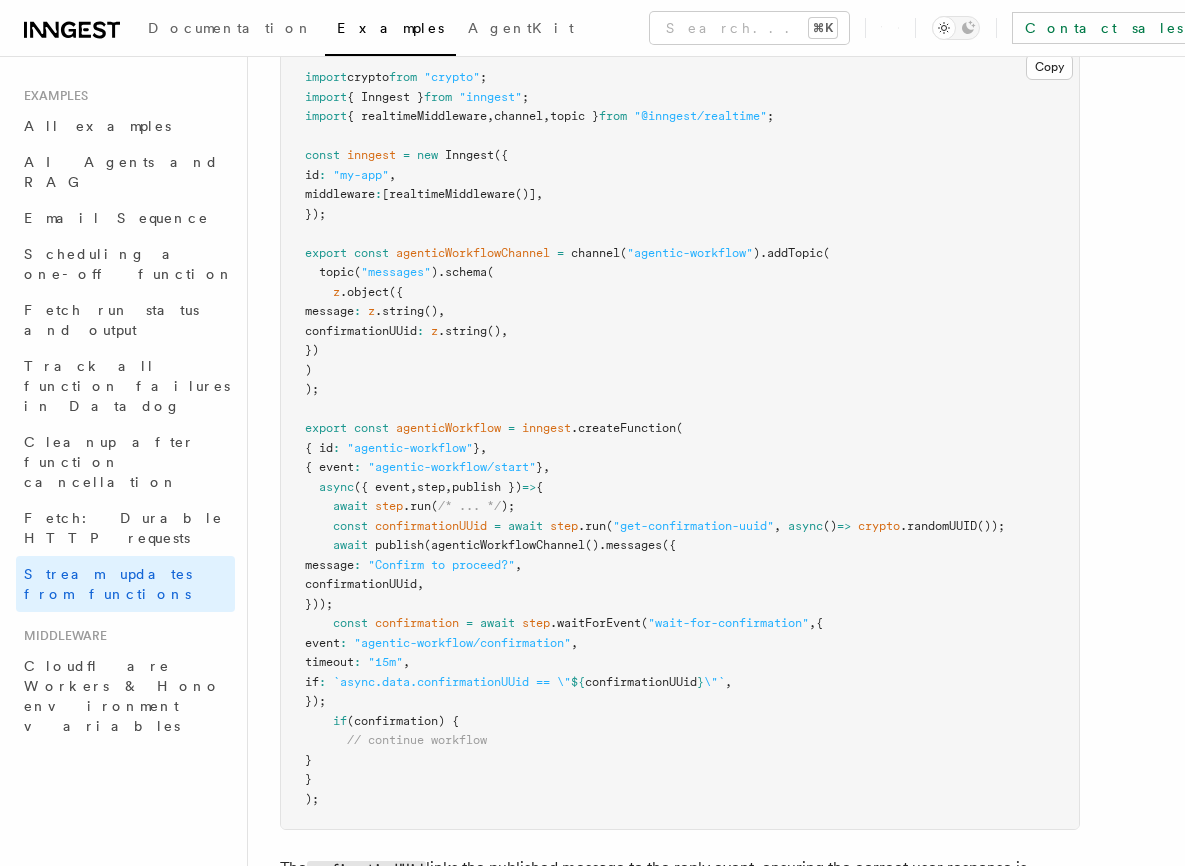 scroll, scrollTop: 4074, scrollLeft: 0, axis: vertical 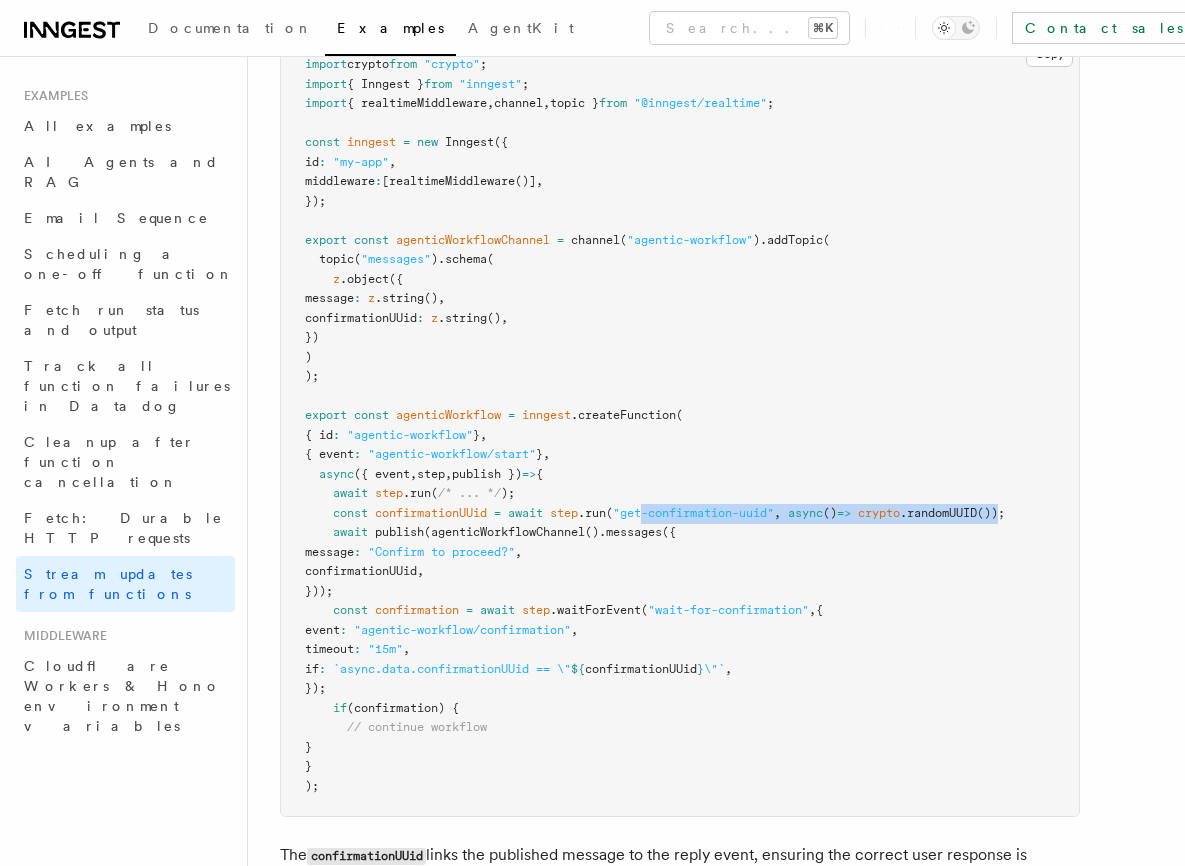 drag, startPoint x: 654, startPoint y: 479, endPoint x: 1035, endPoint y: 473, distance: 381.04724 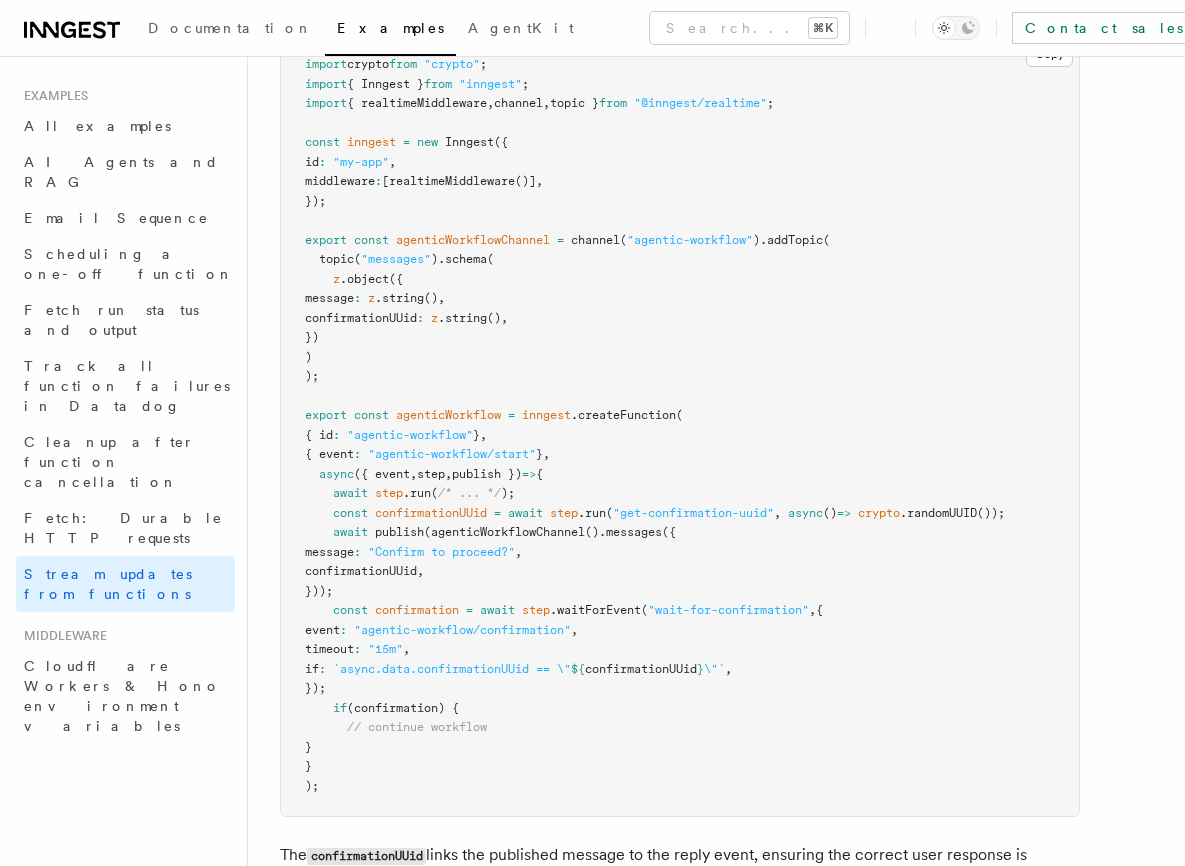 click on "import  crypto  from   "crypto" ;
import  { Inngest }  from   "inngest" ;
import  { realtimeMiddleware ,  channel ,  topic }  from   "@inngest/realtime" ;
const   inngest   =   new   Inngest ({
id :   "my-app" ,
middleware :  [ realtimeMiddleware ()] ,
});
export   const   agenticWorkflowChannel   =   channel ( "agentic-workflow" ) .addTopic (
topic ( "messages" ) .schema (
z .object ({
message :   z .string () ,
confirmationUUid :   z .string () ,
})
)
);
export   const   agenticWorkflow   =   inngest .createFunction (
{ id :   "agentic-workflow"  } ,
{ event :   "agentic-workflow/start"  } ,
async  ({ event ,  step ,  publish })  =>  {
await   step .run ( /* ... */ );
const   confirmationUUid   =   await   step .run ( "get-confirmation-uuid" ,   async  ()  =>   crypto .randomUUID ());
await   publish ( agenticWorkflowChannel () .messages ({
message :   "Confirm to proceed?" ,
confirmationUUid" at bounding box center [680, 425] 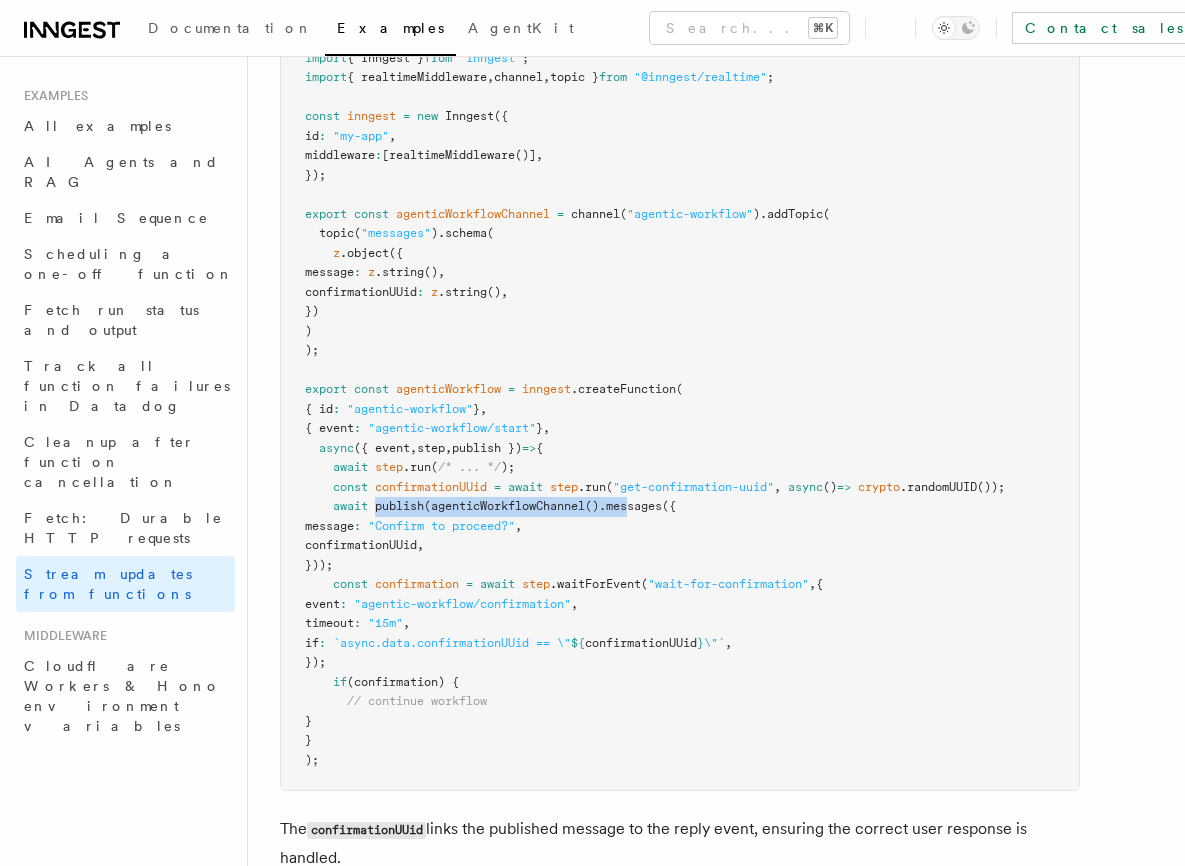 drag, startPoint x: 377, startPoint y: 470, endPoint x: 633, endPoint y: 473, distance: 256.01758 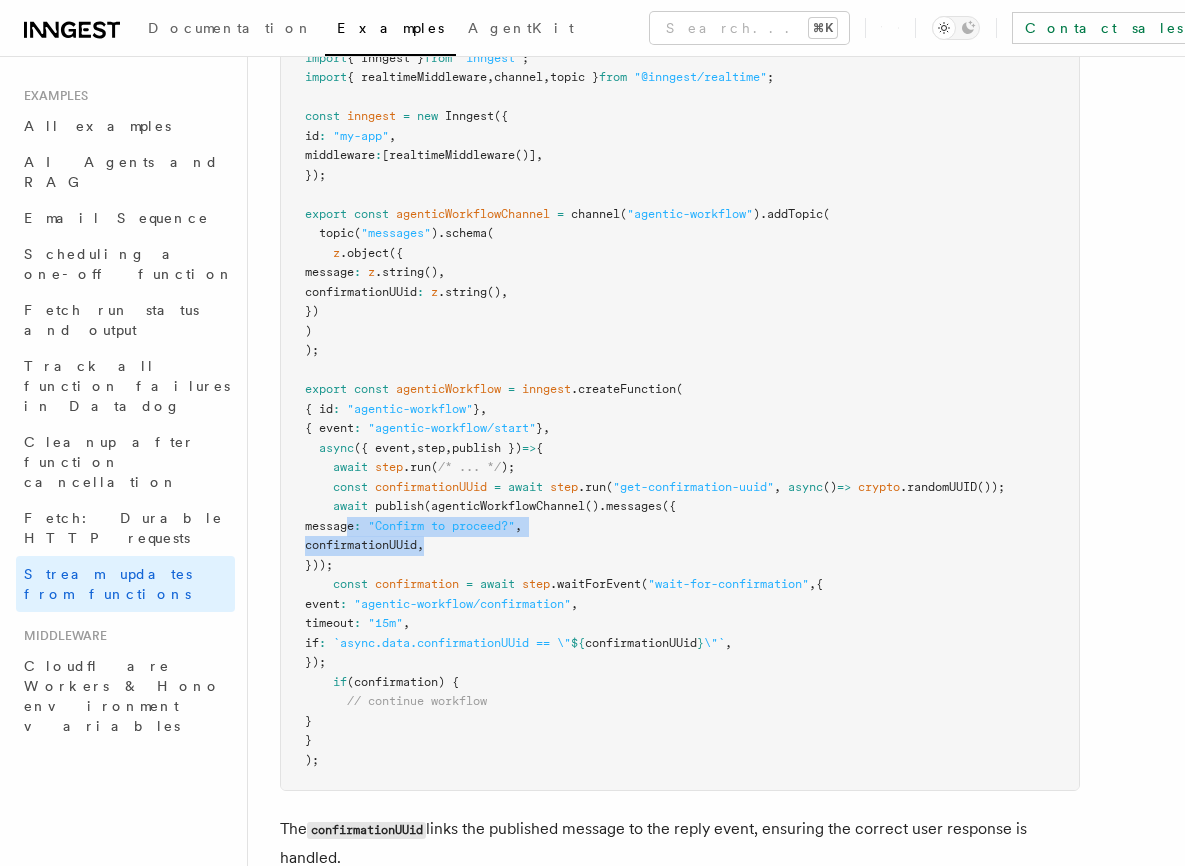 drag, startPoint x: 347, startPoint y: 490, endPoint x: 521, endPoint y: 497, distance: 174.14075 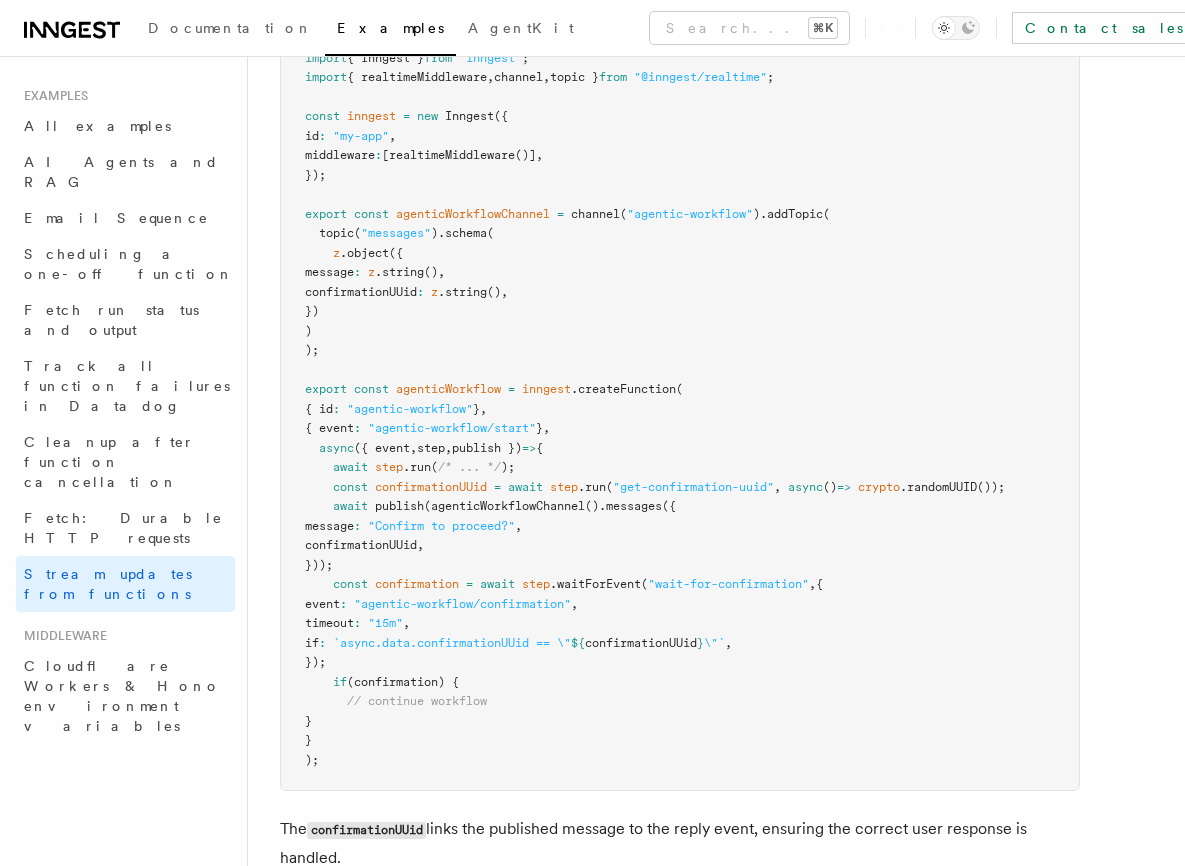 click on "import  crypto  from   "crypto" ;
import  { Inngest }  from   "inngest" ;
import  { realtimeMiddleware ,  channel ,  topic }  from   "@inngest/realtime" ;
const   inngest   =   new   Inngest ({
id :   "my-app" ,
middleware :  [ realtimeMiddleware ()] ,
});
export   const   agenticWorkflowChannel   =   channel ( "agentic-workflow" ) .addTopic (
topic ( "messages" ) .schema (
z .object ({
message :   z .string () ,
confirmationUUid :   z .string () ,
})
)
);
export   const   agenticWorkflow   =   inngest .createFunction (
{ id :   "agentic-workflow"  } ,
{ event :   "agentic-workflow/start"  } ,
async  ({ event ,  step ,  publish })  =>  {
await   step .run ( /* ... */ );
const   confirmationUUid   =   await   step .run ( "get-confirmation-uuid" ,   async  ()  =>   crypto .randomUUID ());
await   publish ( agenticWorkflowChannel () .messages ({
message :   "Confirm to proceed?" ,
confirmationUUid" at bounding box center [680, 399] 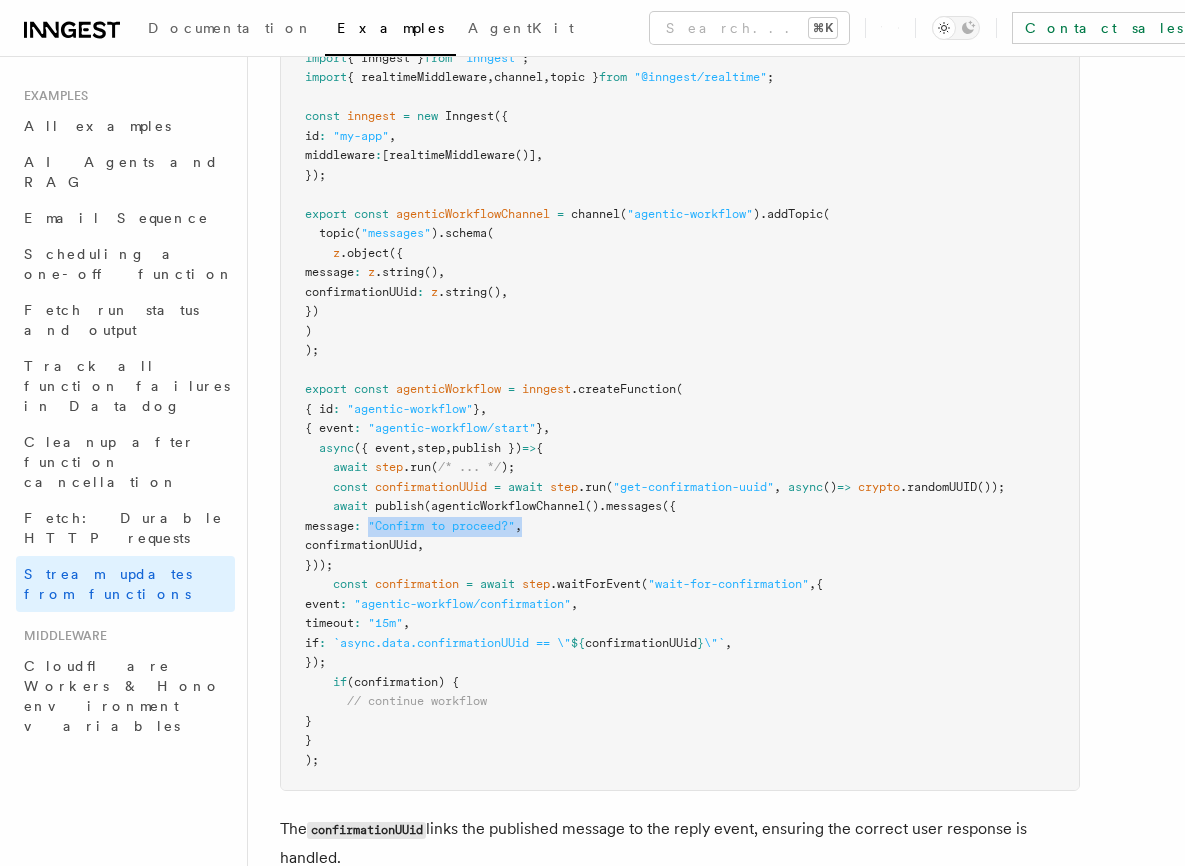 drag, startPoint x: 411, startPoint y: 487, endPoint x: 624, endPoint y: 485, distance: 213.00938 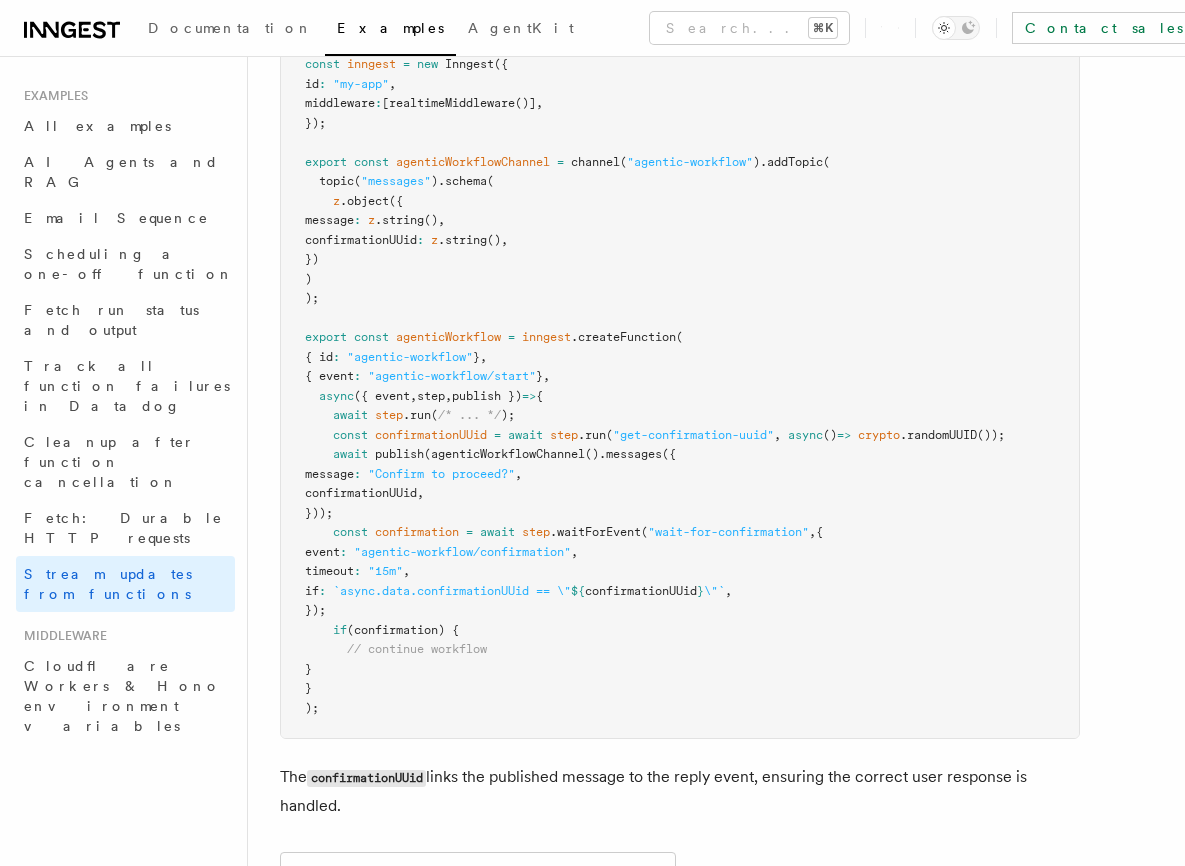 scroll, scrollTop: 4165, scrollLeft: 0, axis: vertical 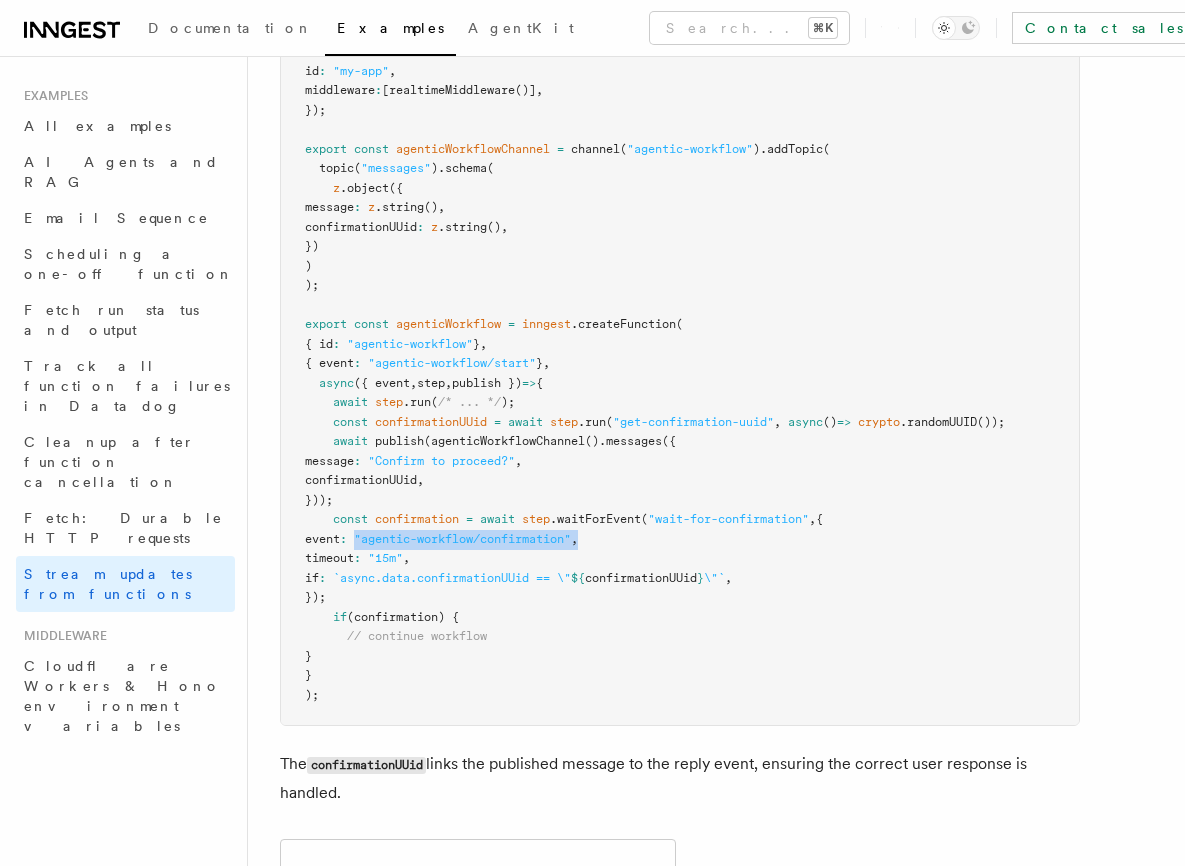 drag, startPoint x: 398, startPoint y: 503, endPoint x: 665, endPoint y: 499, distance: 267.02997 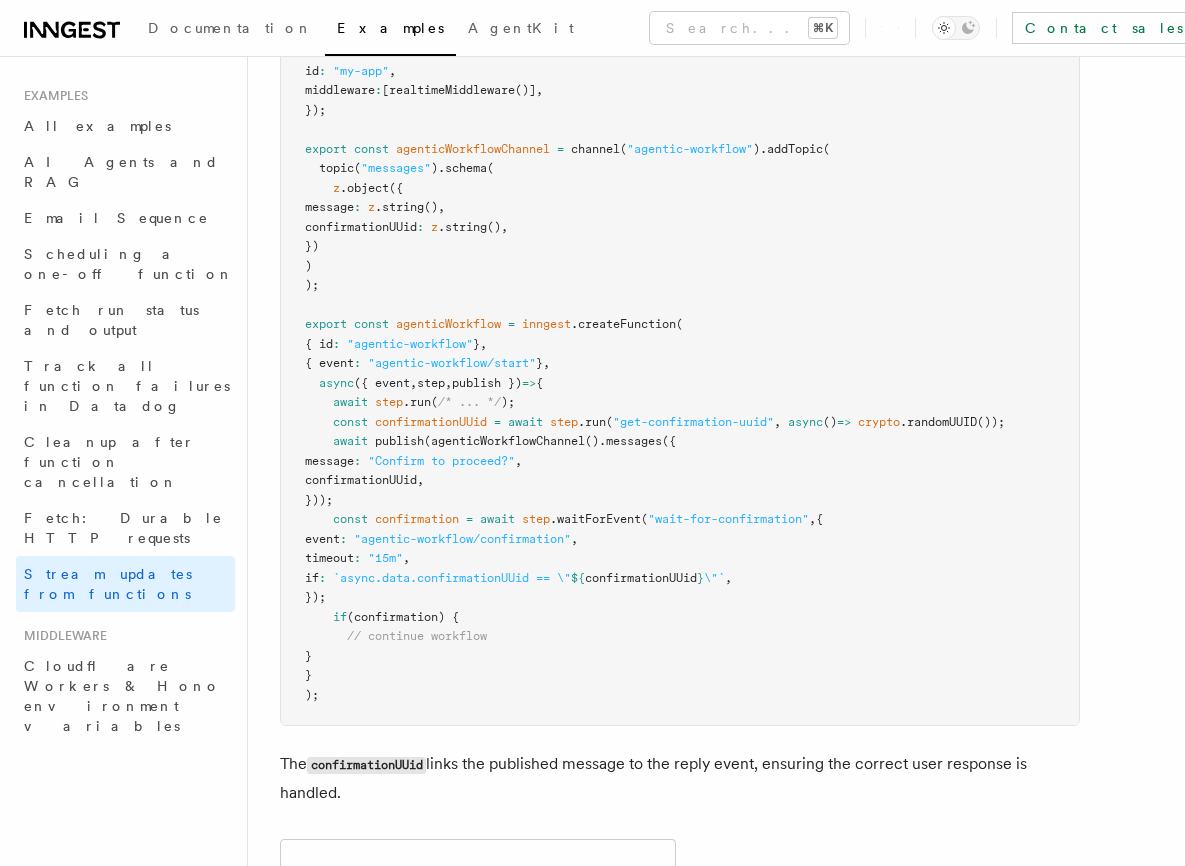 click on "import  crypto  from   "crypto" ;
import  { Inngest }  from   "inngest" ;
import  { realtimeMiddleware ,  channel ,  topic }  from   "@inngest/realtime" ;
const   inngest   =   new   Inngest ({
id :   "my-app" ,
middleware :  [ realtimeMiddleware ()] ,
});
export   const   agenticWorkflowChannel   =   channel ( "agentic-workflow" ) .addTopic (
topic ( "messages" ) .schema (
z .object ({
message :   z .string () ,
confirmationUUid :   z .string () ,
})
)
);
export   const   agenticWorkflow   =   inngest .createFunction (
{ id :   "agentic-workflow"  } ,
{ event :   "agentic-workflow/start"  } ,
async  ({ event ,  step ,  publish })  =>  {
await   step .run ( /* ... */ );
const   confirmationUUid   =   await   step .run ( "get-confirmation-uuid" ,   async  ()  =>   crypto .randomUUID ());
await   publish ( agenticWorkflowChannel () .messages ({
message :   "Confirm to proceed?" ,
confirmationUUid" at bounding box center [680, 334] 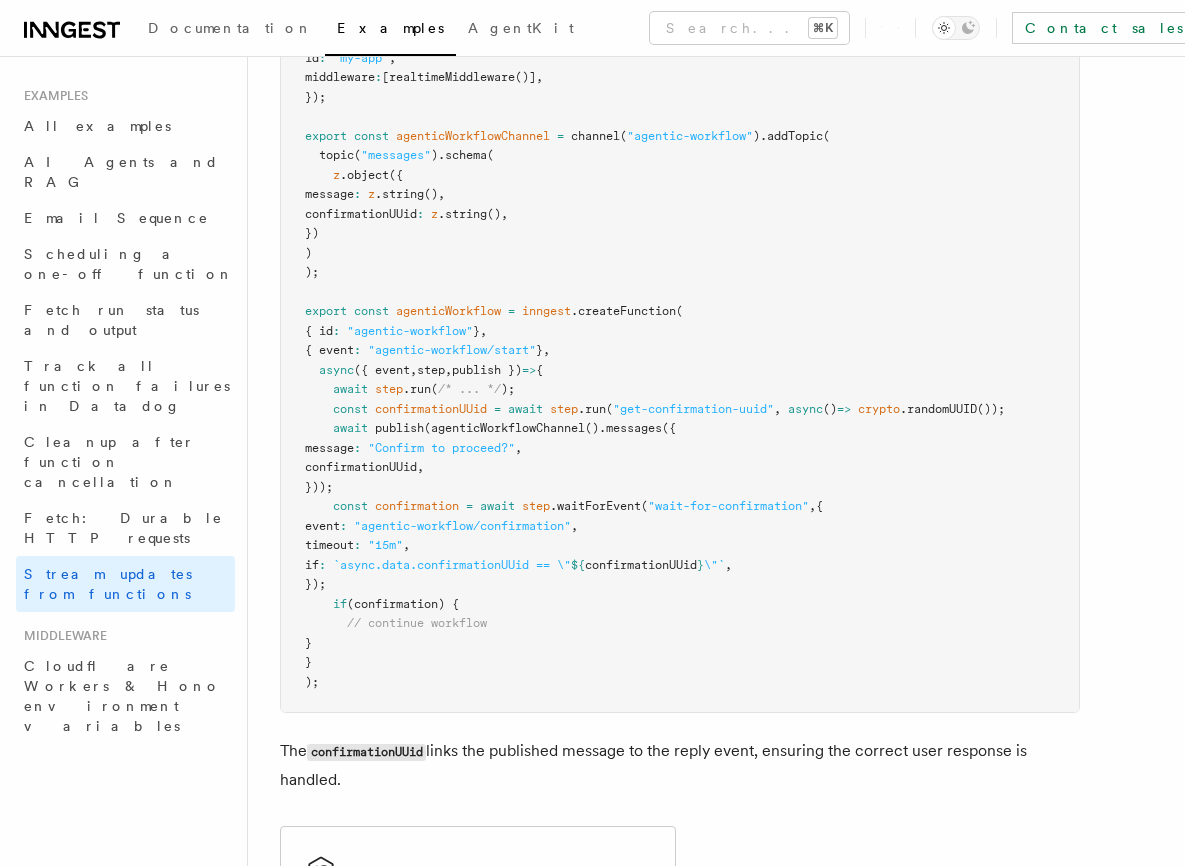 scroll, scrollTop: 4191, scrollLeft: 0, axis: vertical 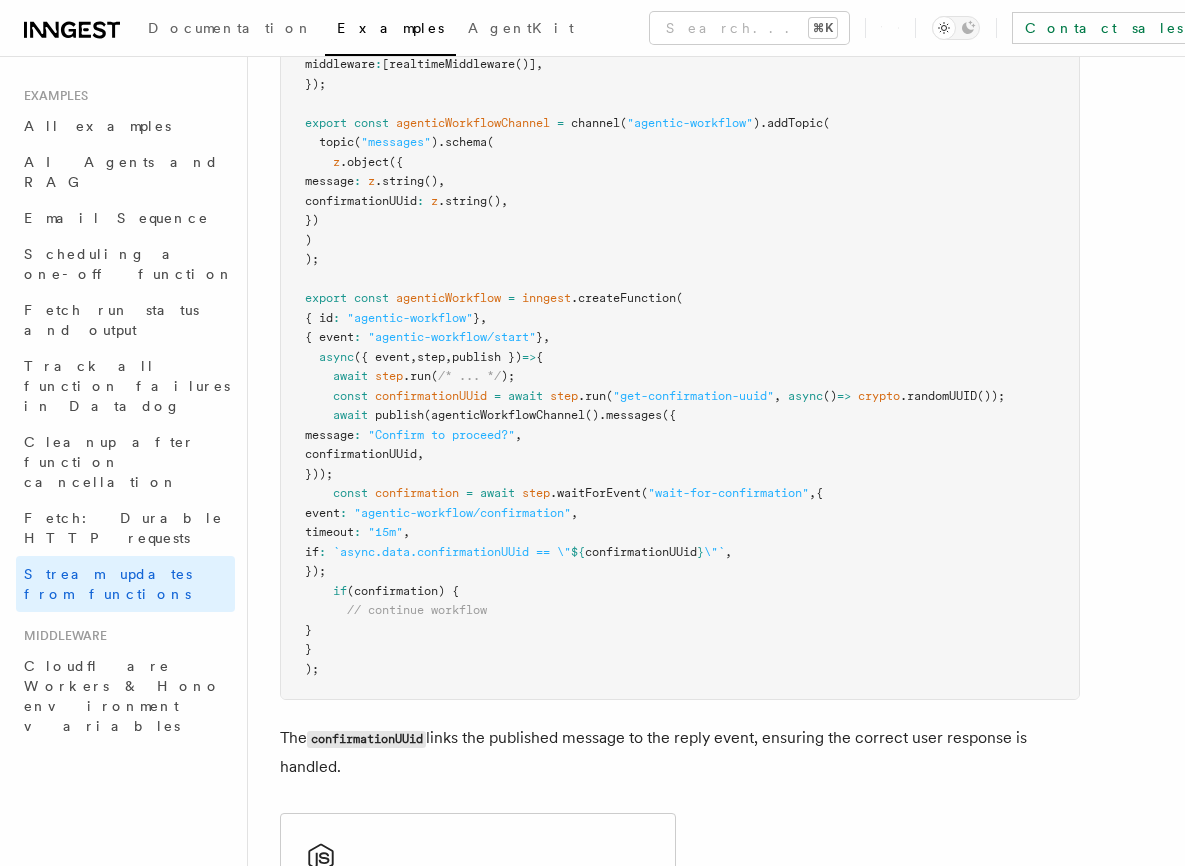 drag, startPoint x: 344, startPoint y: 512, endPoint x: 822, endPoint y: 504, distance: 478.06696 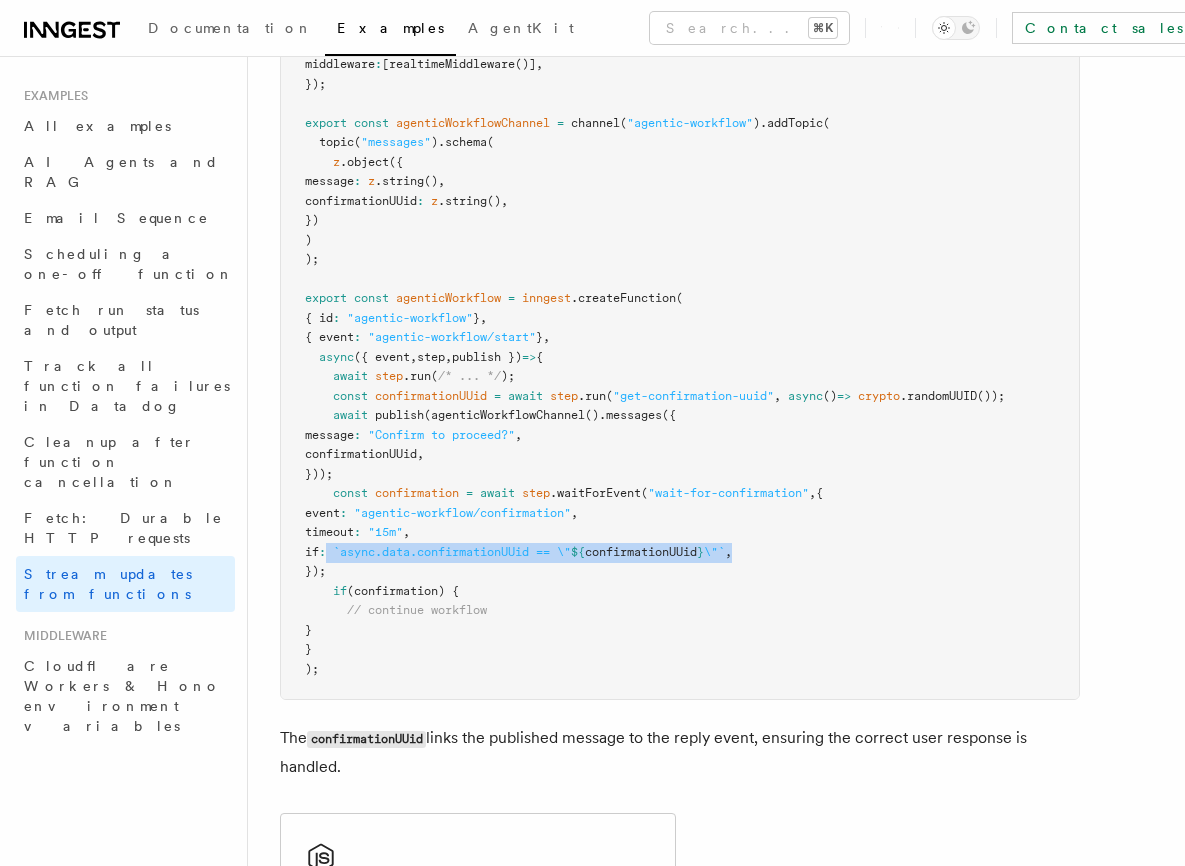 drag, startPoint x: 368, startPoint y: 516, endPoint x: 811, endPoint y: 509, distance: 443.0553 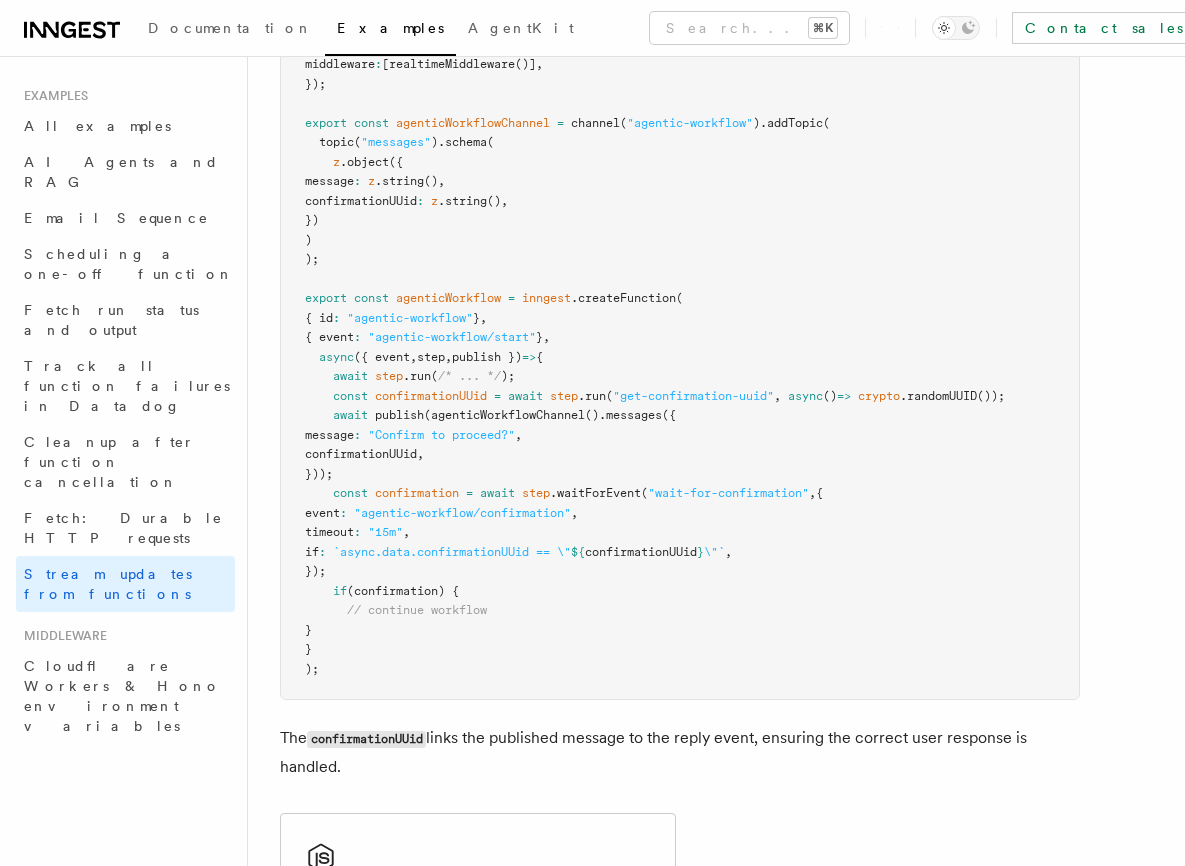 scroll, scrollTop: 4204, scrollLeft: 0, axis: vertical 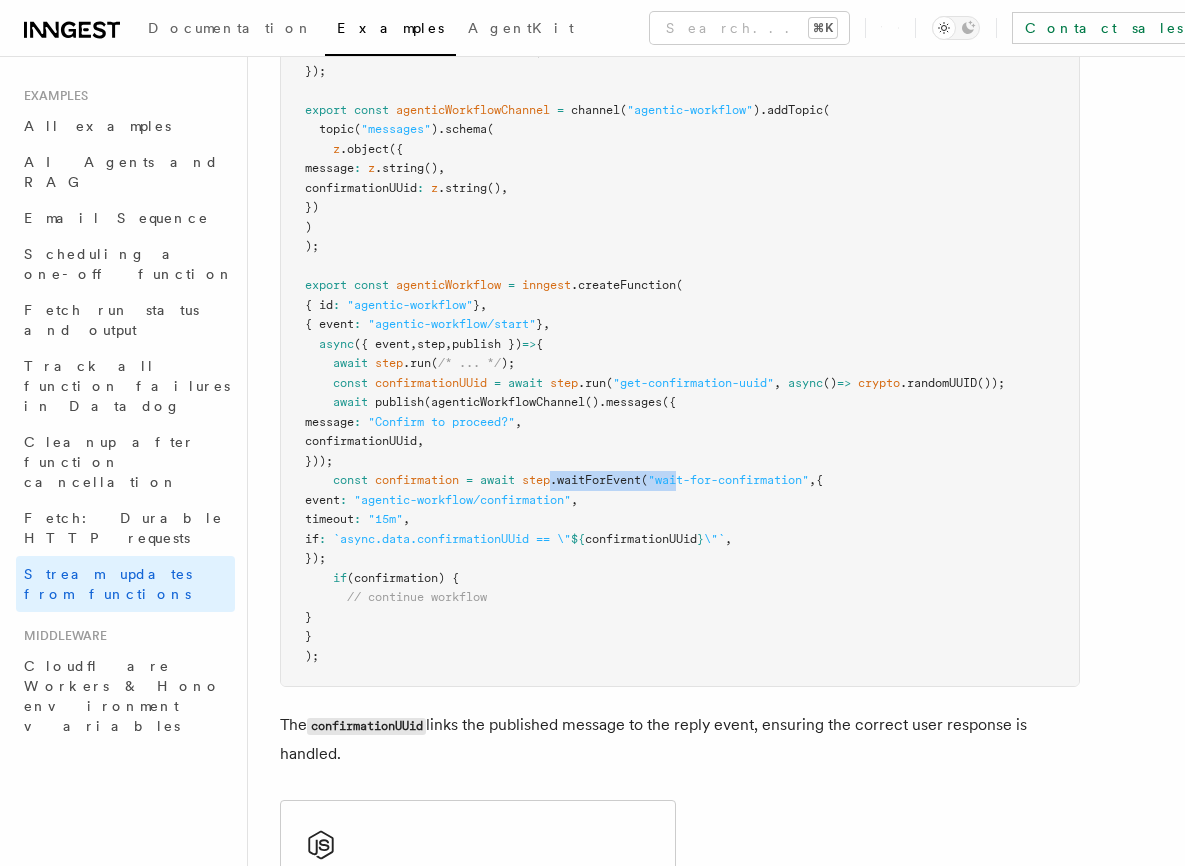 drag, startPoint x: 556, startPoint y: 441, endPoint x: 687, endPoint y: 440, distance: 131.00381 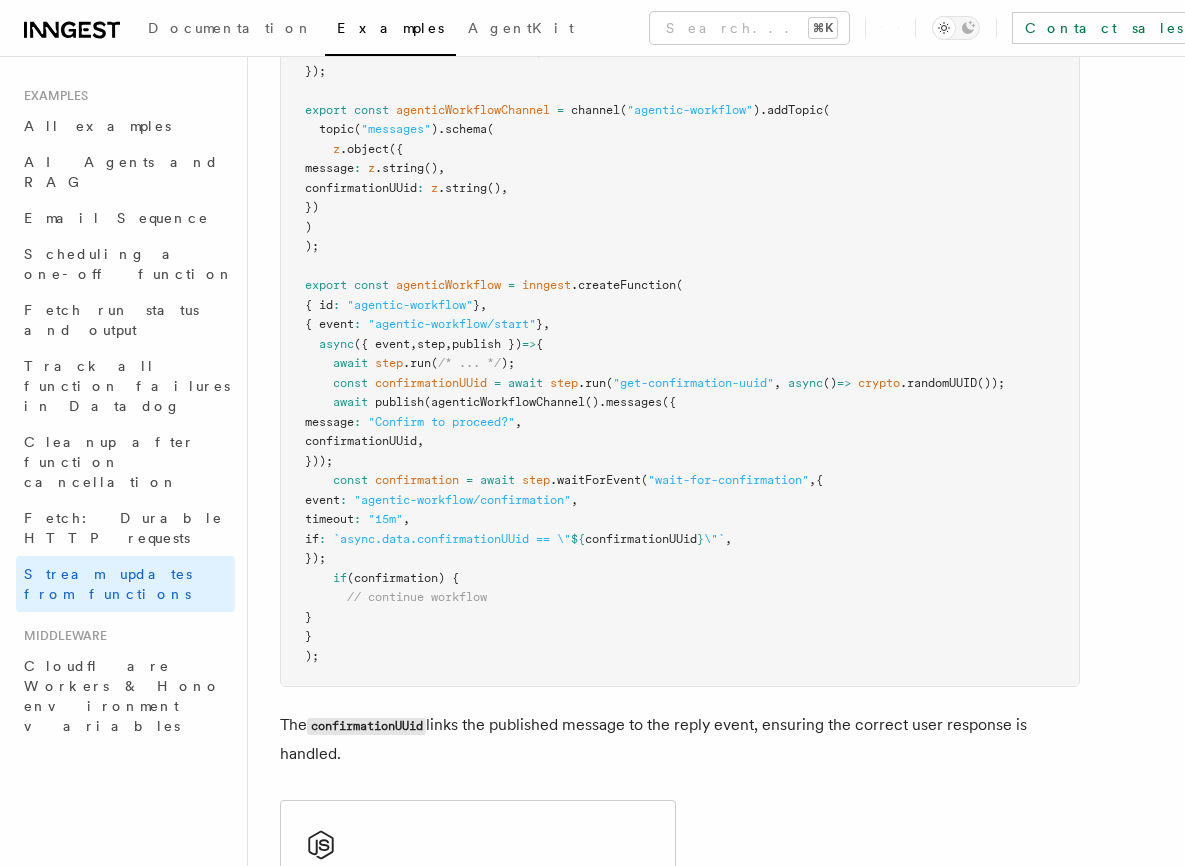 click on ""wait-for-confirmation"" at bounding box center (728, 480) 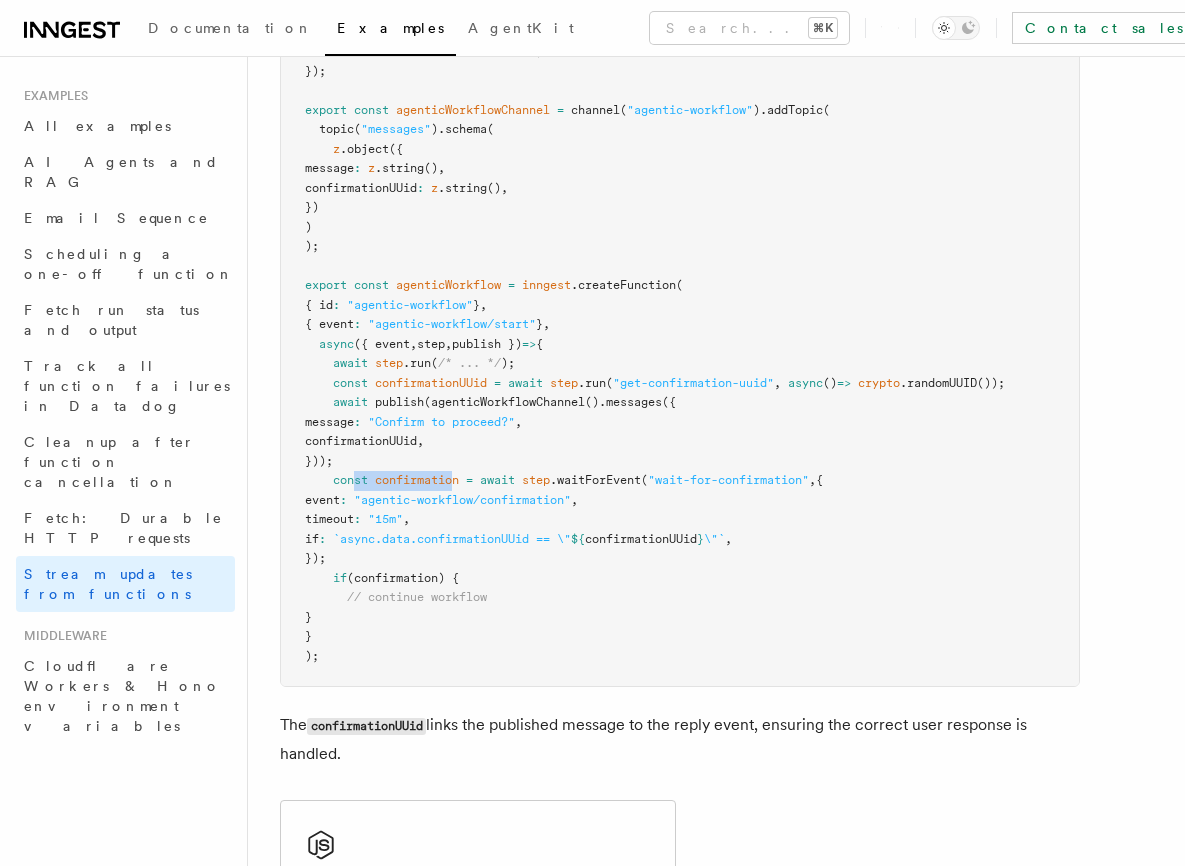 drag, startPoint x: 449, startPoint y: 441, endPoint x: 354, endPoint y: 442, distance: 95.005264 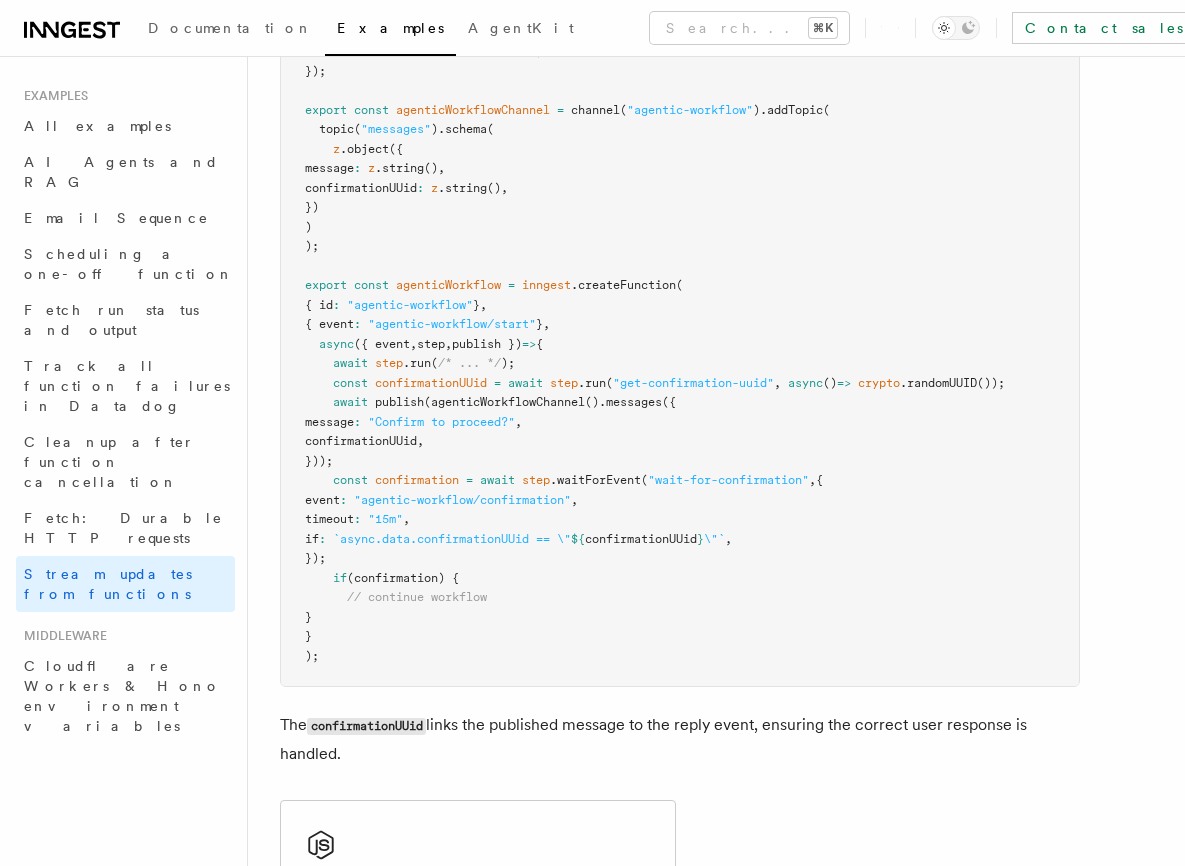 drag, startPoint x: 402, startPoint y: 447, endPoint x: 414, endPoint y: 445, distance: 12.165525 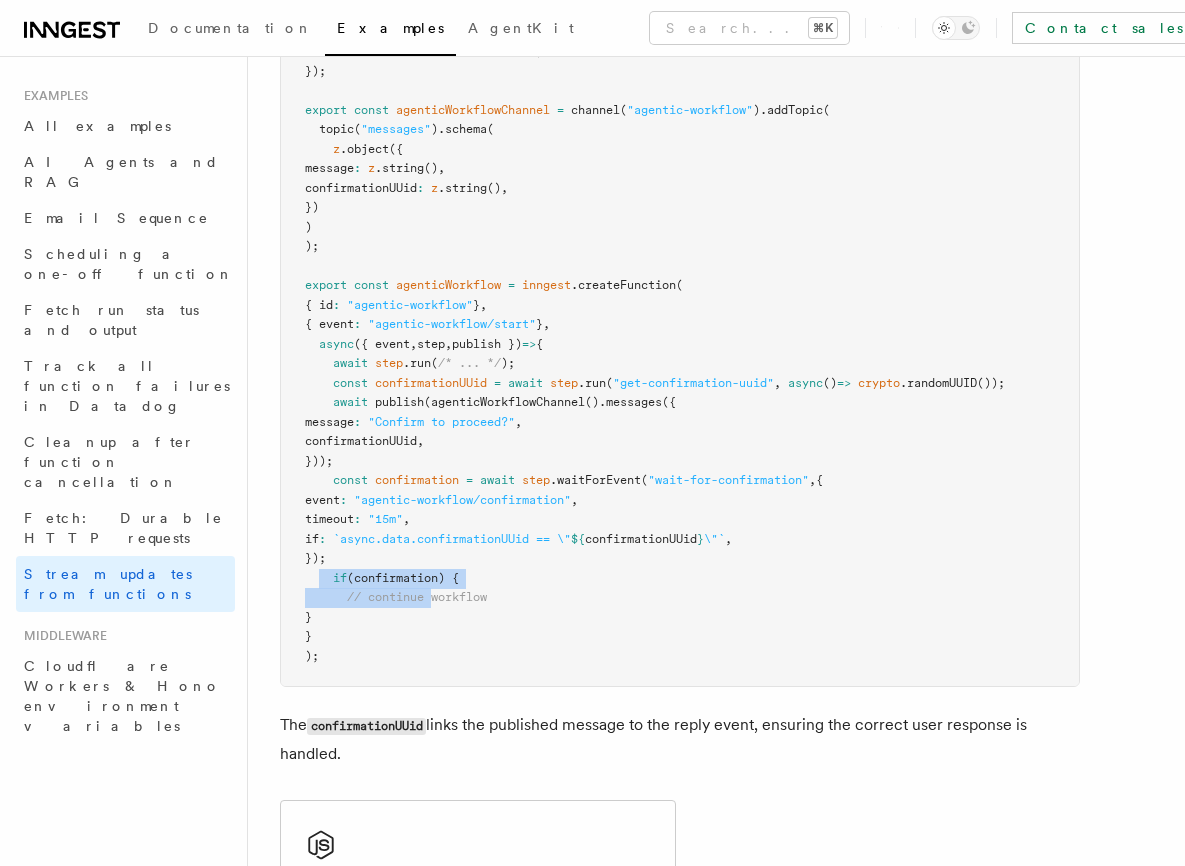 drag, startPoint x: 320, startPoint y: 542, endPoint x: 436, endPoint y: 568, distance: 118.87809 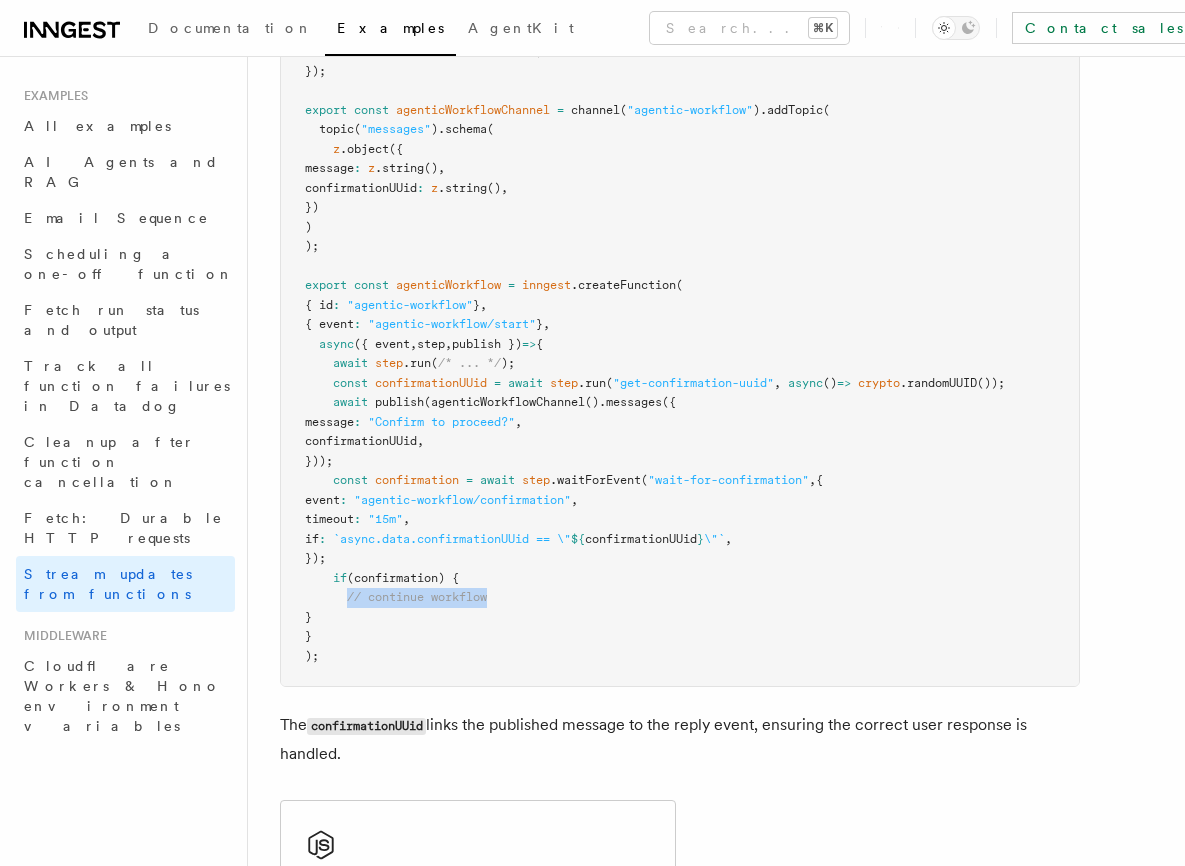 drag, startPoint x: 346, startPoint y: 561, endPoint x: 556, endPoint y: 559, distance: 210.00952 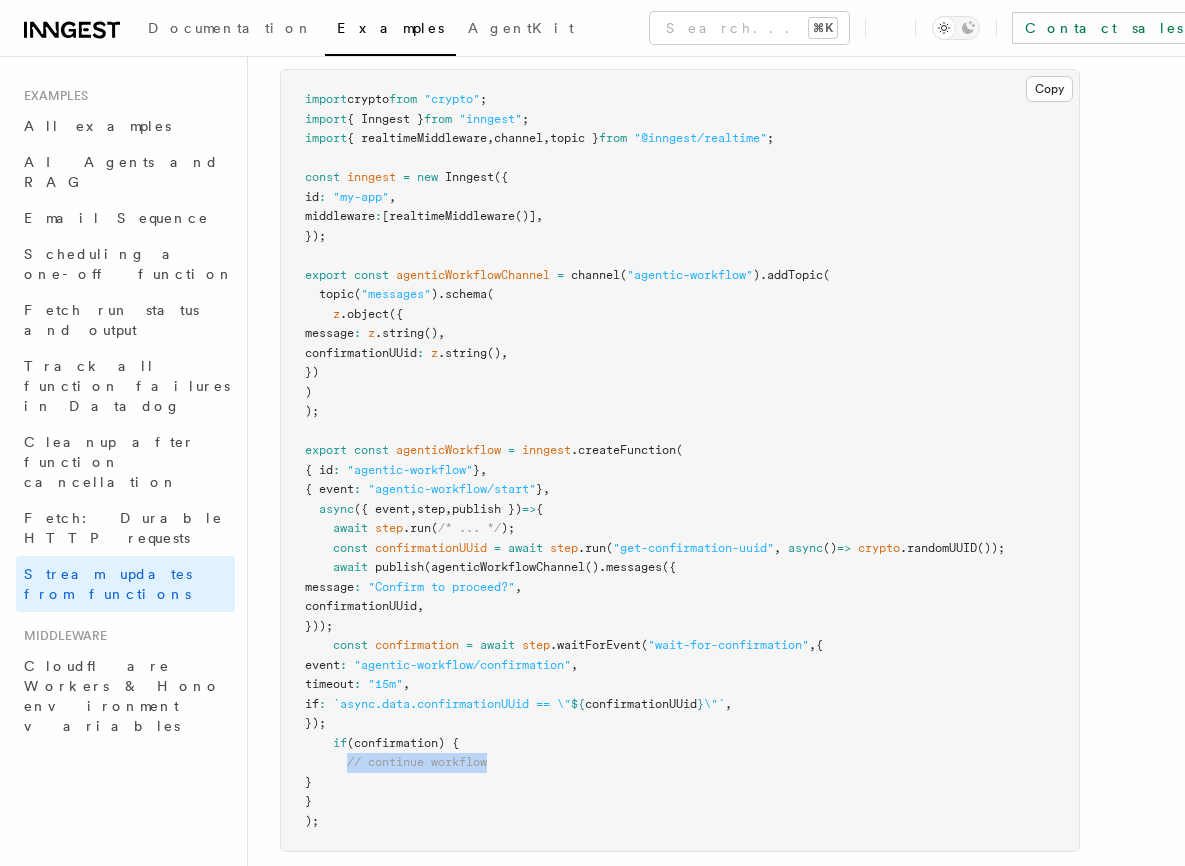 scroll, scrollTop: 4052, scrollLeft: 0, axis: vertical 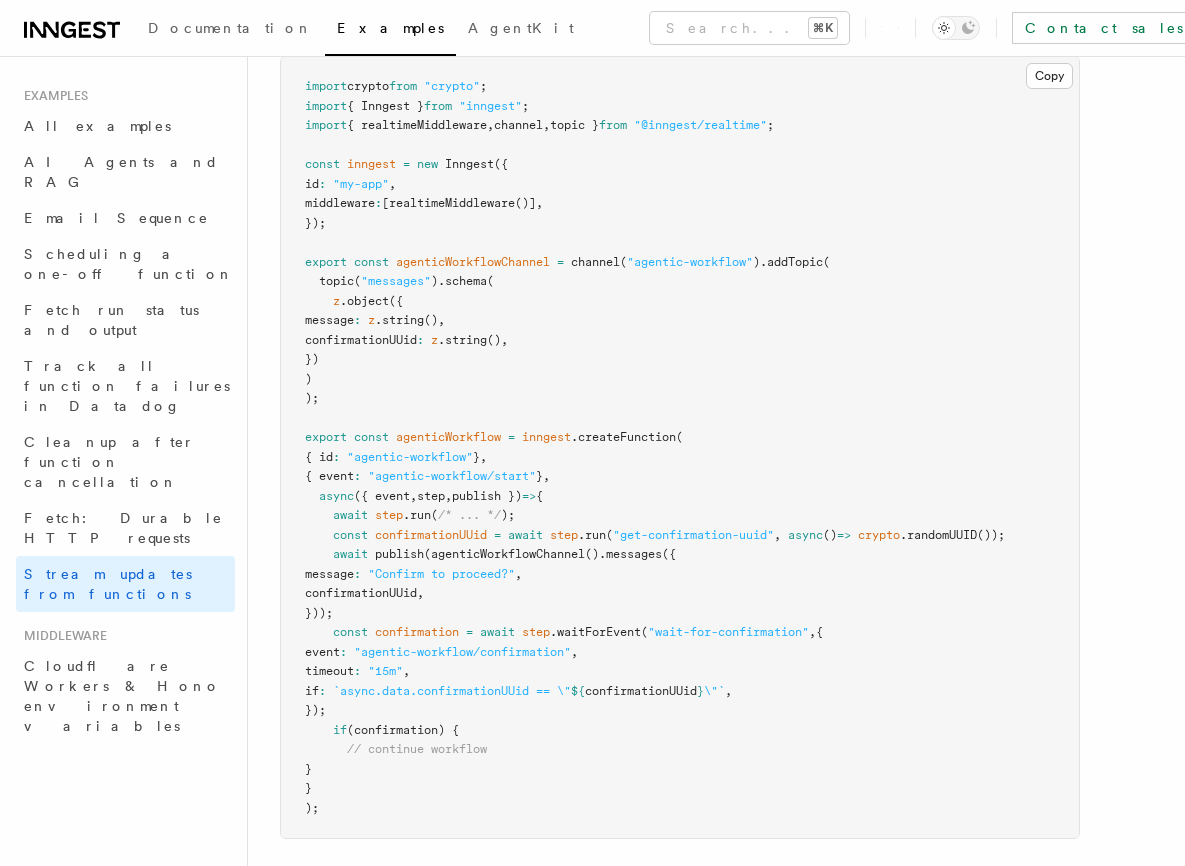 drag, startPoint x: 486, startPoint y: 580, endPoint x: 422, endPoint y: 586, distance: 64.28063 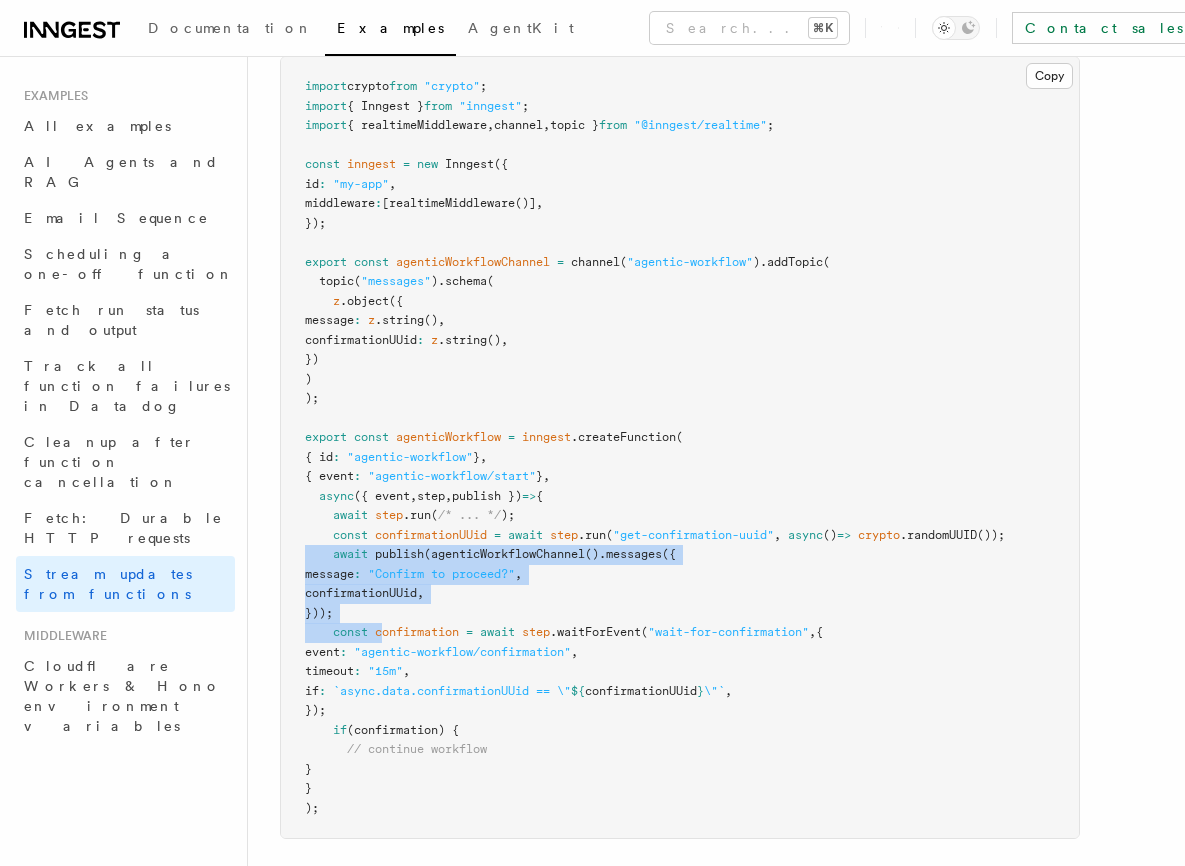 drag, startPoint x: 382, startPoint y: 584, endPoint x: 288, endPoint y: 523, distance: 112.05802 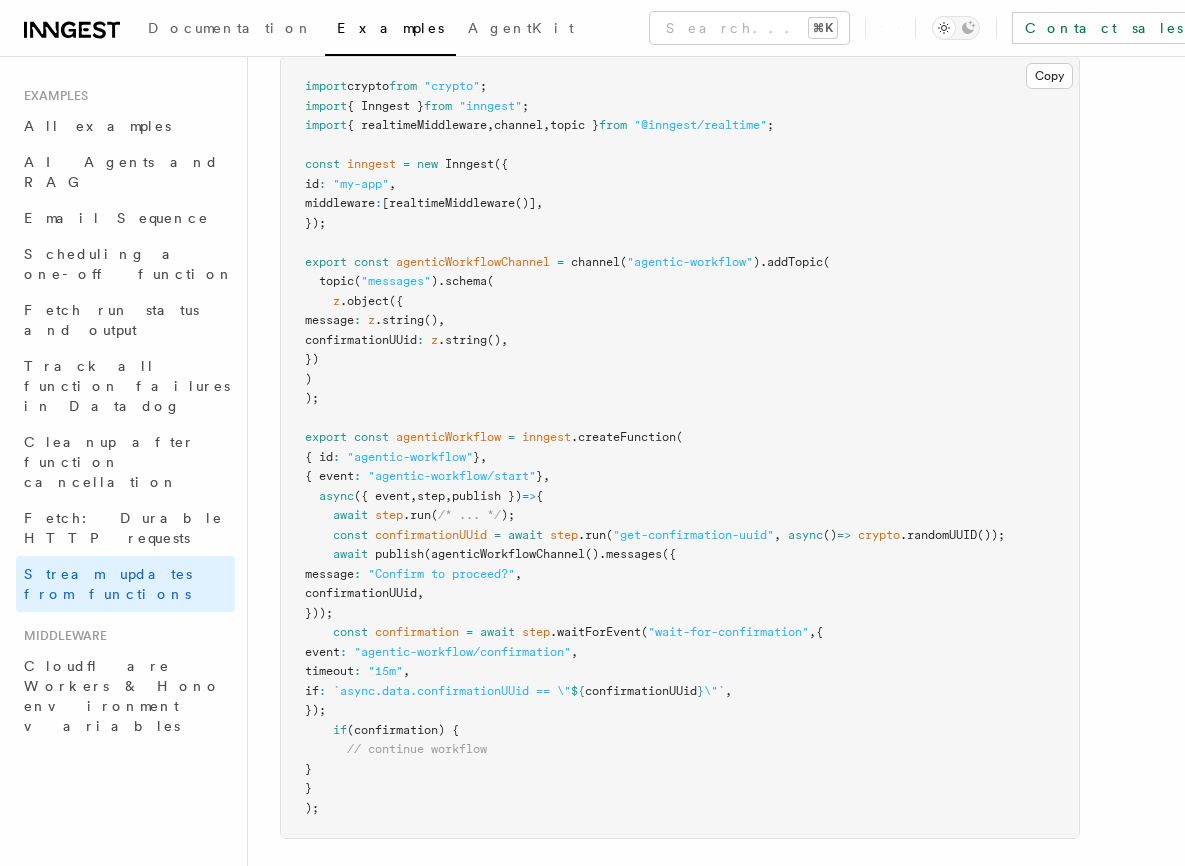drag, startPoint x: 366, startPoint y: 568, endPoint x: 326, endPoint y: 515, distance: 66.4003 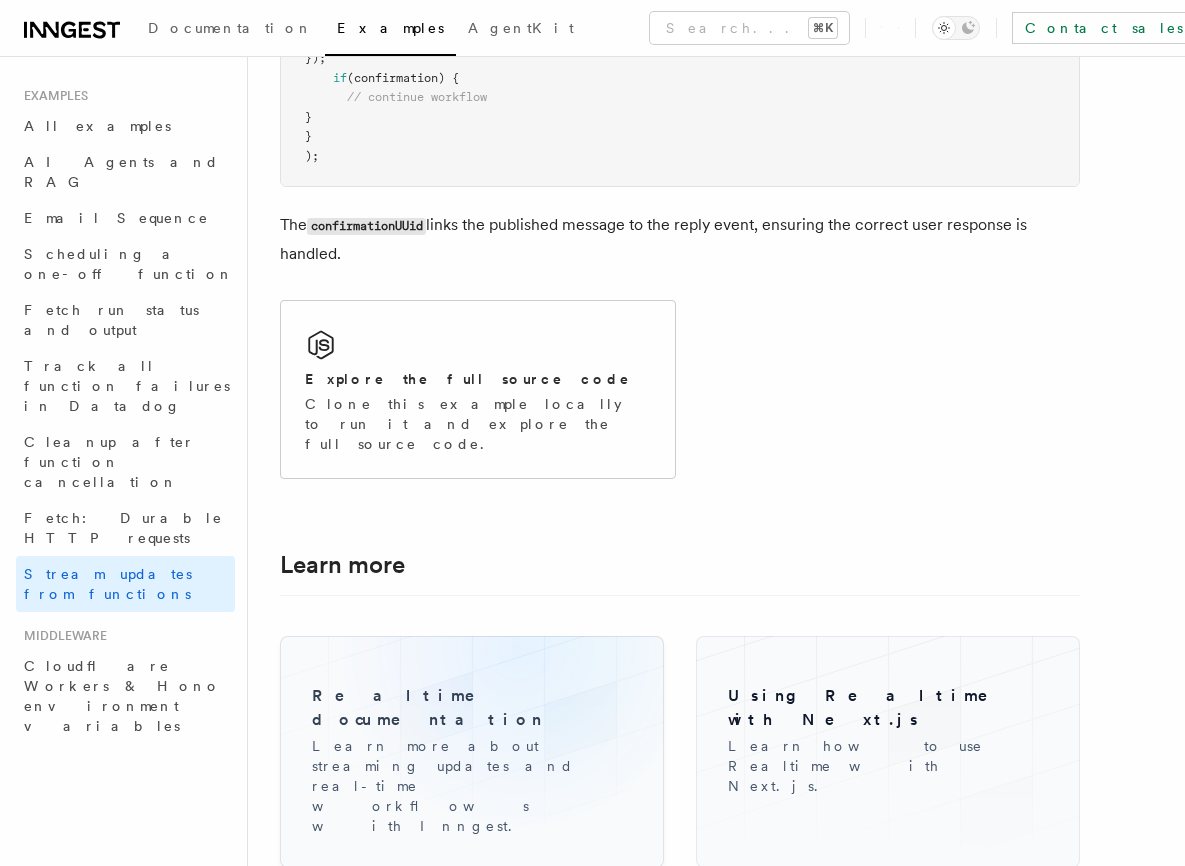 scroll, scrollTop: 4717, scrollLeft: 0, axis: vertical 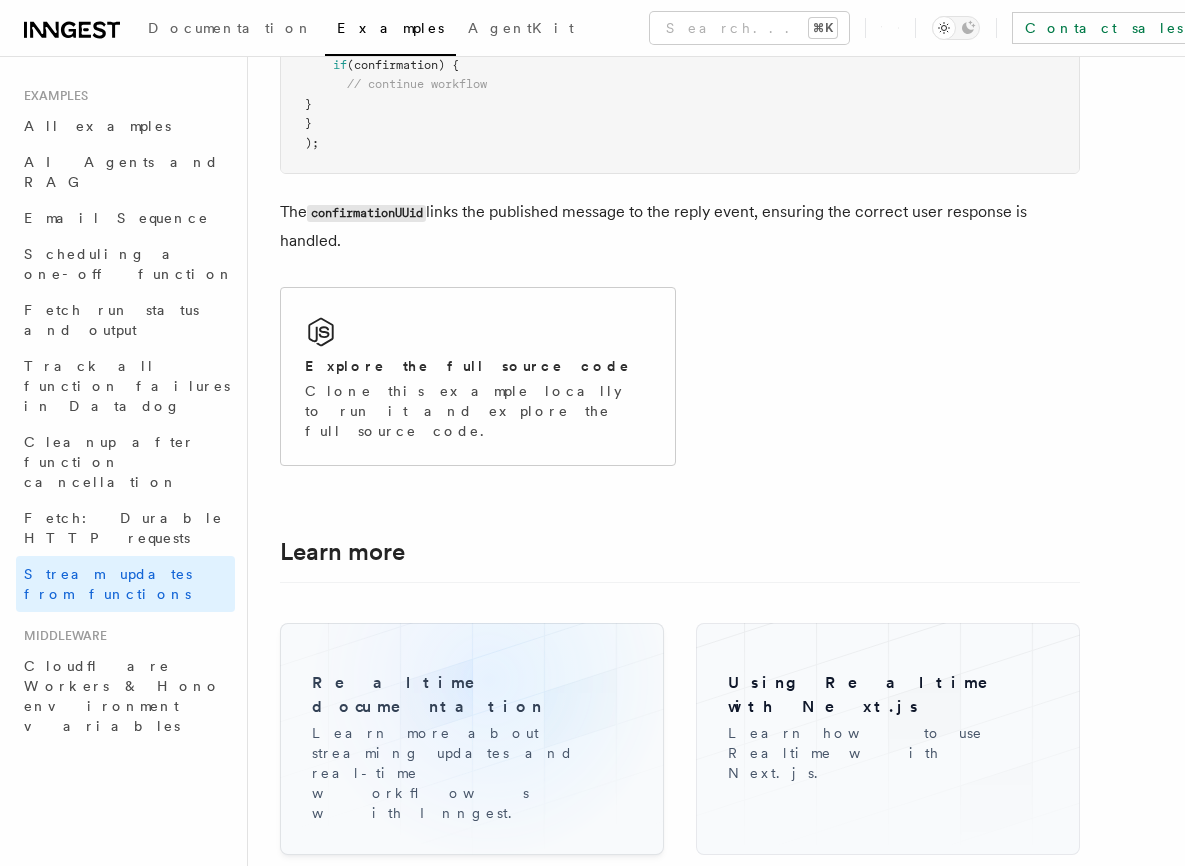 click on "Realtime documentation" at bounding box center [472, 695] 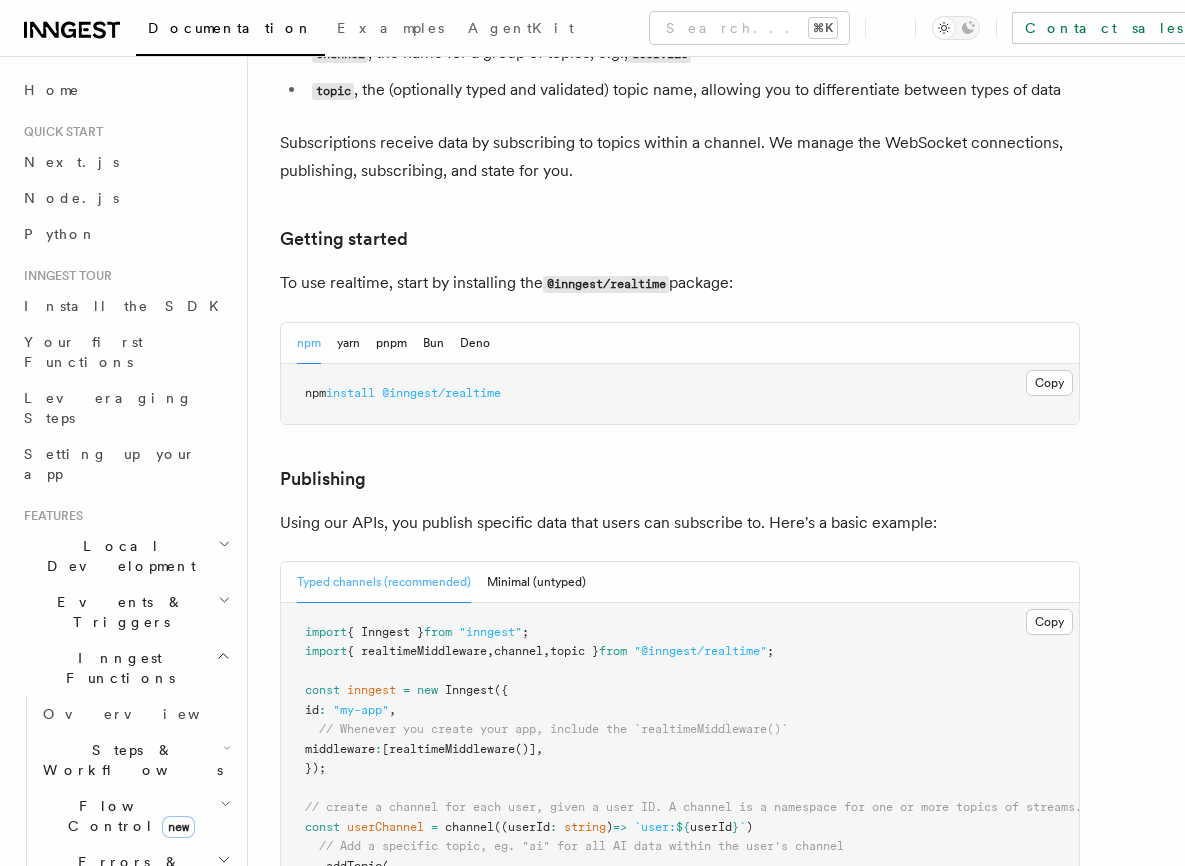 scroll, scrollTop: 895, scrollLeft: 0, axis: vertical 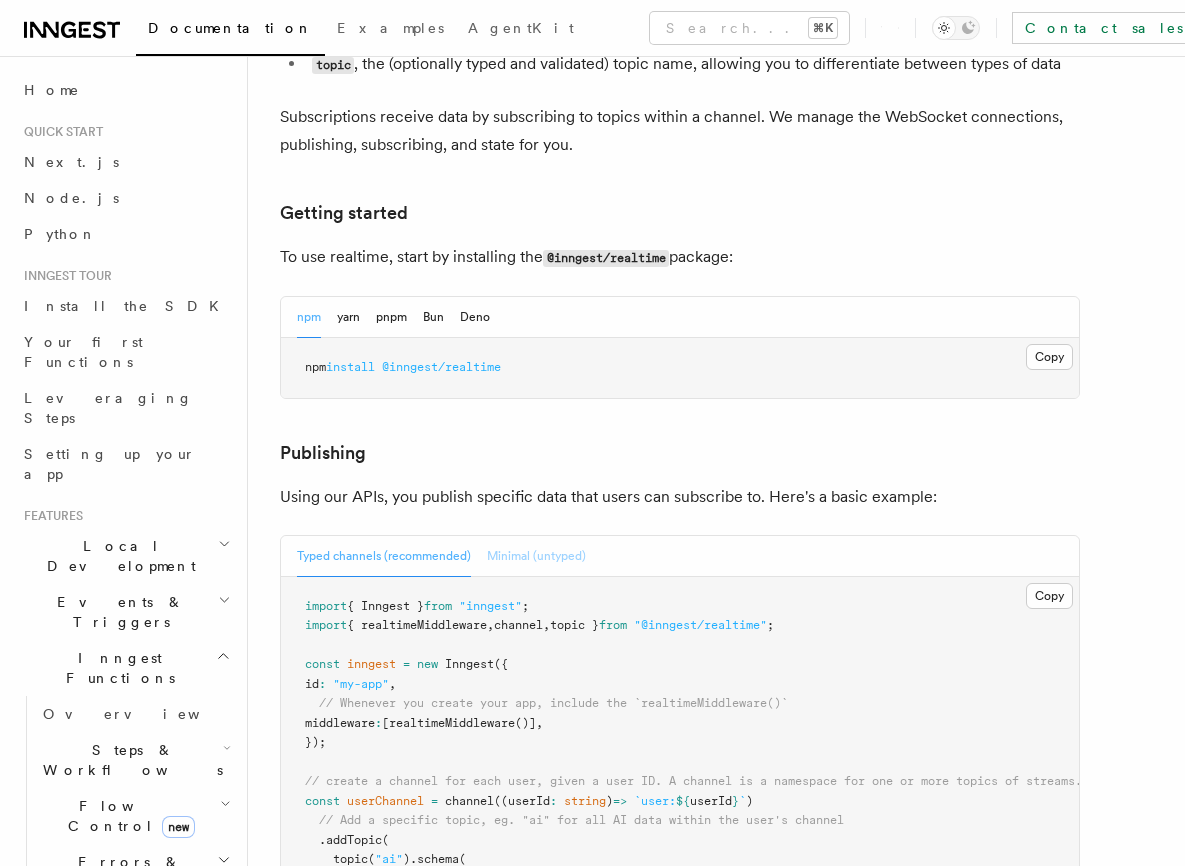 click on "Minimal (untyped)" at bounding box center (536, 556) 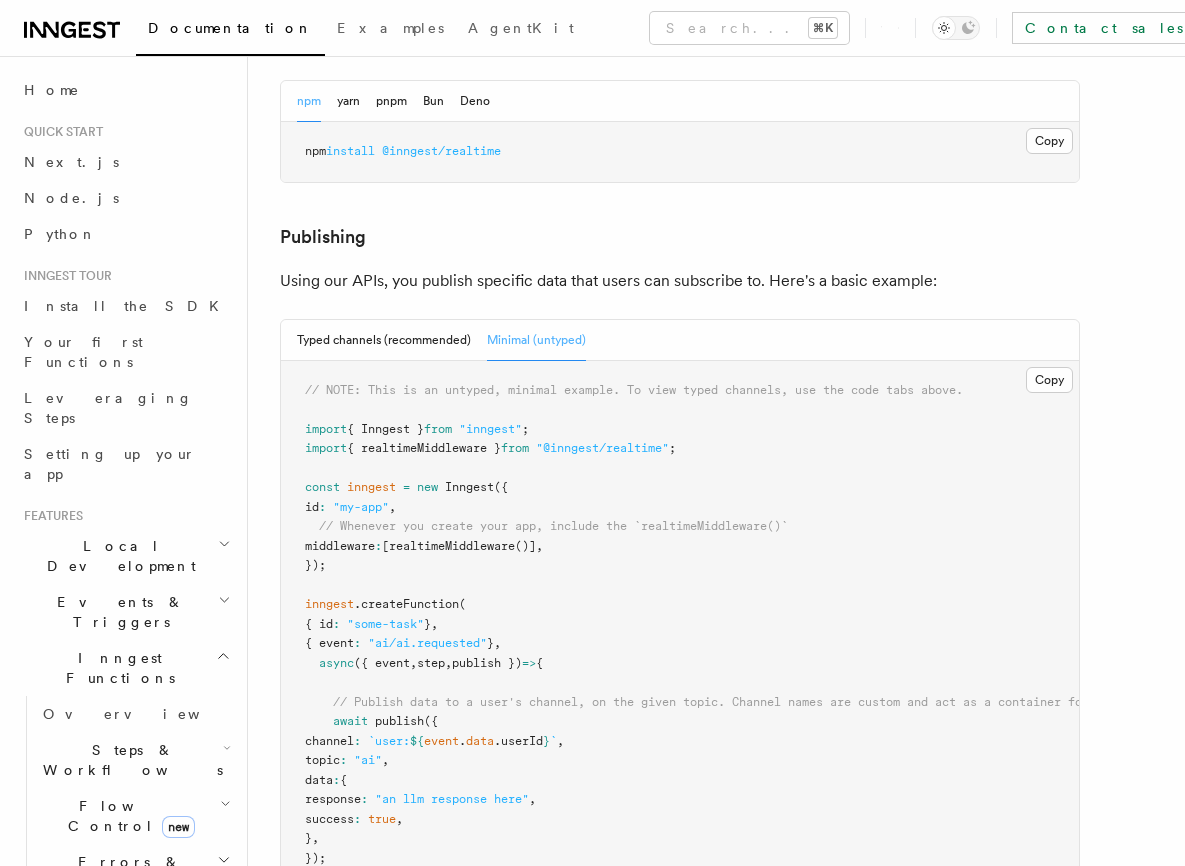 scroll, scrollTop: 1137, scrollLeft: 0, axis: vertical 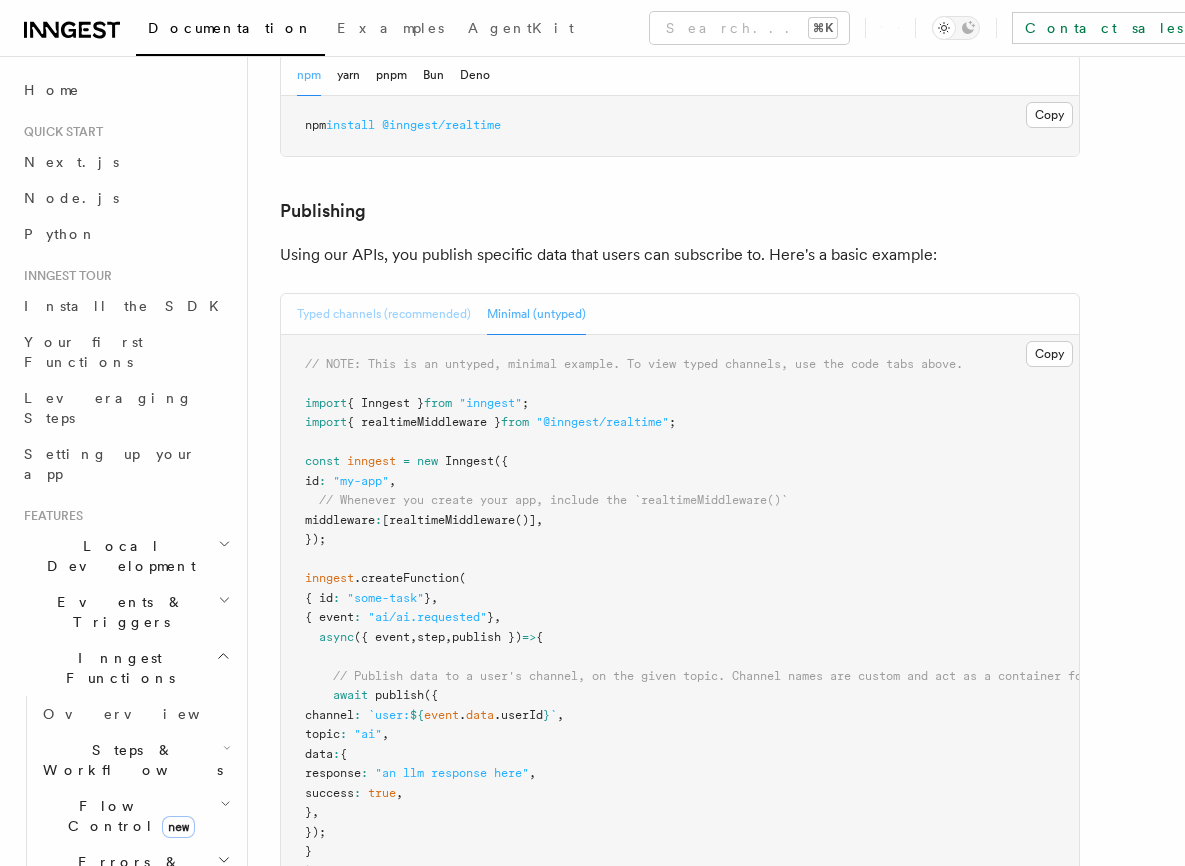 click on "Typed channels (recommended)" at bounding box center (384, 314) 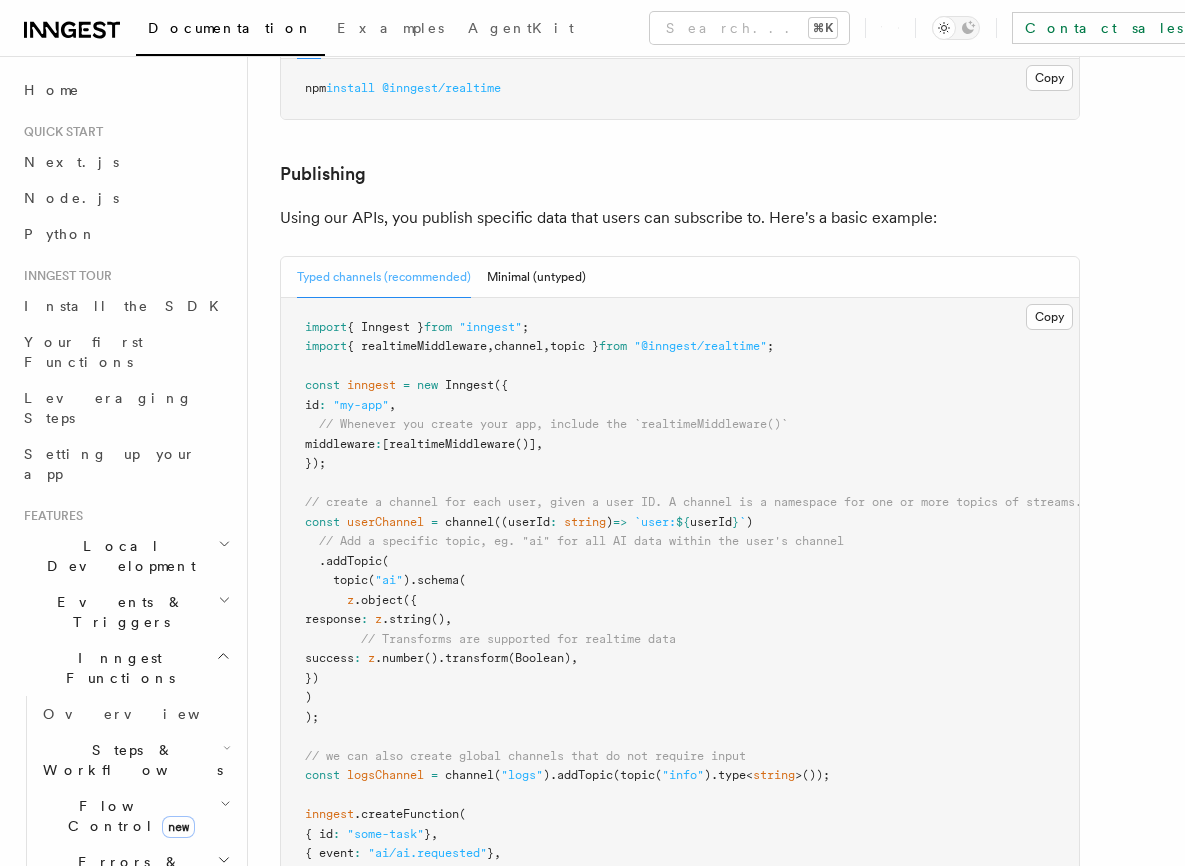 scroll, scrollTop: 1239, scrollLeft: 0, axis: vertical 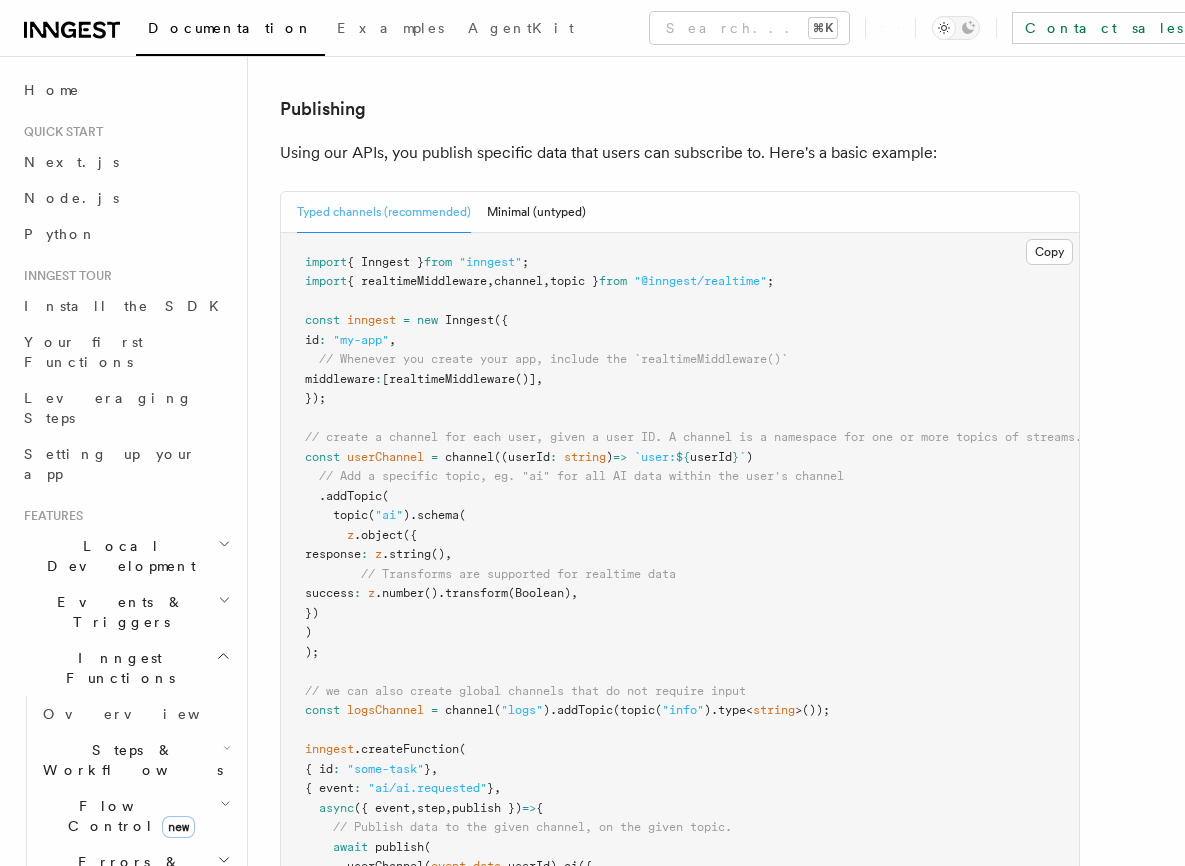 drag, startPoint x: 348, startPoint y: 482, endPoint x: 448, endPoint y: 566, distance: 130.59862 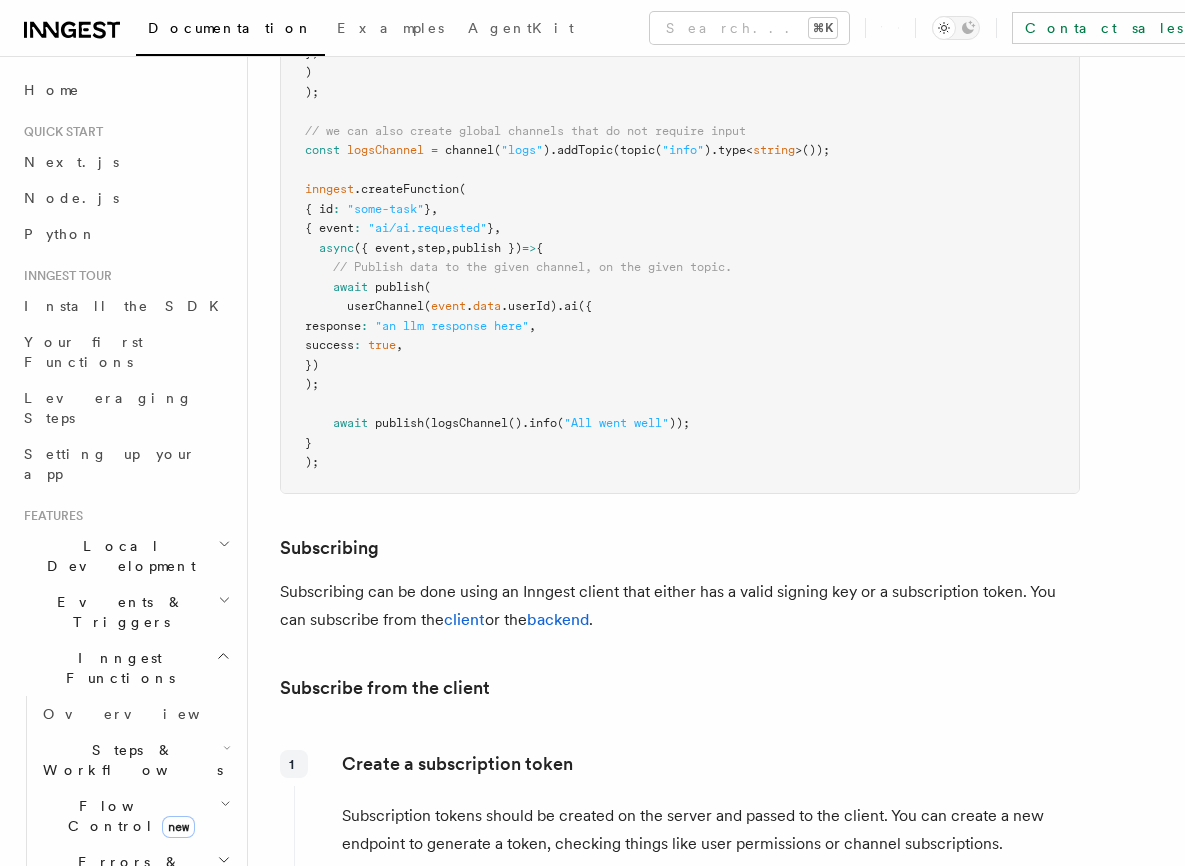 scroll, scrollTop: 1844, scrollLeft: 0, axis: vertical 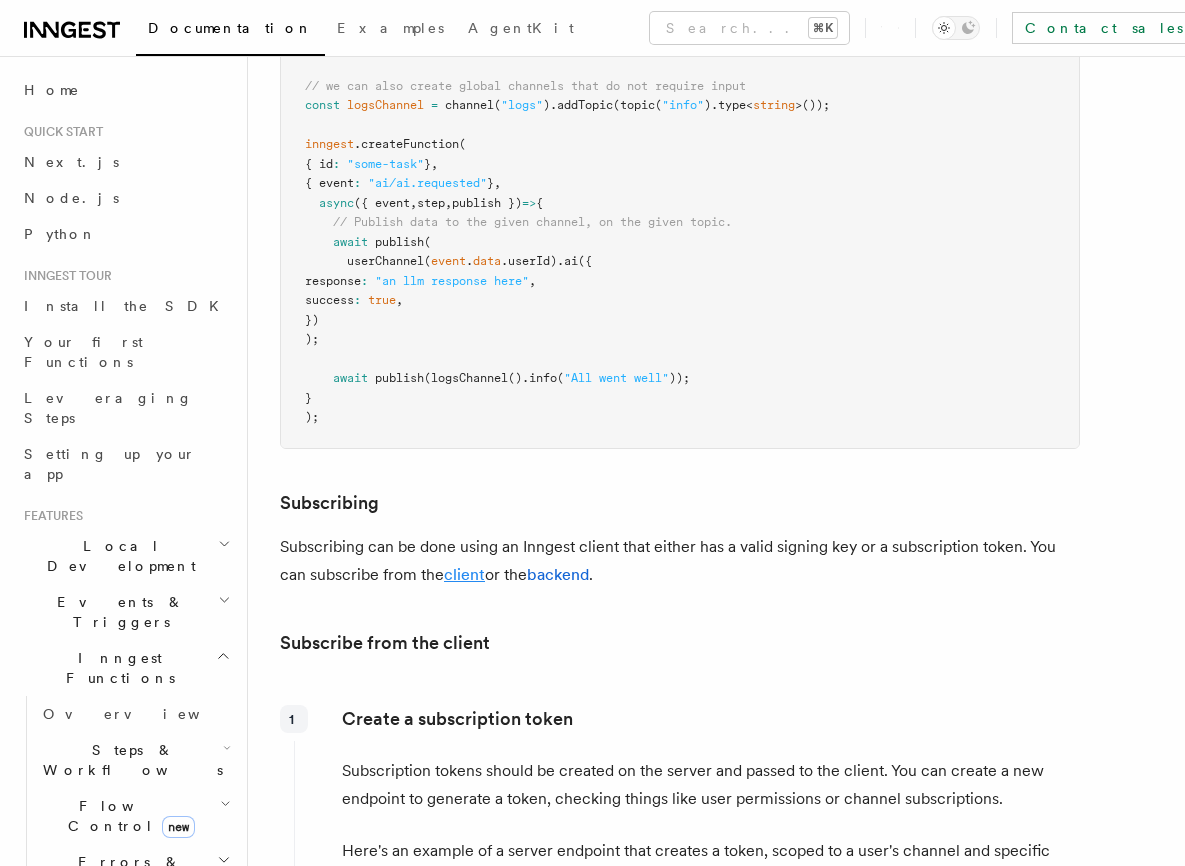 click on "client" at bounding box center (464, 574) 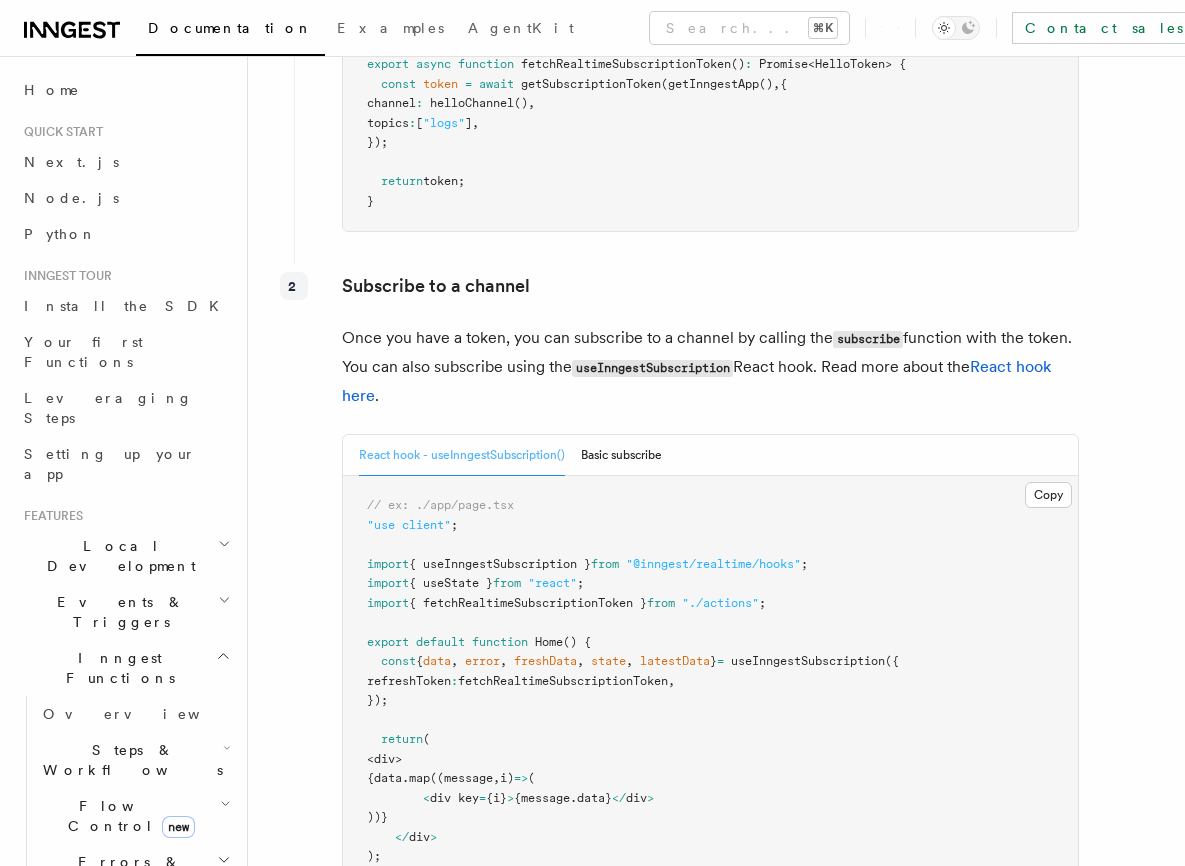 scroll, scrollTop: 2982, scrollLeft: 0, axis: vertical 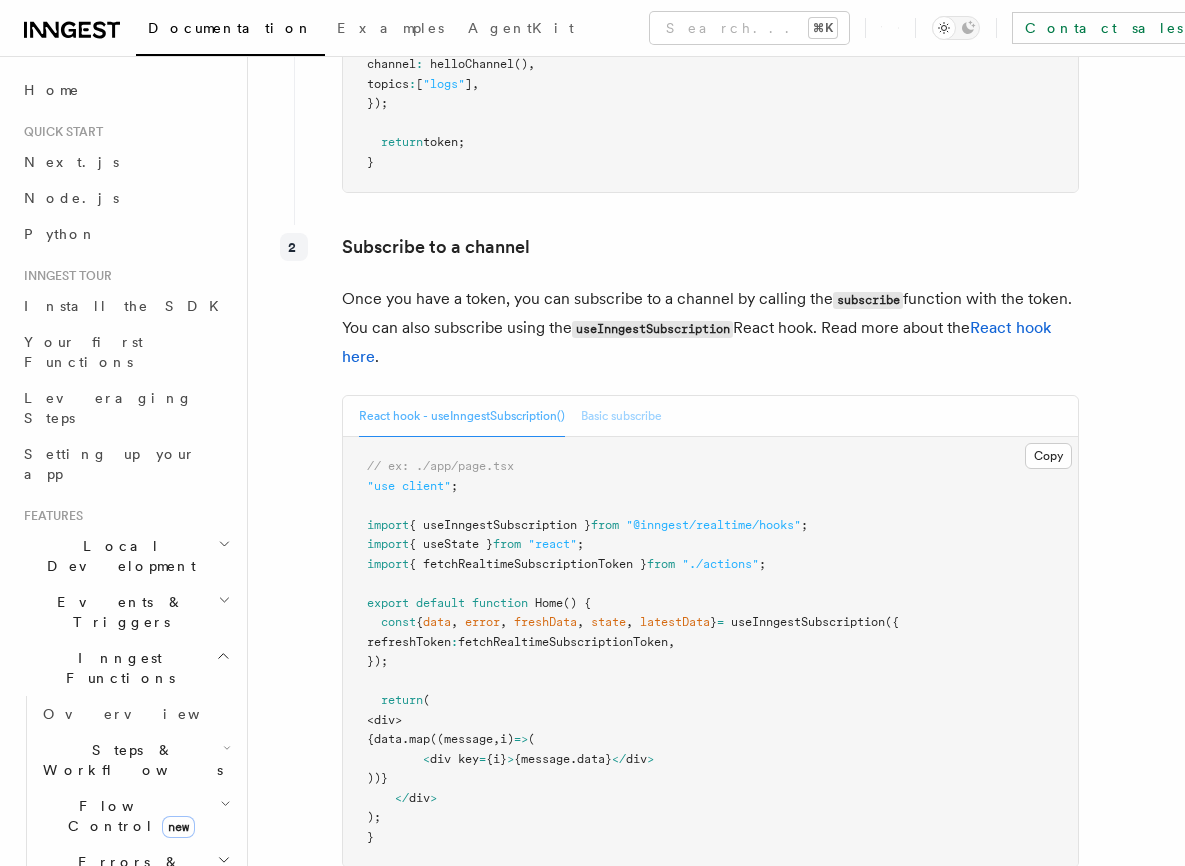 click on "Basic subscribe" at bounding box center [621, 416] 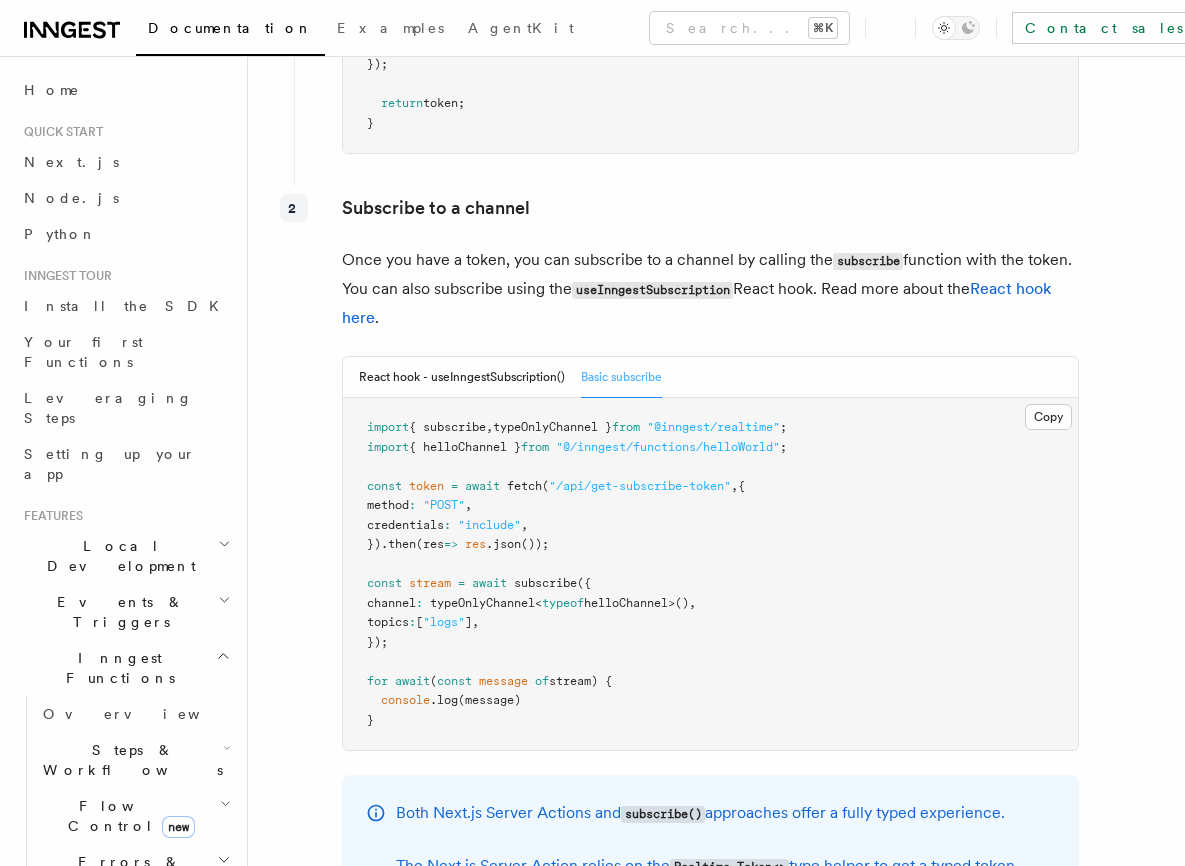 scroll, scrollTop: 3034, scrollLeft: 0, axis: vertical 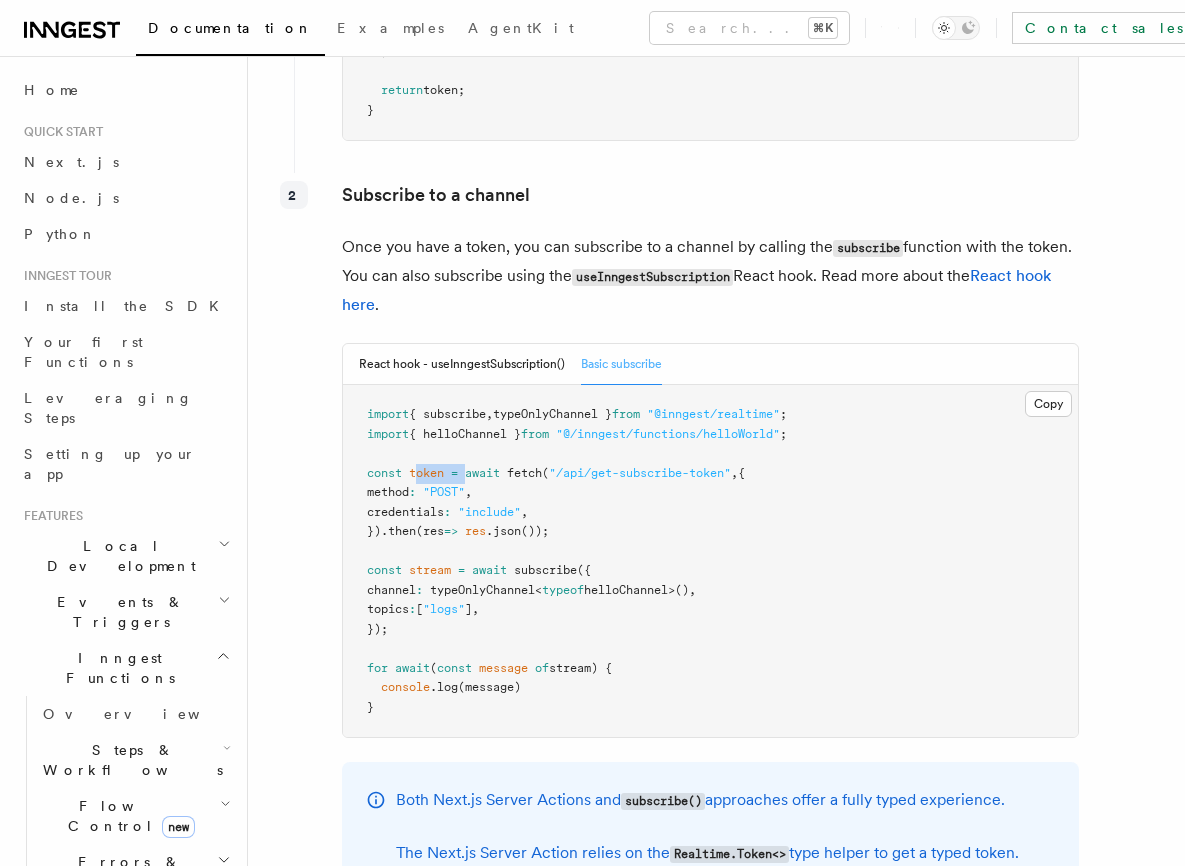 drag, startPoint x: 417, startPoint y: 433, endPoint x: 467, endPoint y: 435, distance: 50.039986 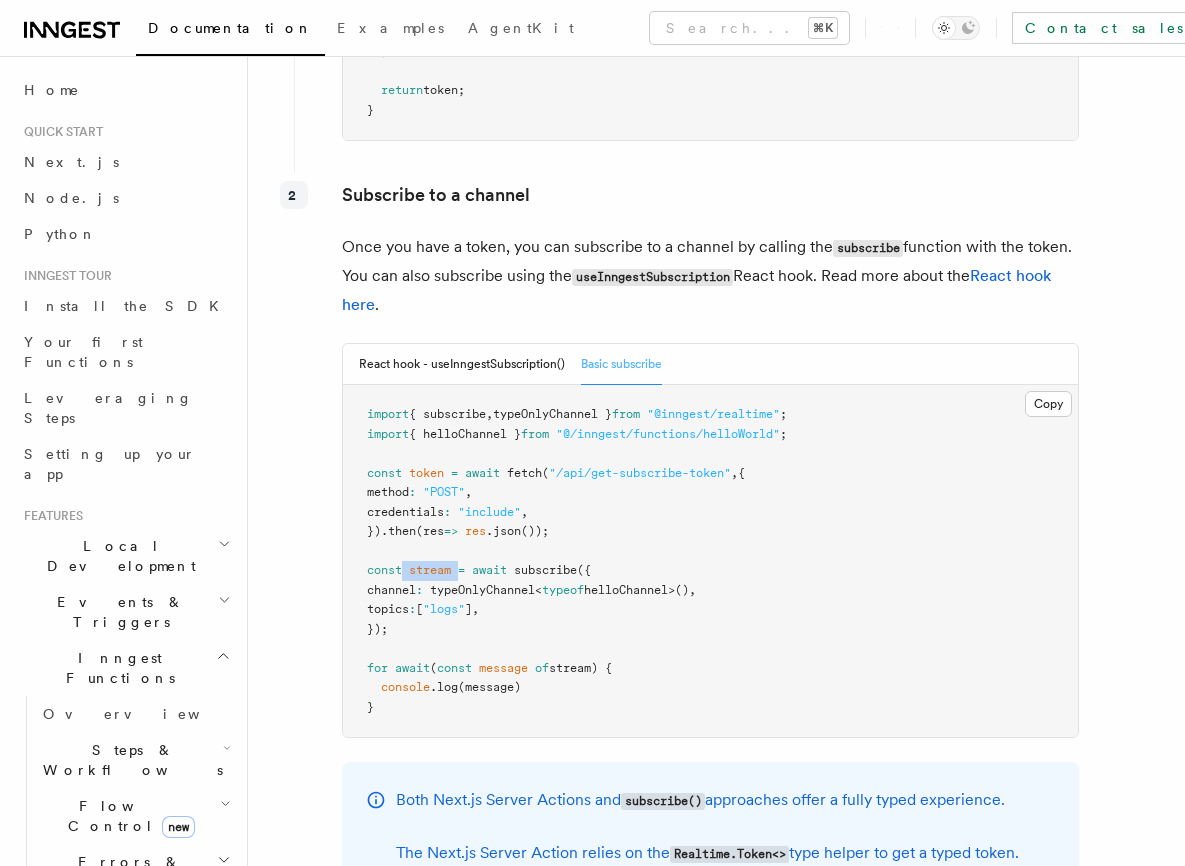 drag, startPoint x: 403, startPoint y: 524, endPoint x: 459, endPoint y: 524, distance: 56 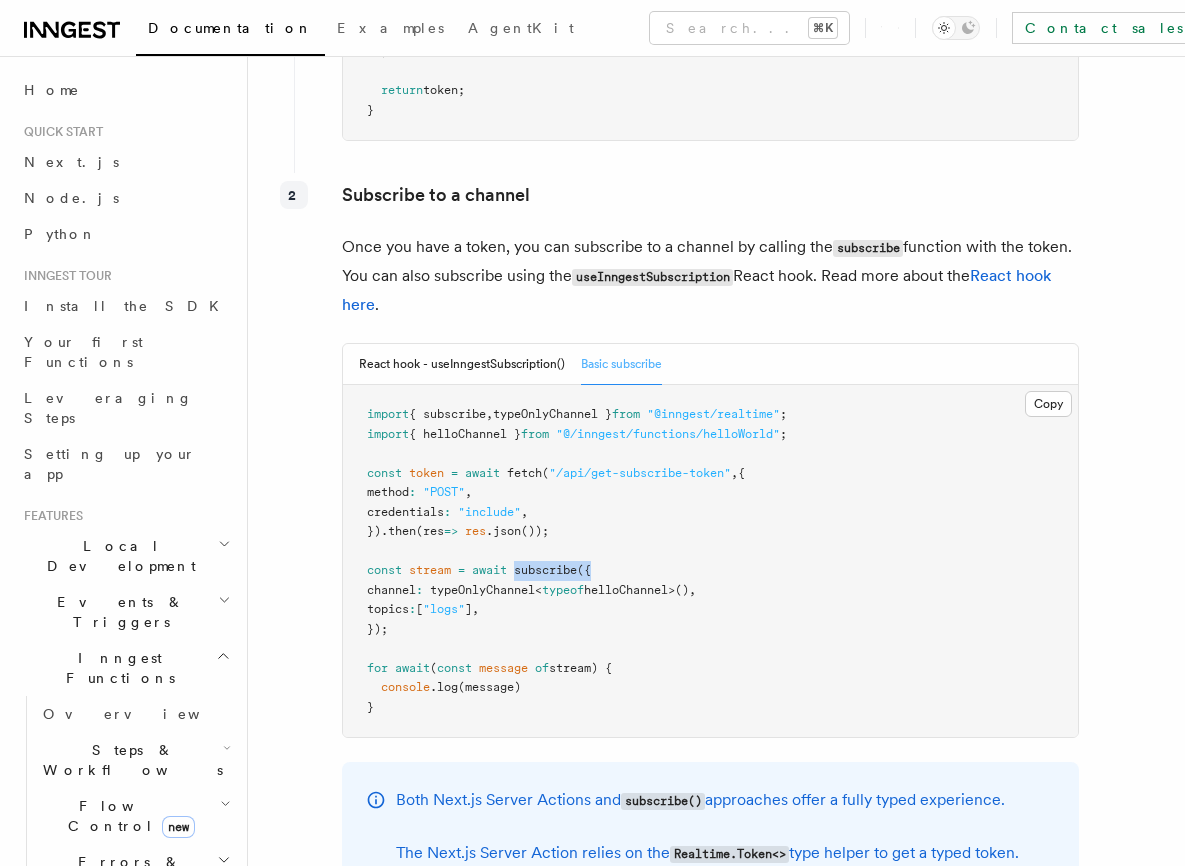 drag, startPoint x: 518, startPoint y: 529, endPoint x: 607, endPoint y: 529, distance: 89 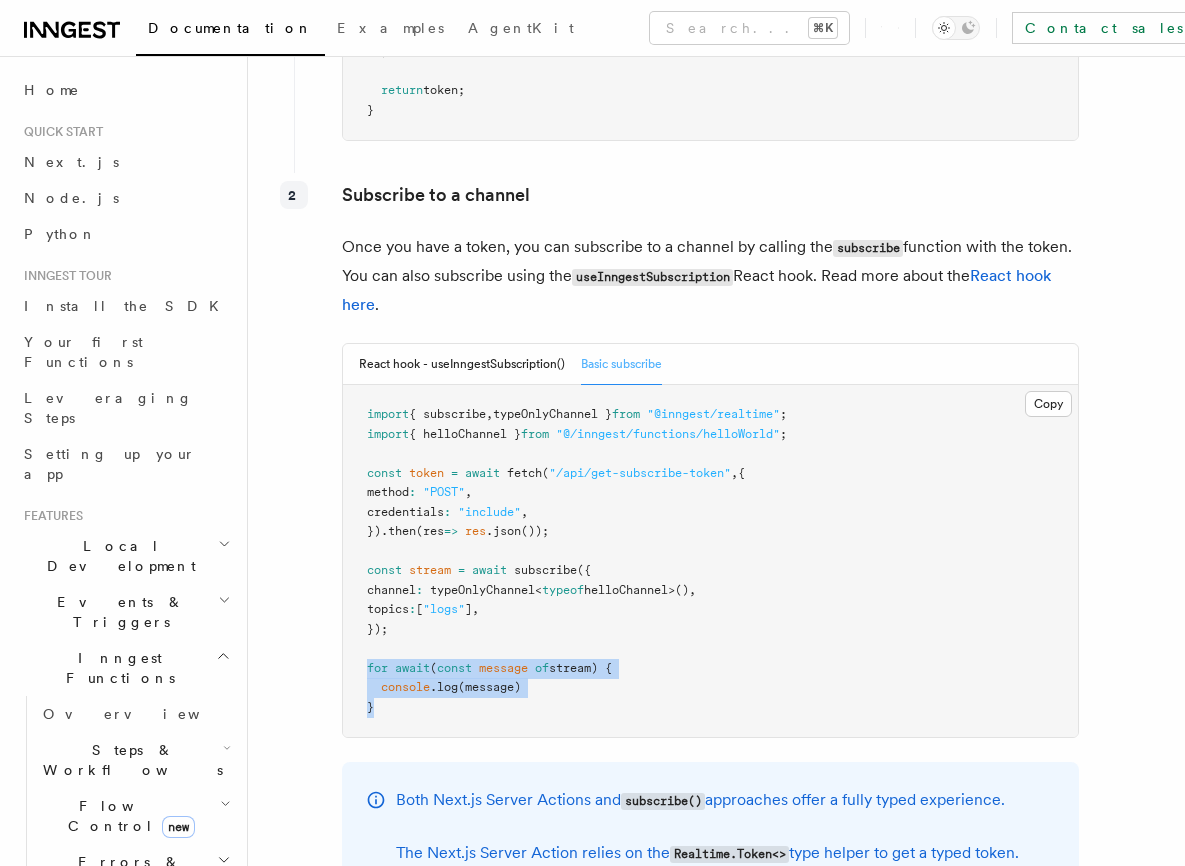 drag, startPoint x: 369, startPoint y: 629, endPoint x: 461, endPoint y: 676, distance: 103.31021 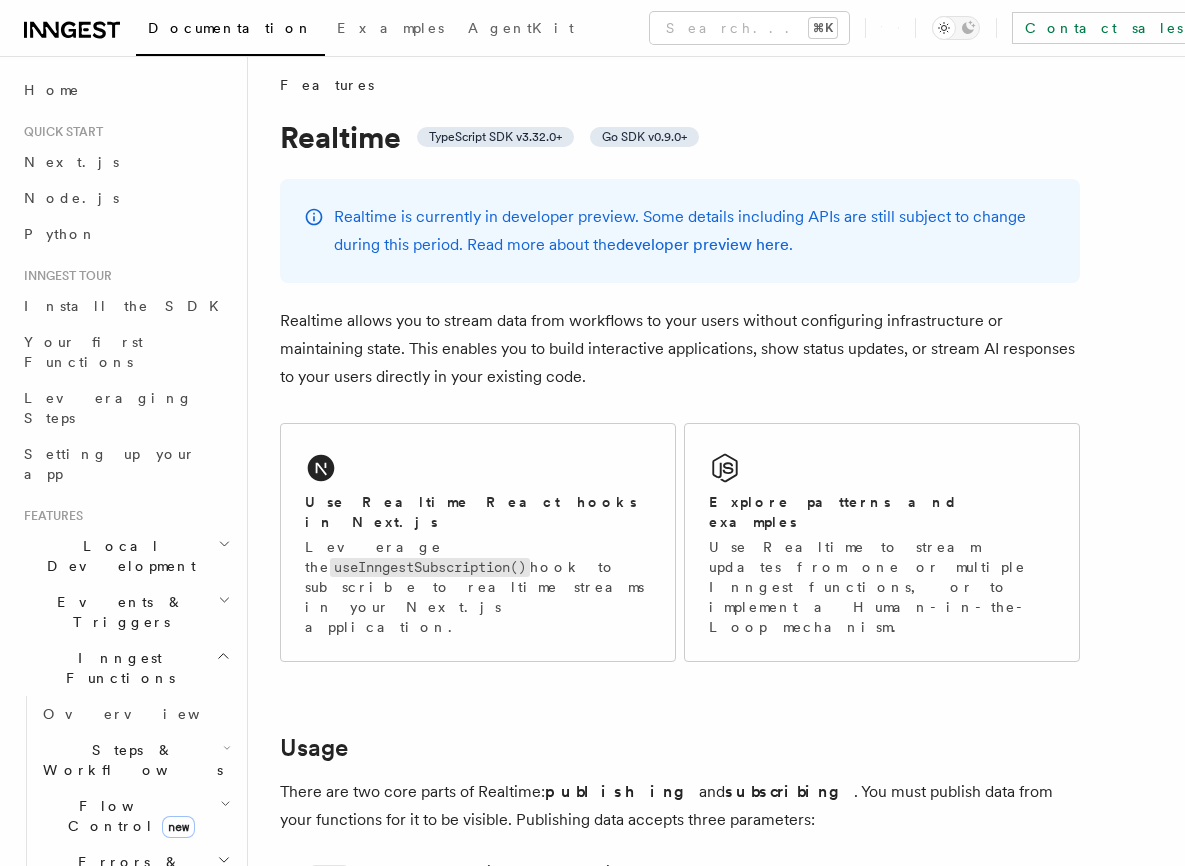 scroll, scrollTop: 0, scrollLeft: 0, axis: both 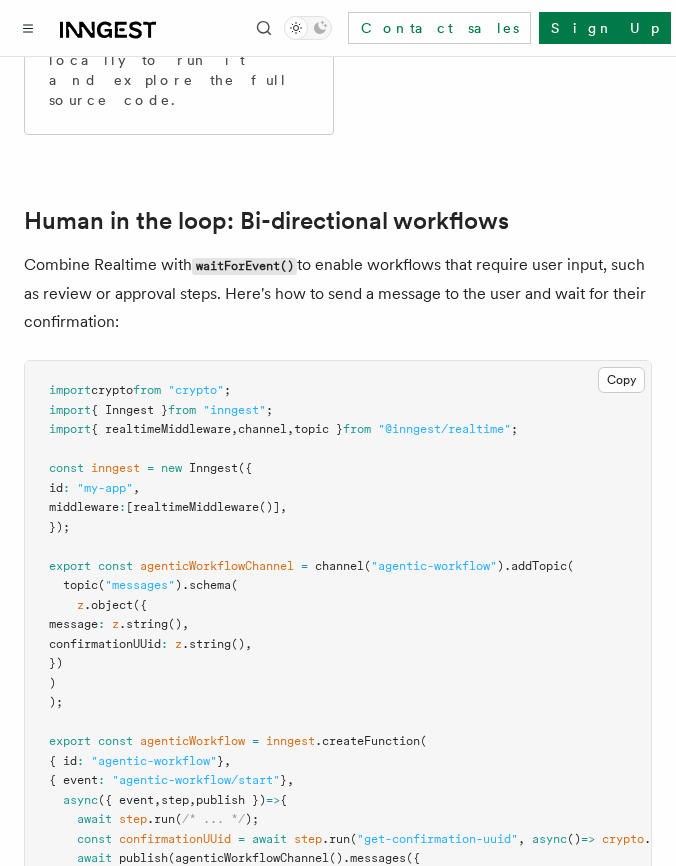 click on "confirmationUUid" at bounding box center [105, 644] 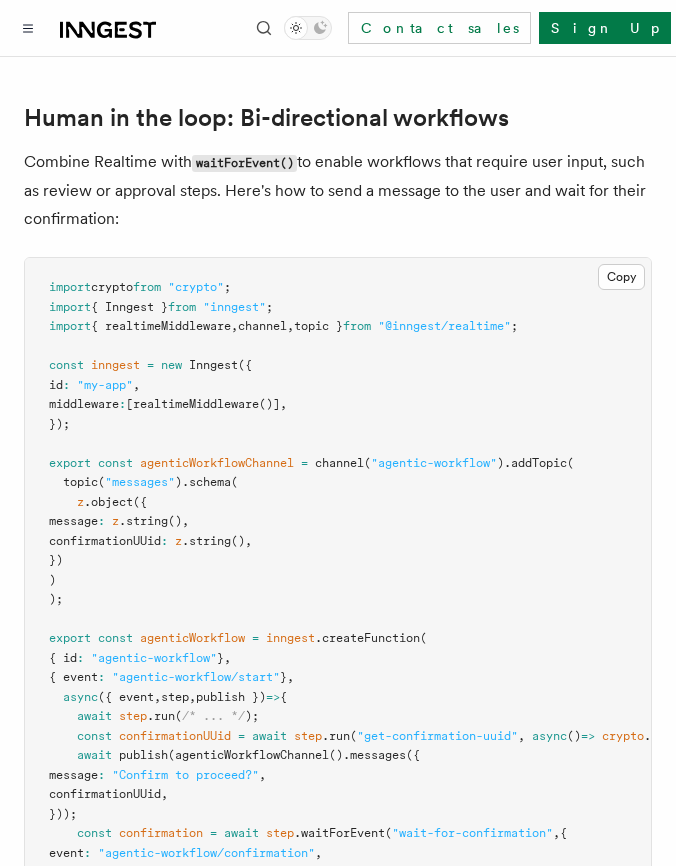 scroll, scrollTop: 4028, scrollLeft: 0, axis: vertical 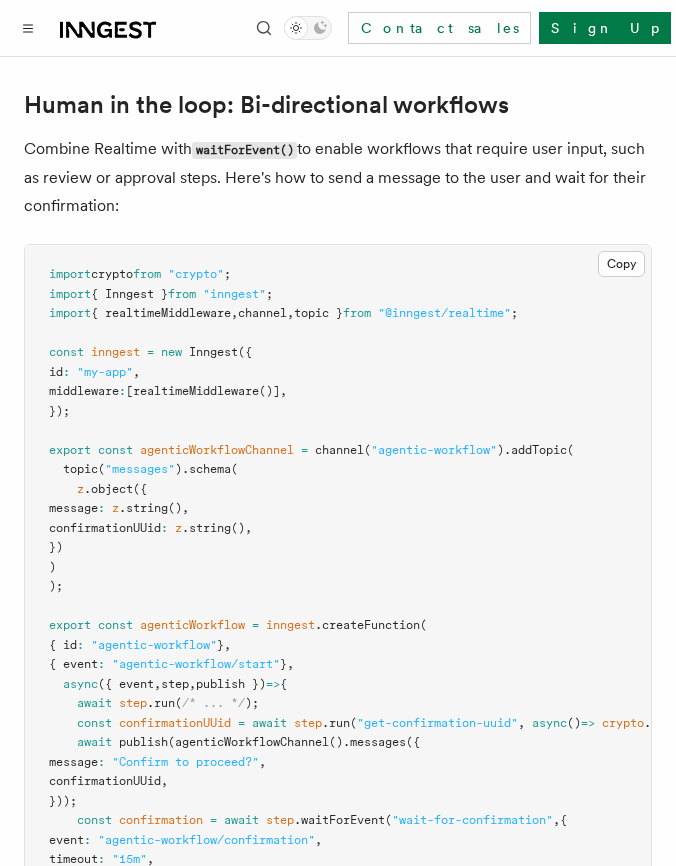 click on "confirmation" at bounding box center [161, 820] 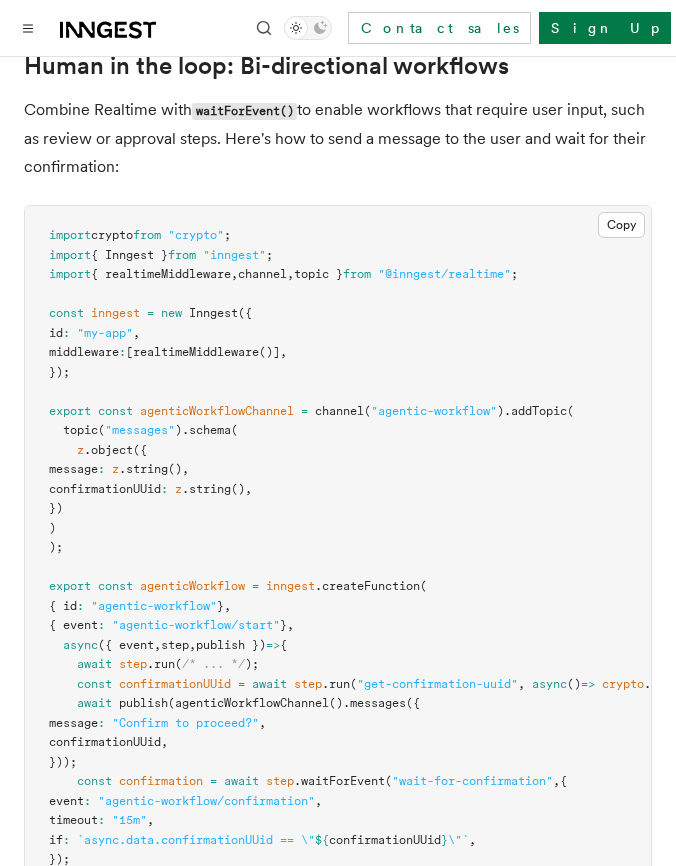 scroll, scrollTop: 4080, scrollLeft: 0, axis: vertical 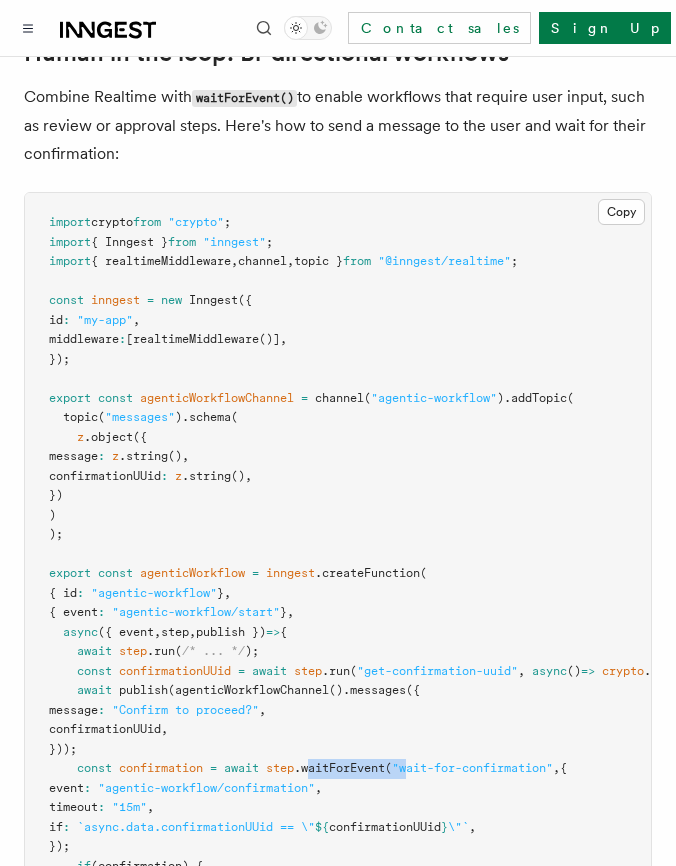 drag, startPoint x: 313, startPoint y: 681, endPoint x: 414, endPoint y: 675, distance: 101.17806 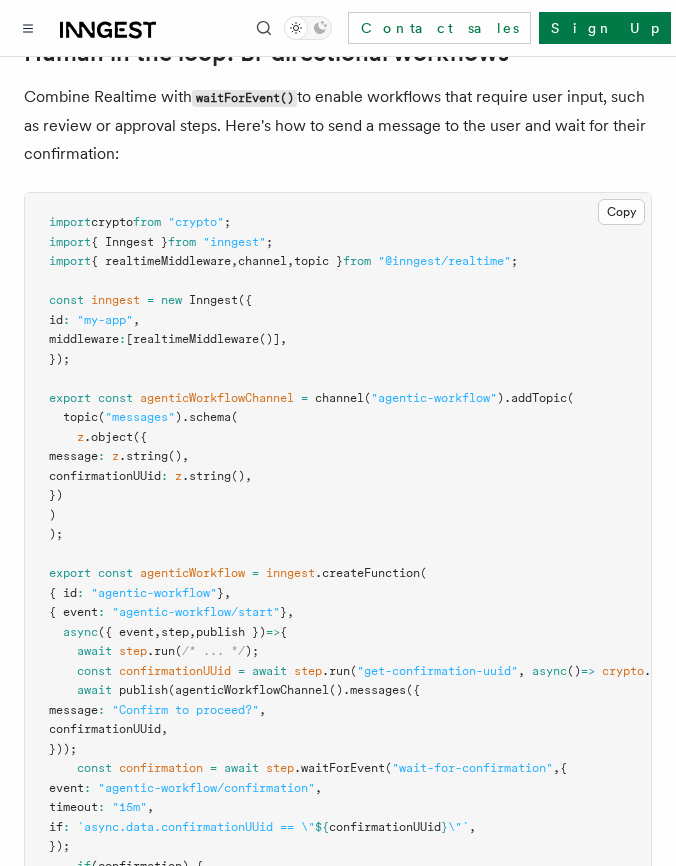 click on "`async.data.confirmationUUid == \"" at bounding box center [196, 827] 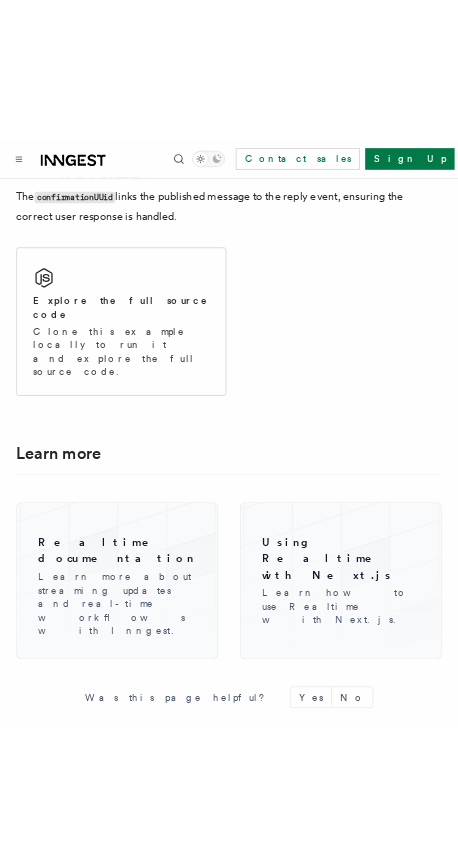 scroll, scrollTop: 5094, scrollLeft: 0, axis: vertical 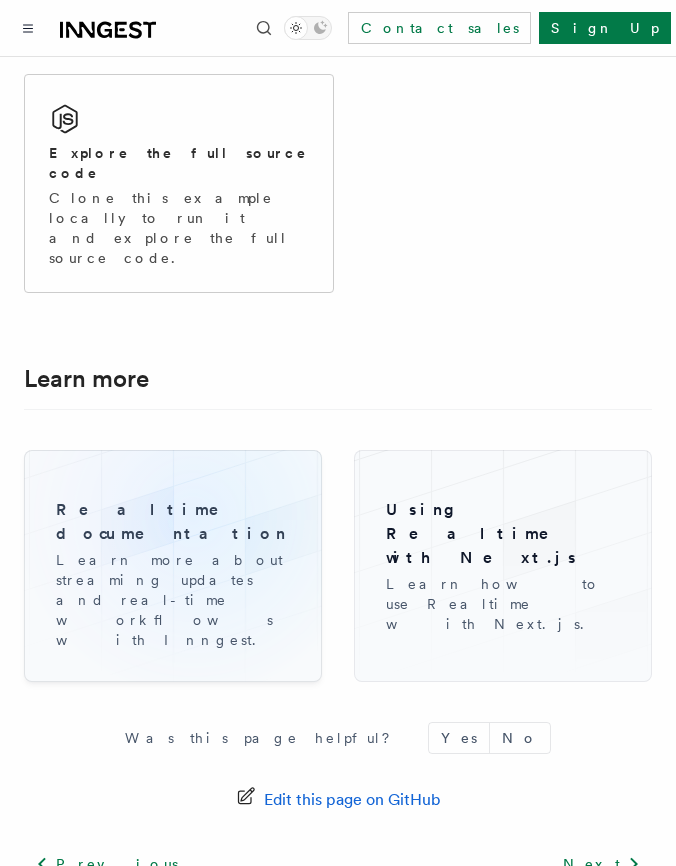 click on "Realtime documentation" at bounding box center (173, 522) 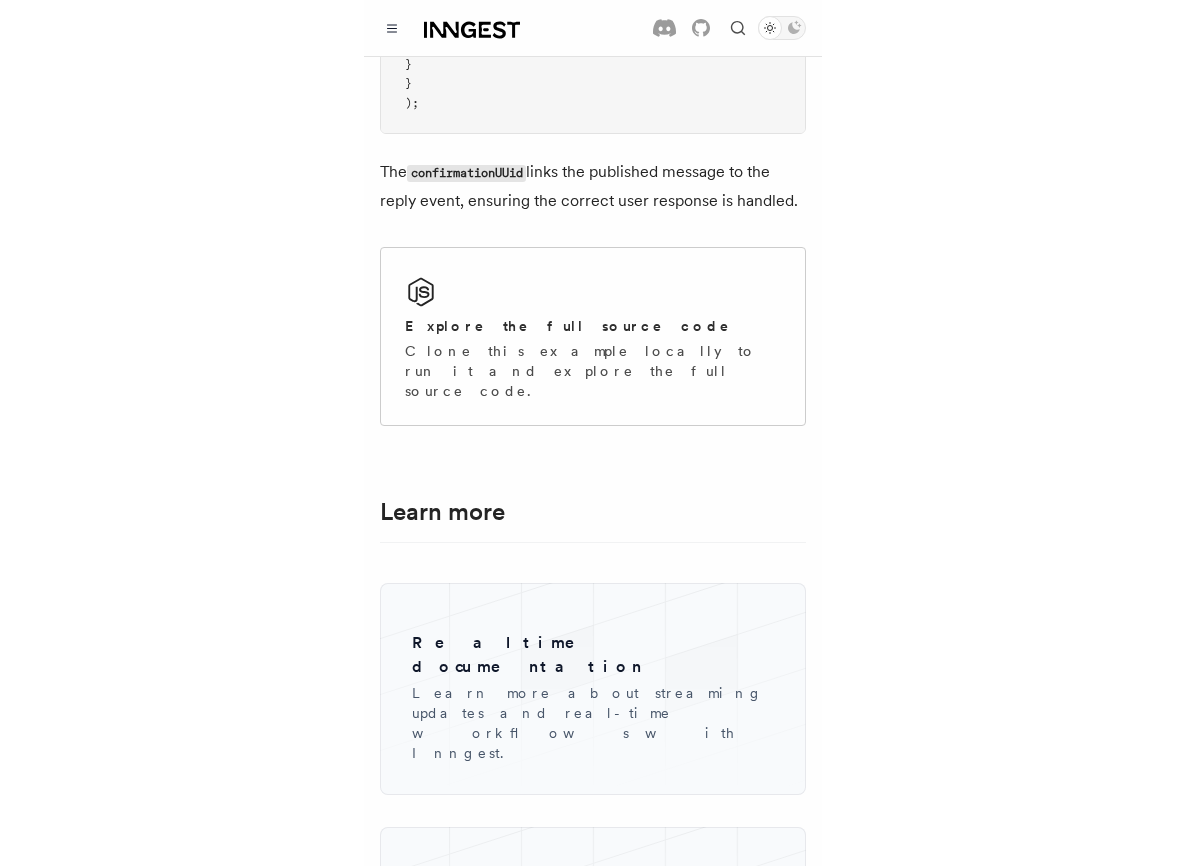 scroll, scrollTop: 4937, scrollLeft: 0, axis: vertical 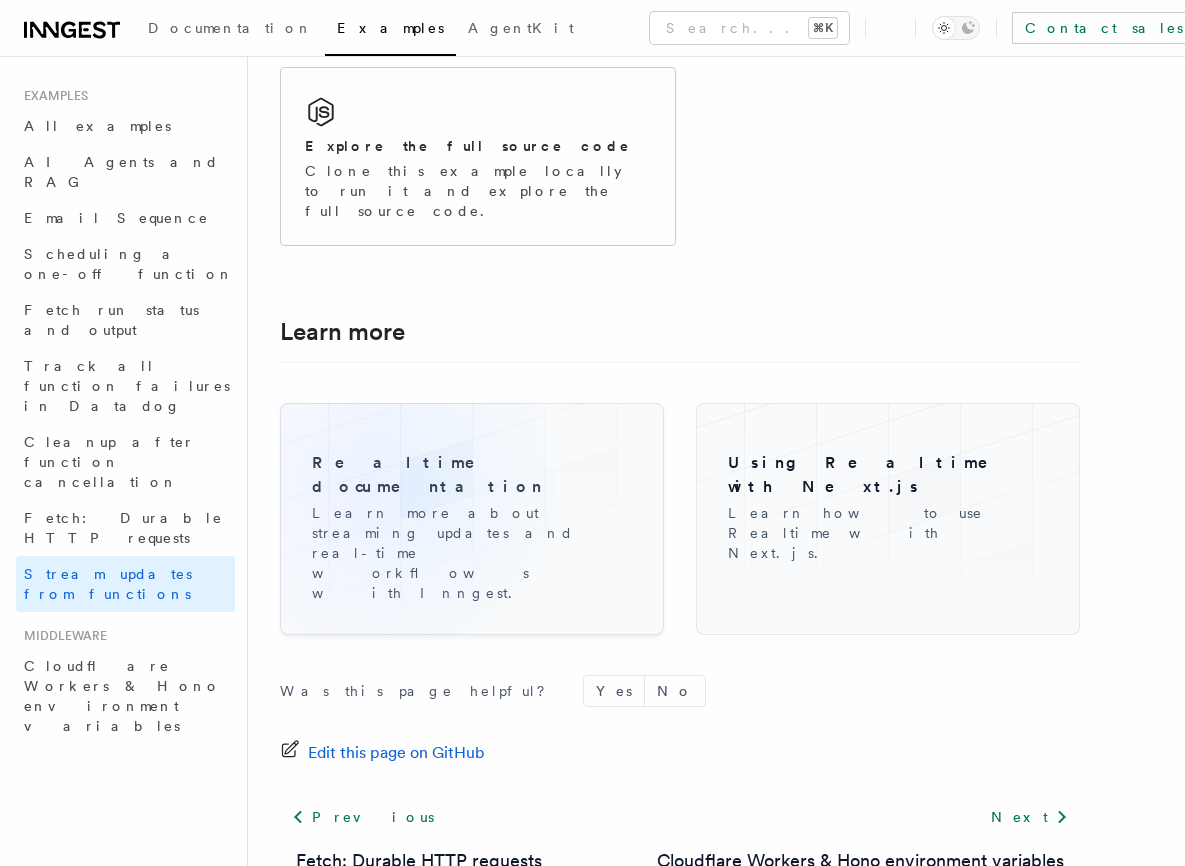 click on "Learn more about streaming updates and real-time workflows with Inngest." at bounding box center (472, 553) 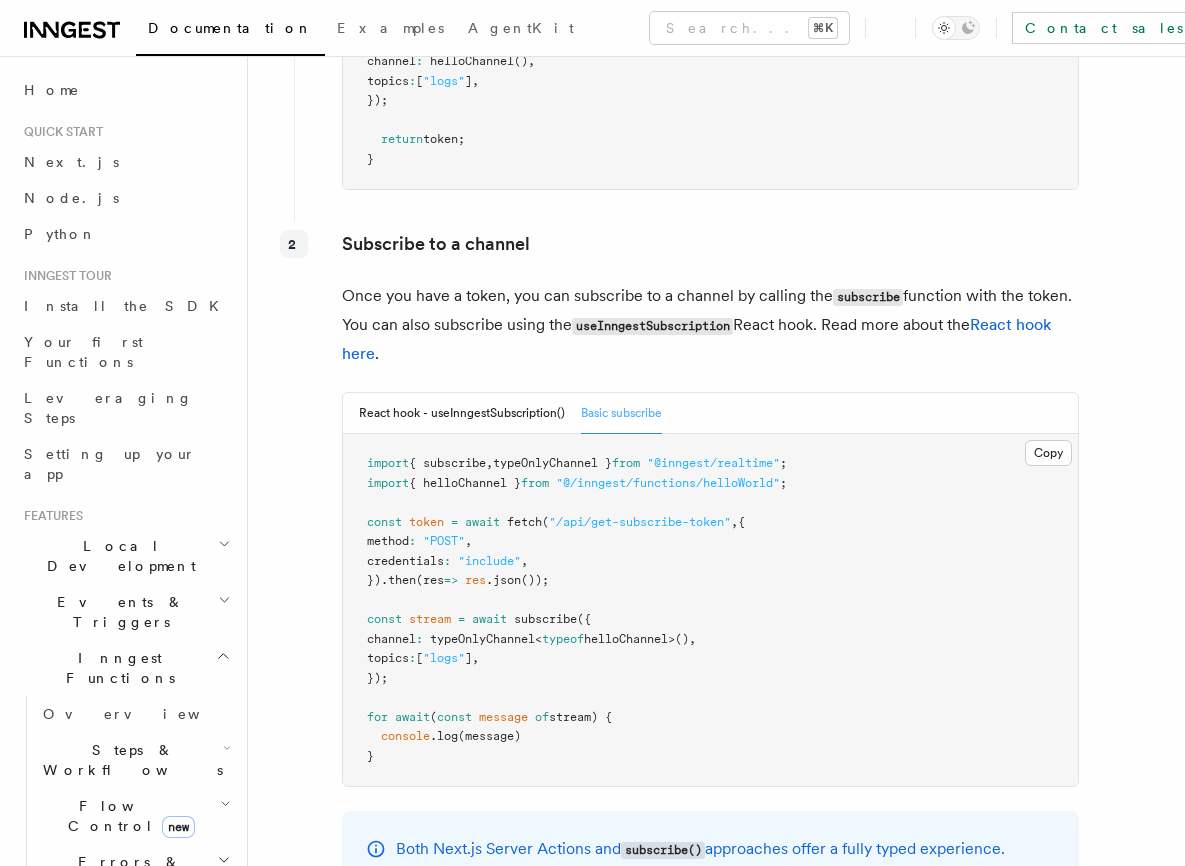 scroll, scrollTop: 2998, scrollLeft: 0, axis: vertical 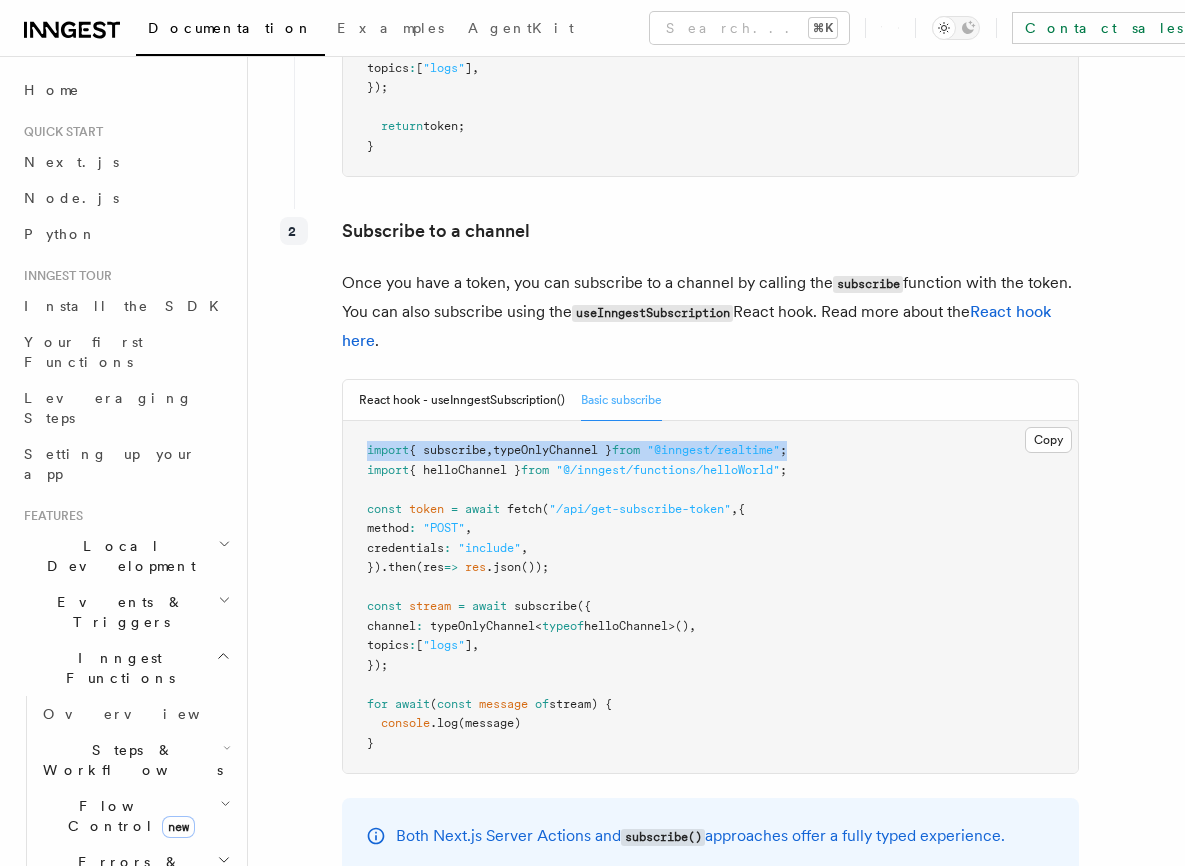 drag, startPoint x: 843, startPoint y: 416, endPoint x: 359, endPoint y: 401, distance: 484.2324 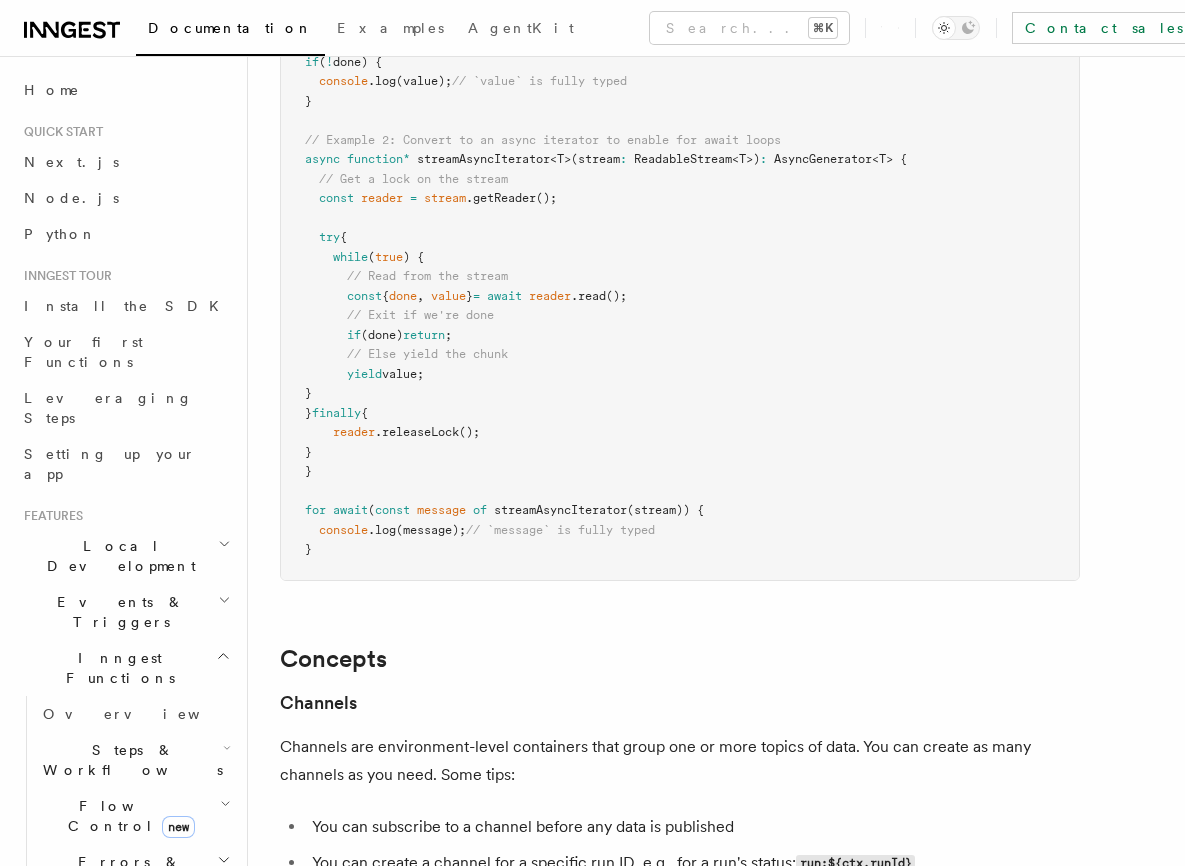 scroll, scrollTop: 4545, scrollLeft: 0, axis: vertical 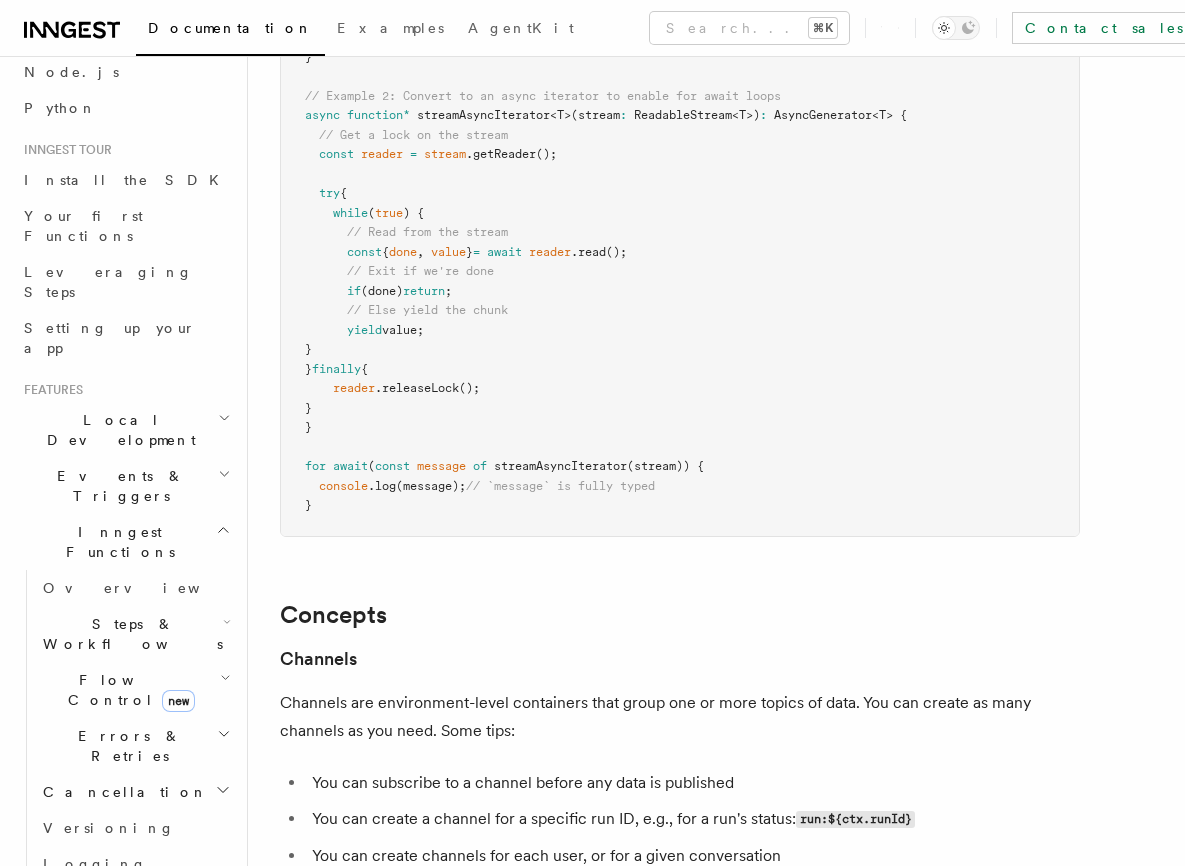 click on "Events & Triggers" at bounding box center (117, 486) 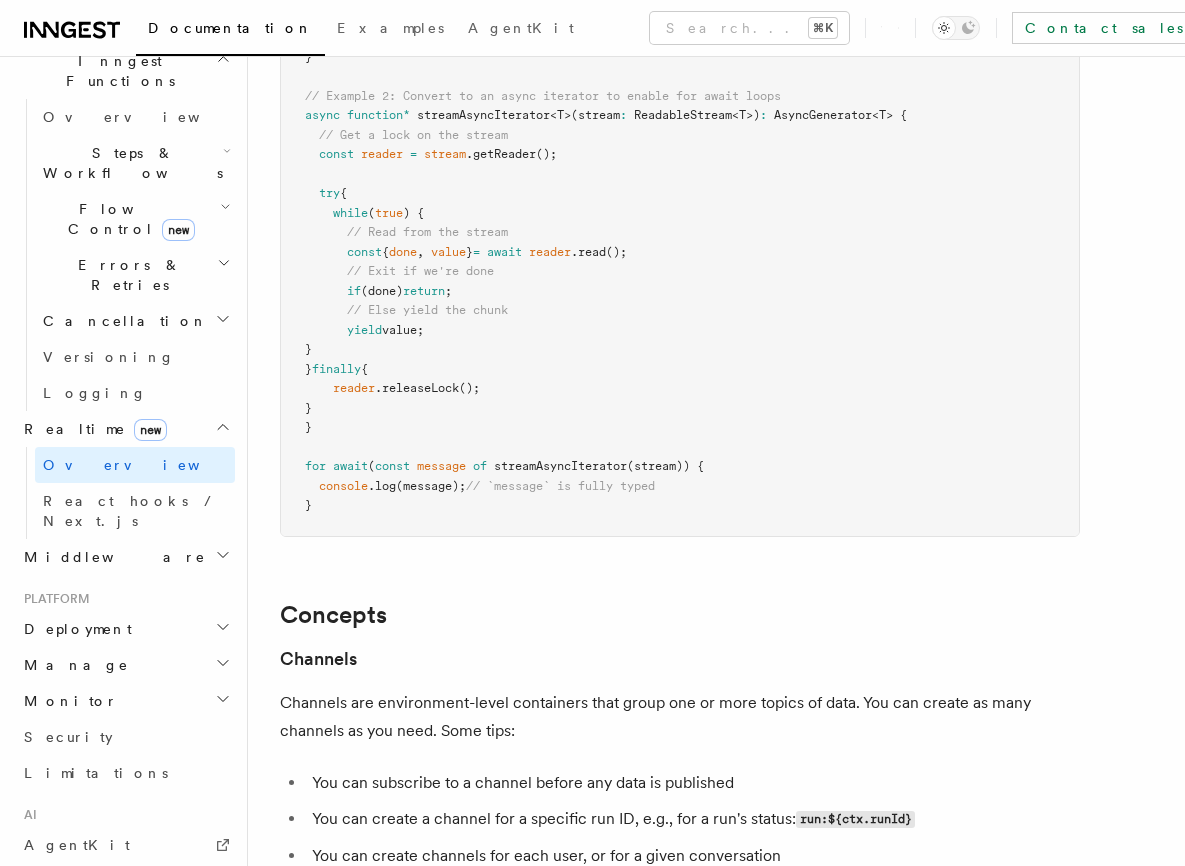 scroll, scrollTop: 1586, scrollLeft: 0, axis: vertical 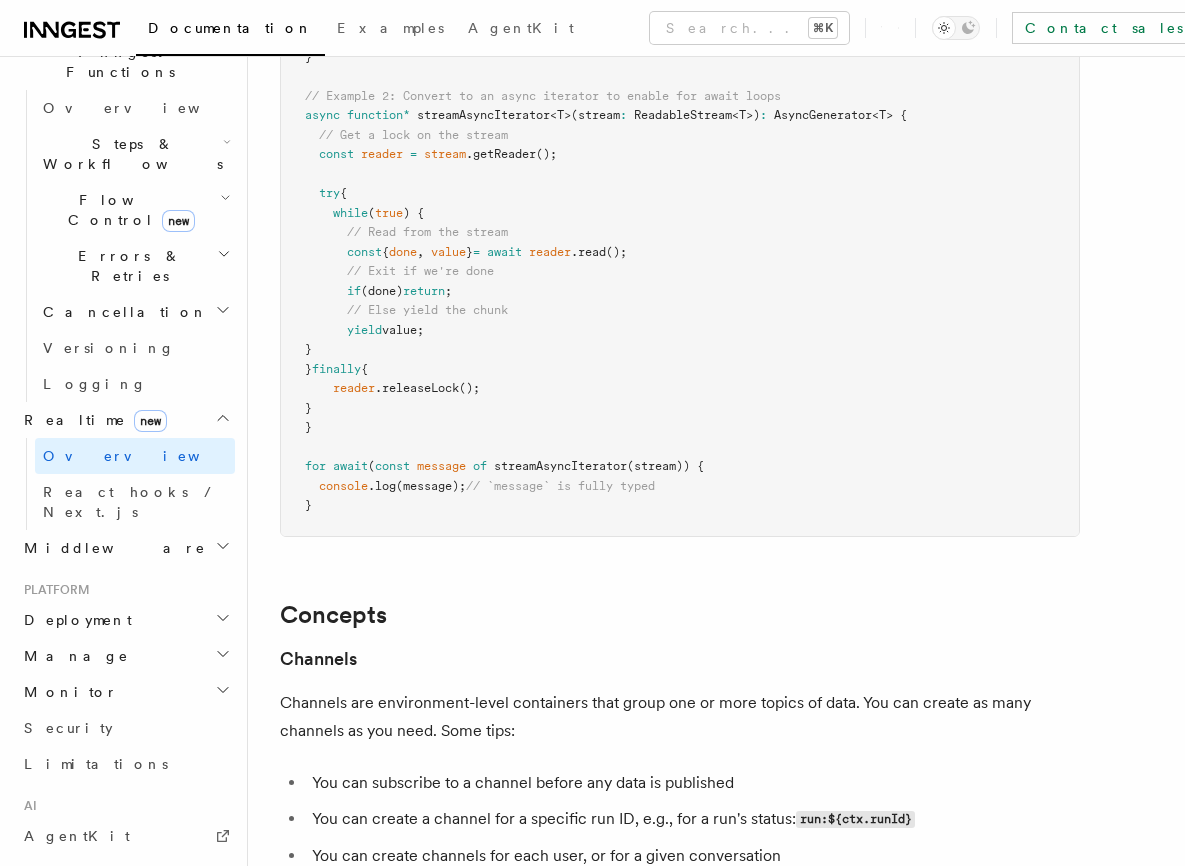 click on "TypeScript SDK" at bounding box center (116, 918) 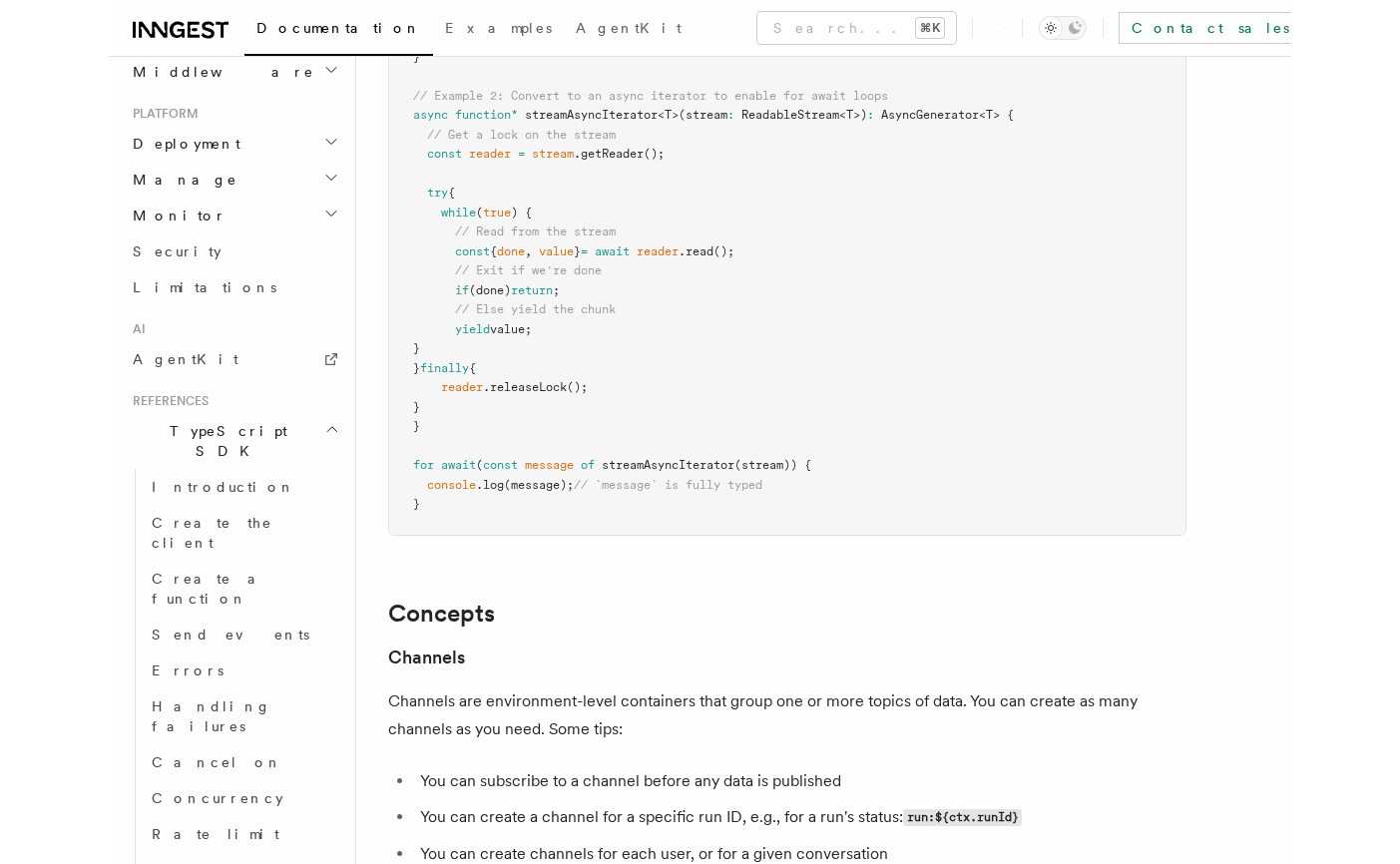 scroll, scrollTop: 2229, scrollLeft: 0, axis: vertical 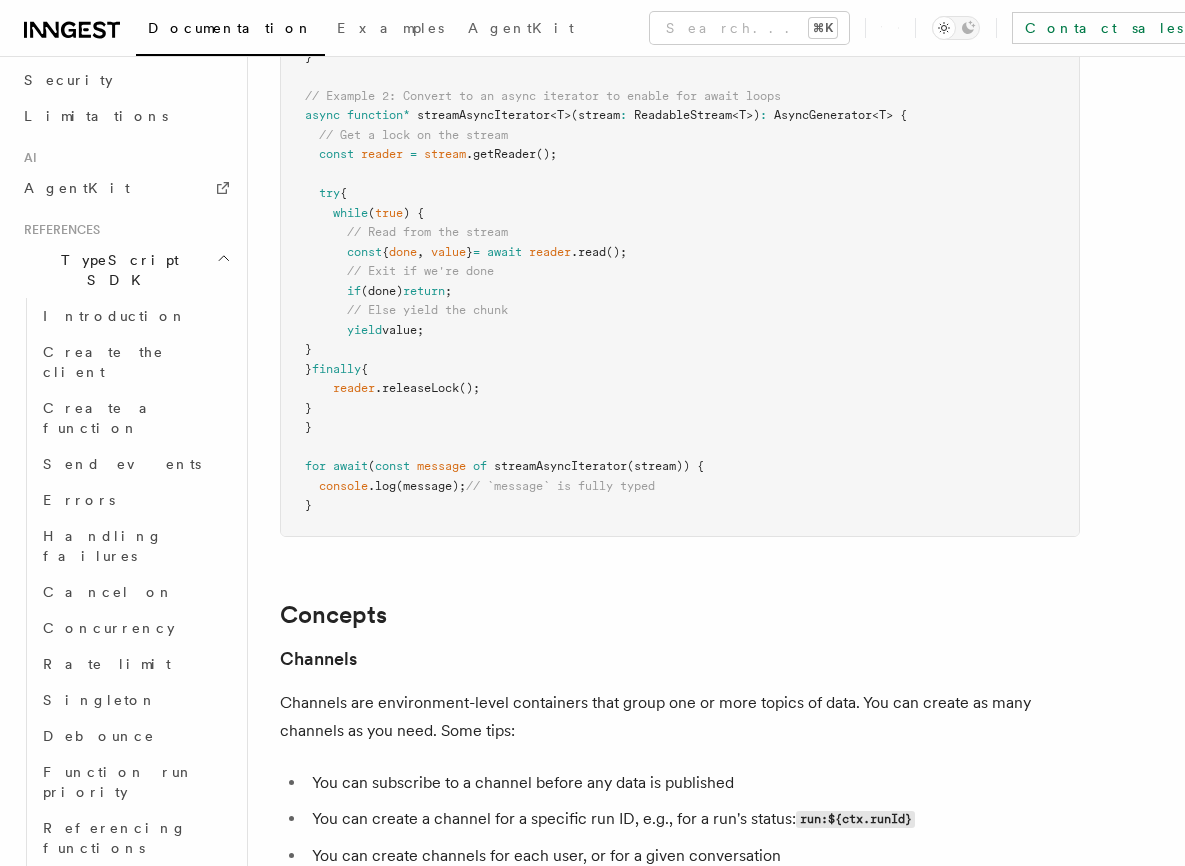 click on "REST API" at bounding box center (125, 1156) 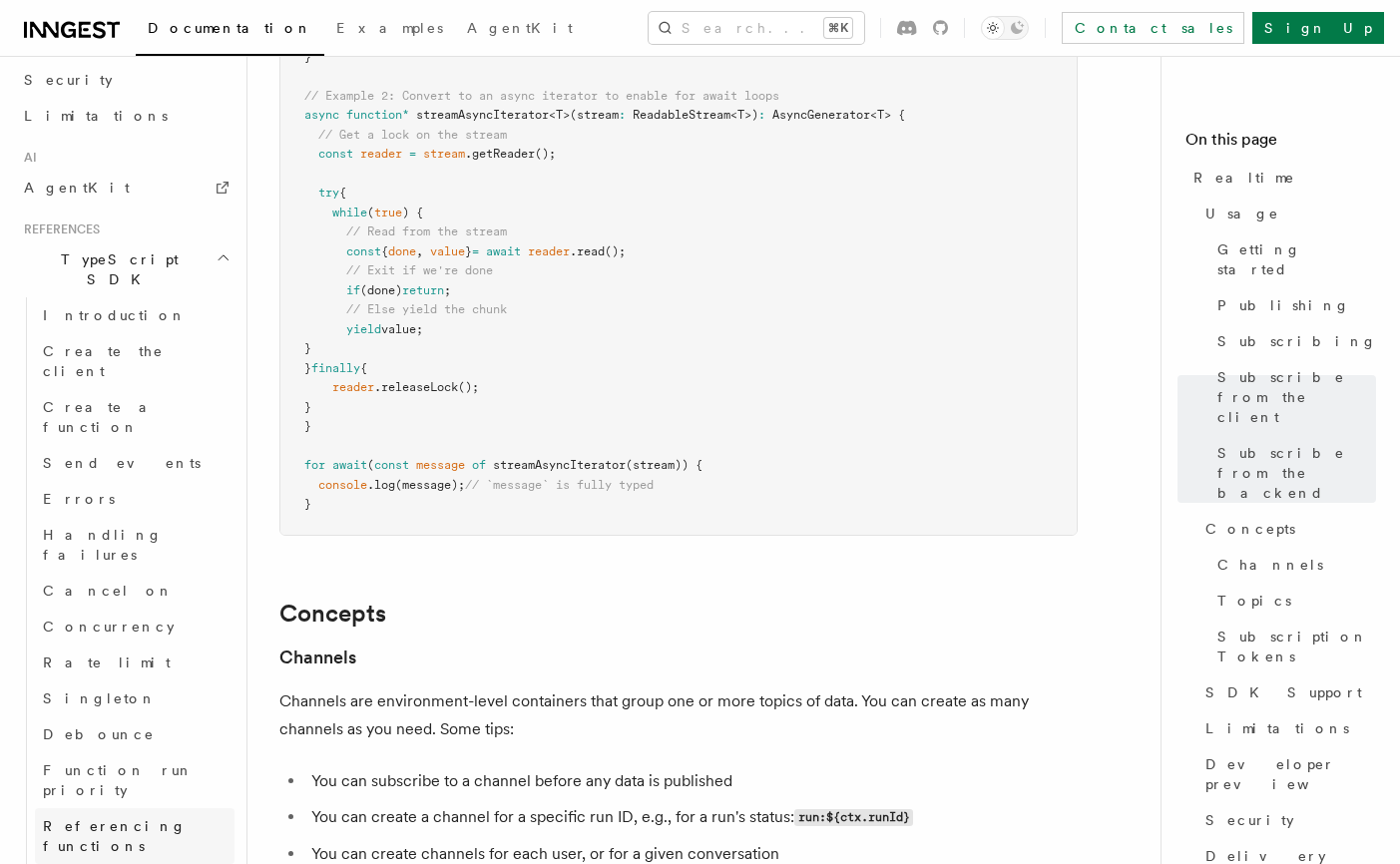click on "Referencing functions" at bounding box center [135, 836] 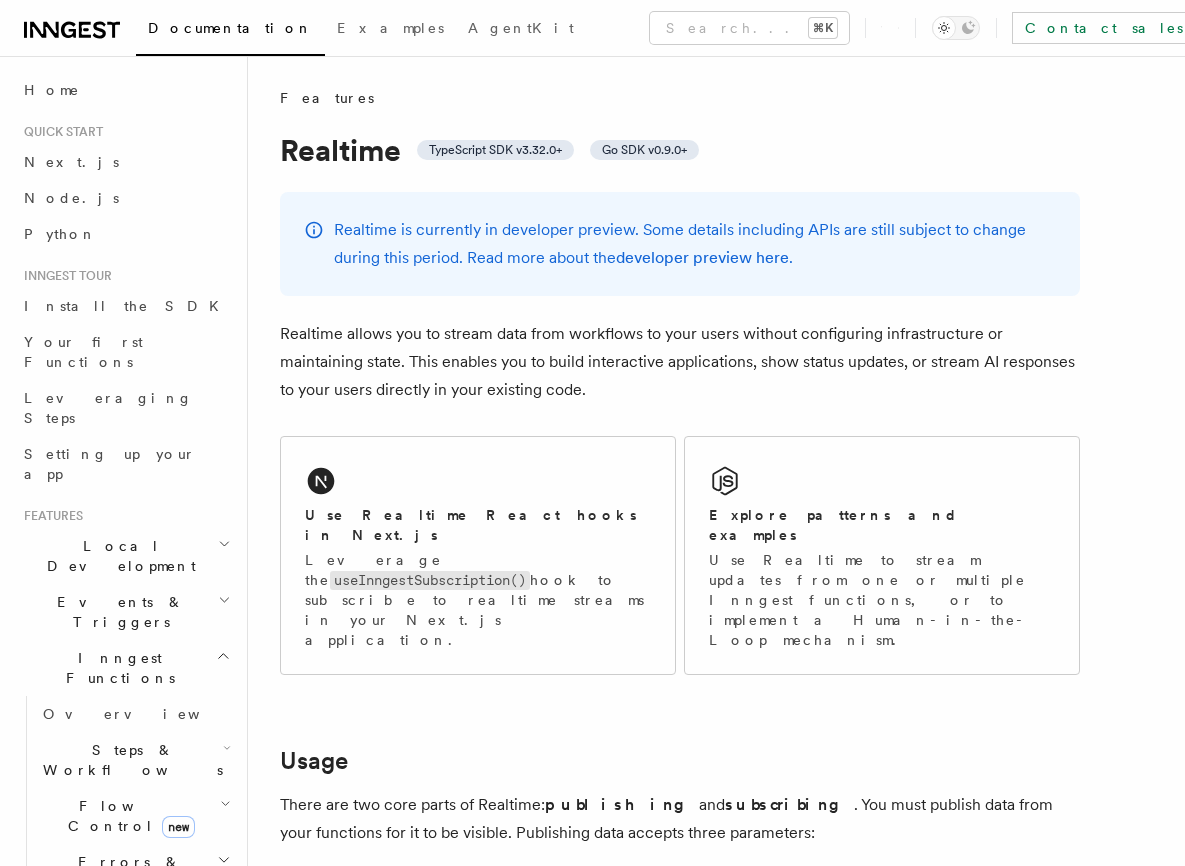 scroll, scrollTop: 974, scrollLeft: 0, axis: vertical 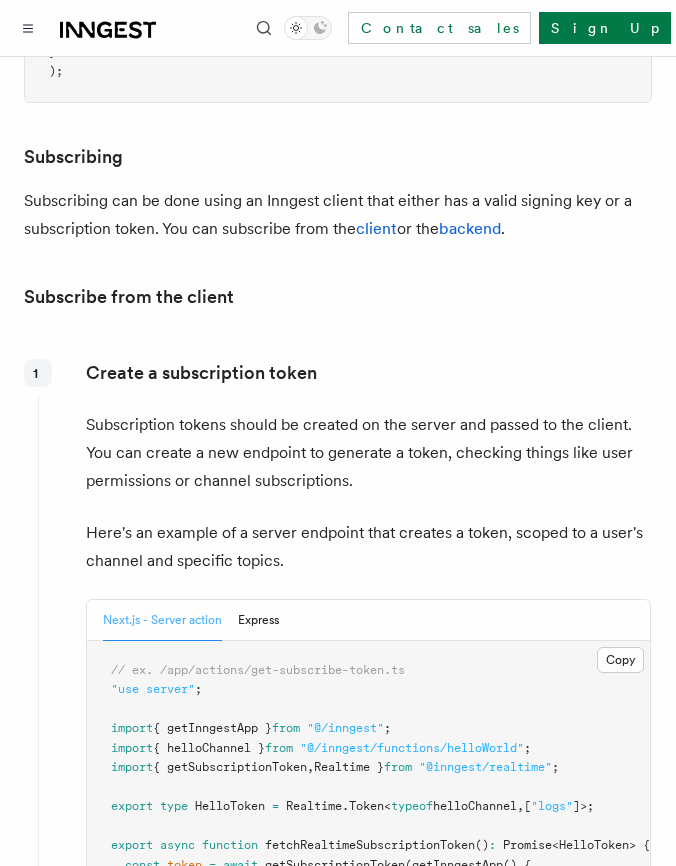 click on "Here's an example of a server endpoint that creates a token, scoped to a user's channel and specific topics." at bounding box center [368, 547] 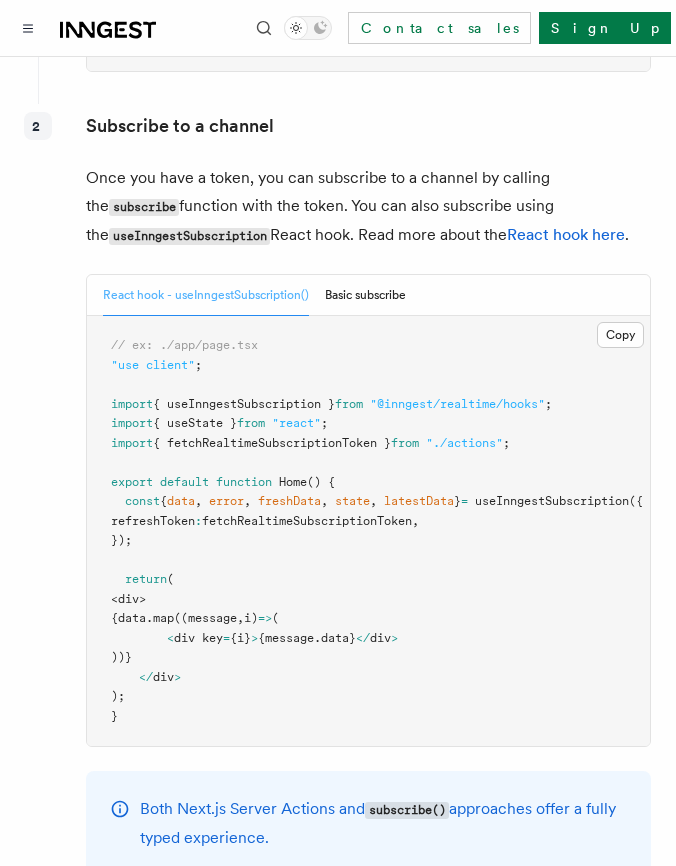 scroll, scrollTop: 3262, scrollLeft: 0, axis: vertical 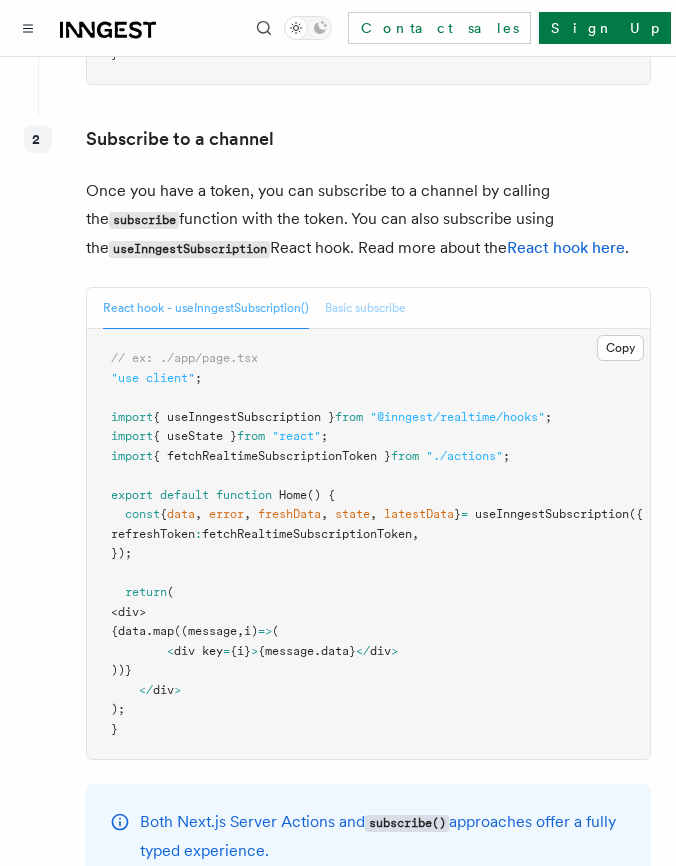 click on "Basic subscribe" at bounding box center (365, 308) 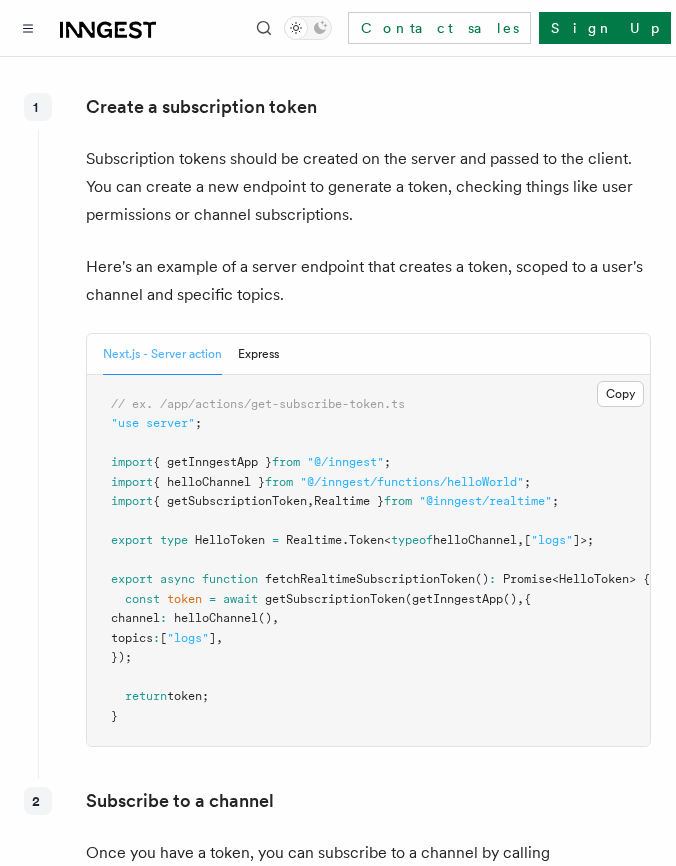 scroll, scrollTop: 2573, scrollLeft: 0, axis: vertical 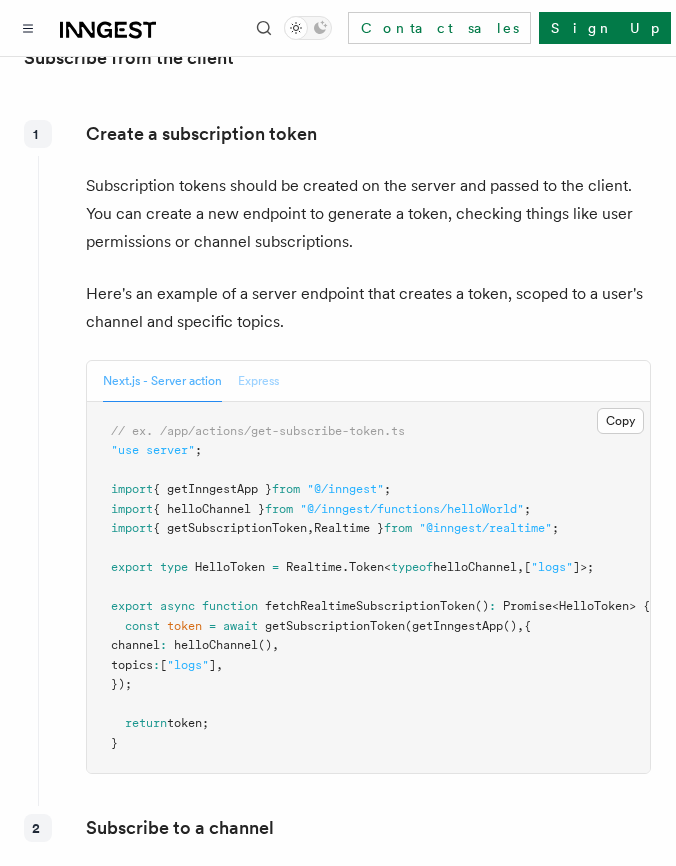 click on "Express" at bounding box center [258, 381] 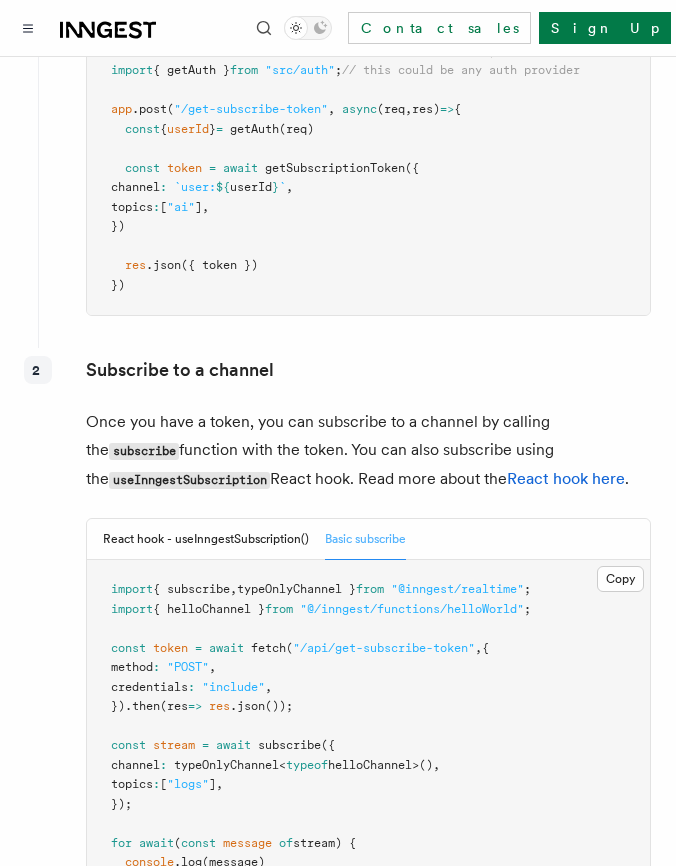 scroll, scrollTop: 2966, scrollLeft: 0, axis: vertical 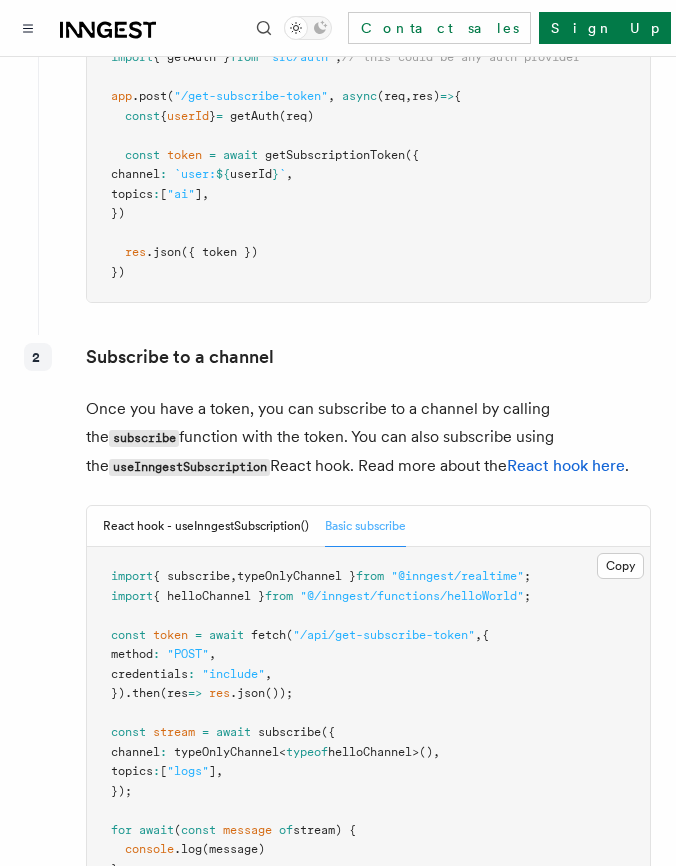 type 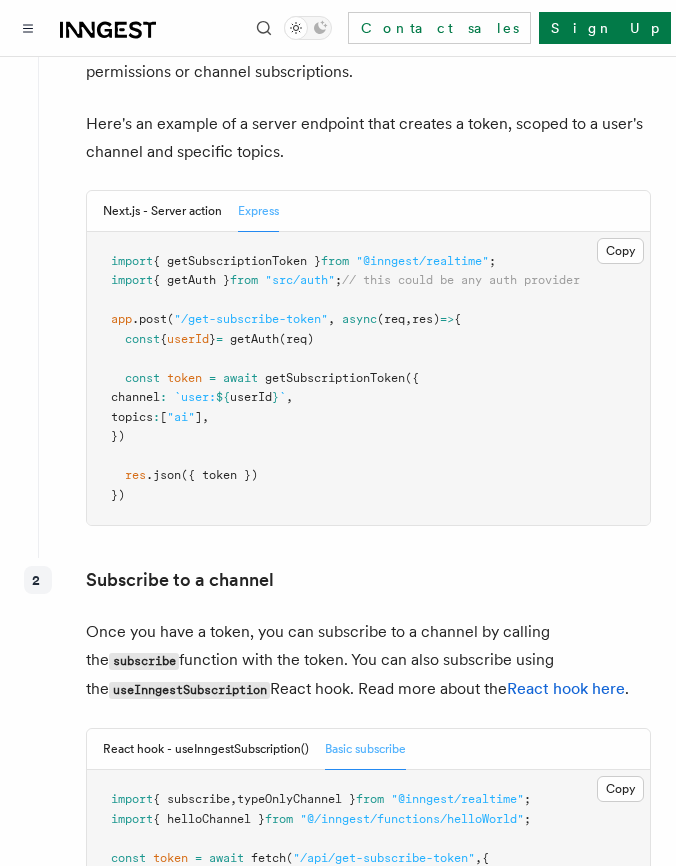 scroll, scrollTop: 2706, scrollLeft: 0, axis: vertical 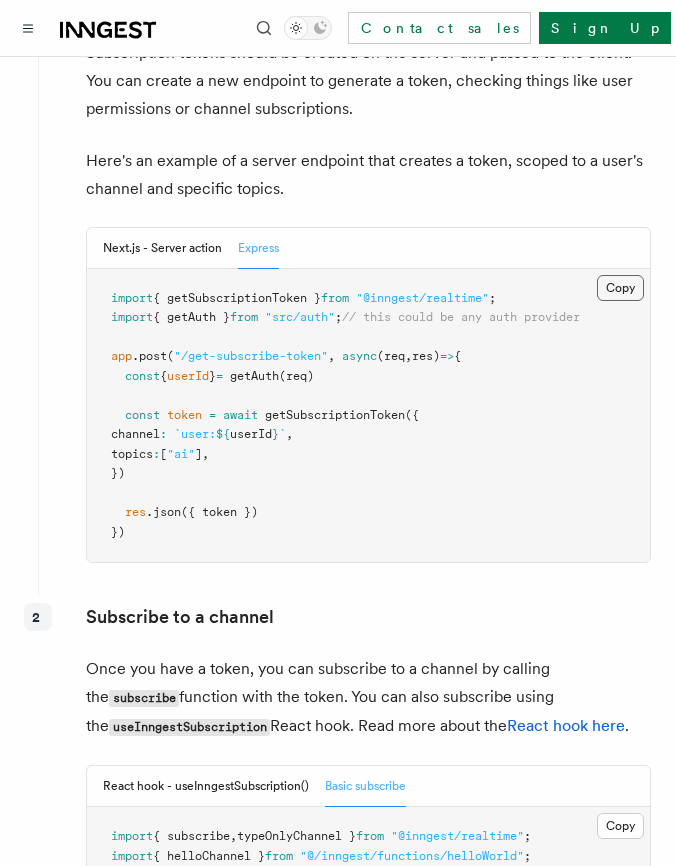 click on "Copy Copied" at bounding box center (620, 288) 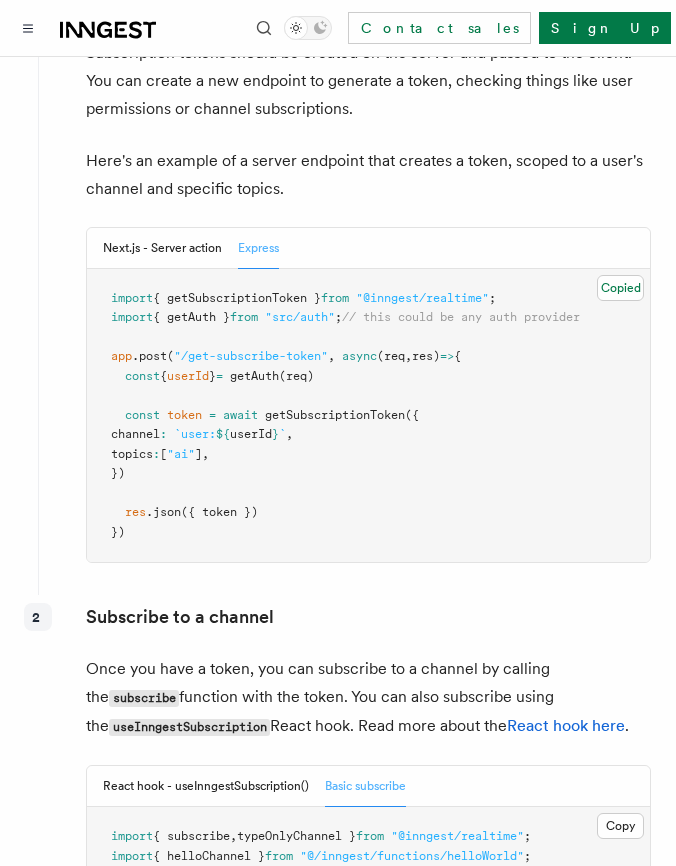 type 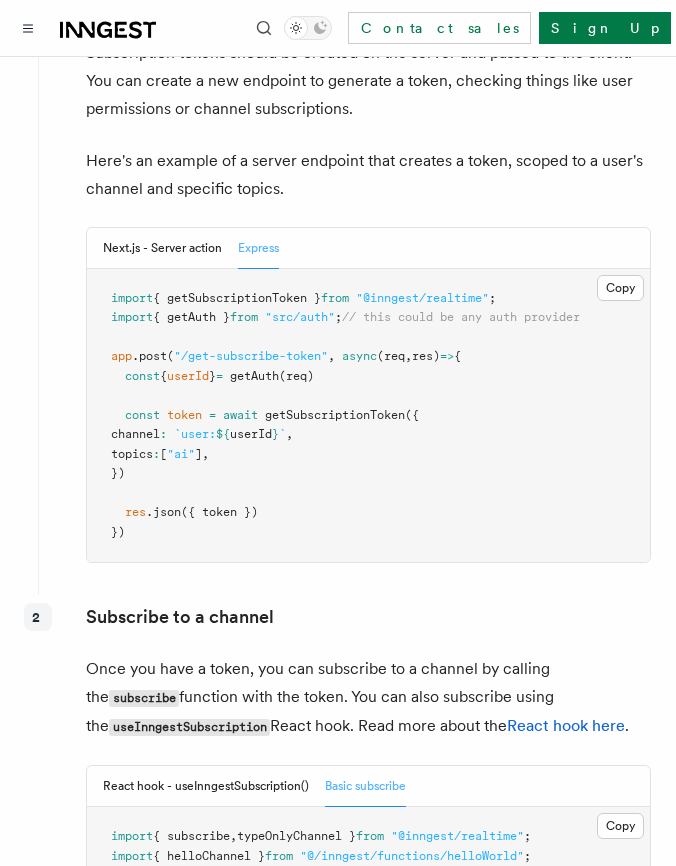 click on "import  { getSubscriptionToken }  from   "@inngest/realtime" ;
import  { getAuth }  from   "src/auth" ;  // this could be any auth provider
app .post ( "/get-subscribe-token" ,   async  (req ,  res)  =>  {
const  {  userId  }  =   getAuth (req)
const   token   =   await   getSubscriptionToken ({
channel :   `user: ${ userId } ` ,
topics :  [ "ai" ] ,
})
res .json ({ token })
})" at bounding box center [368, 416] 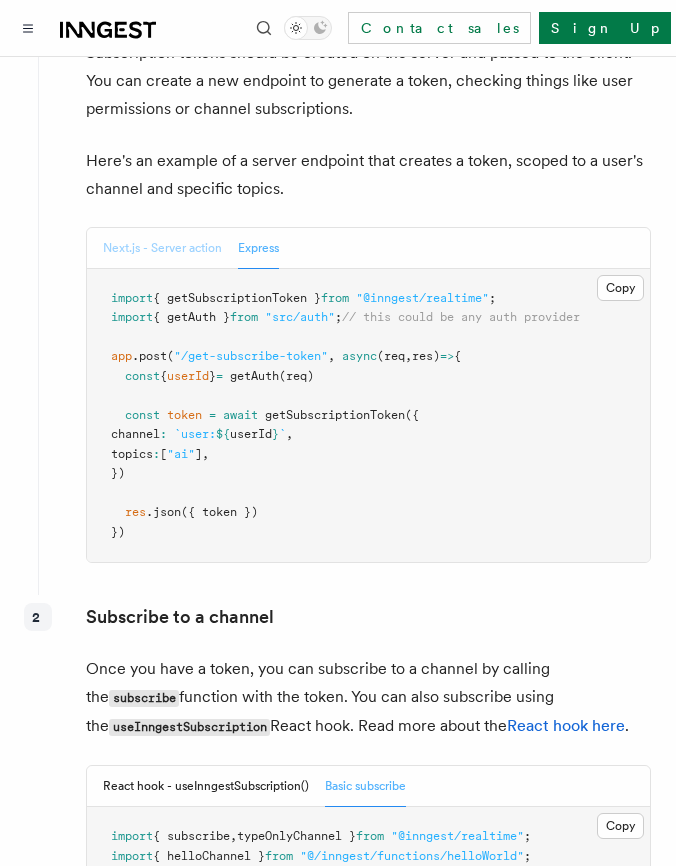 click on "Next.js - Server action" at bounding box center [162, 248] 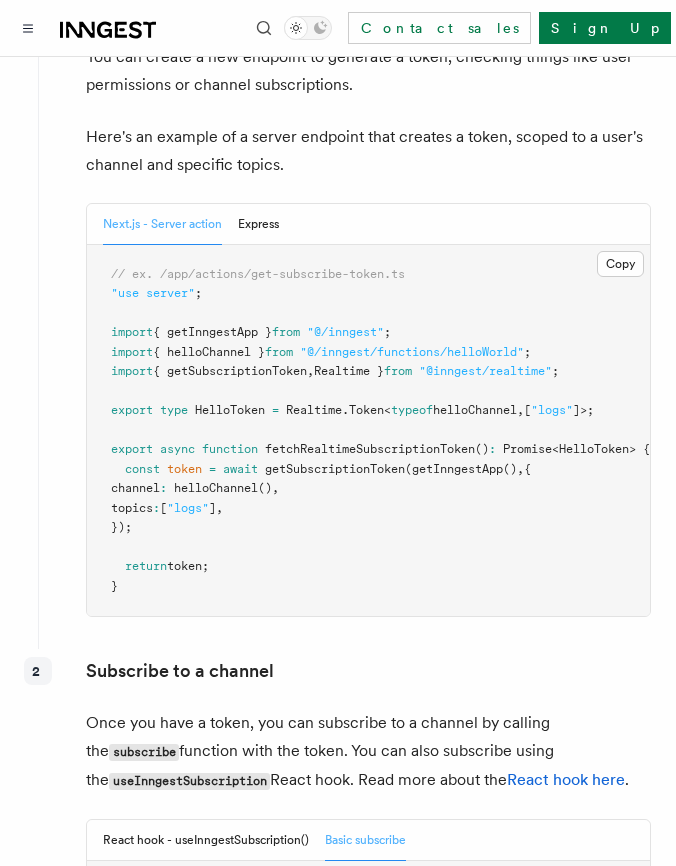 scroll, scrollTop: 2743, scrollLeft: 0, axis: vertical 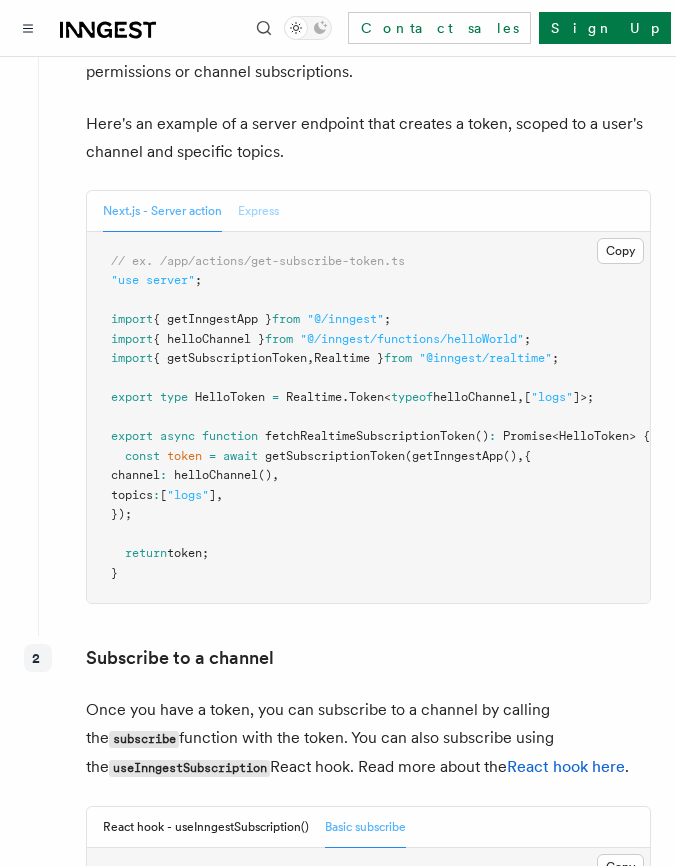 click on "Express" at bounding box center (258, 211) 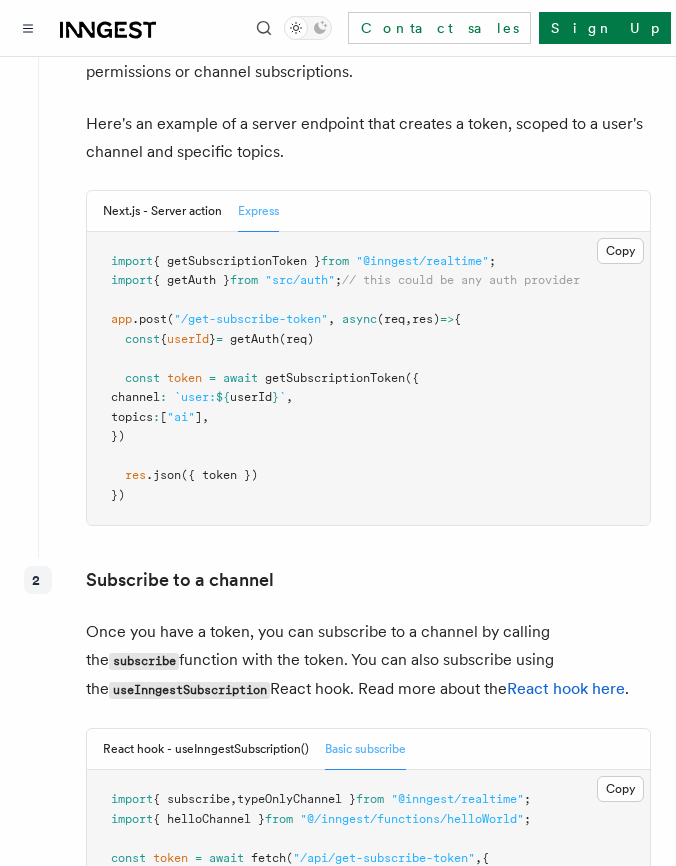 drag, startPoint x: 409, startPoint y: 289, endPoint x: 502, endPoint y: 293, distance: 93.08598 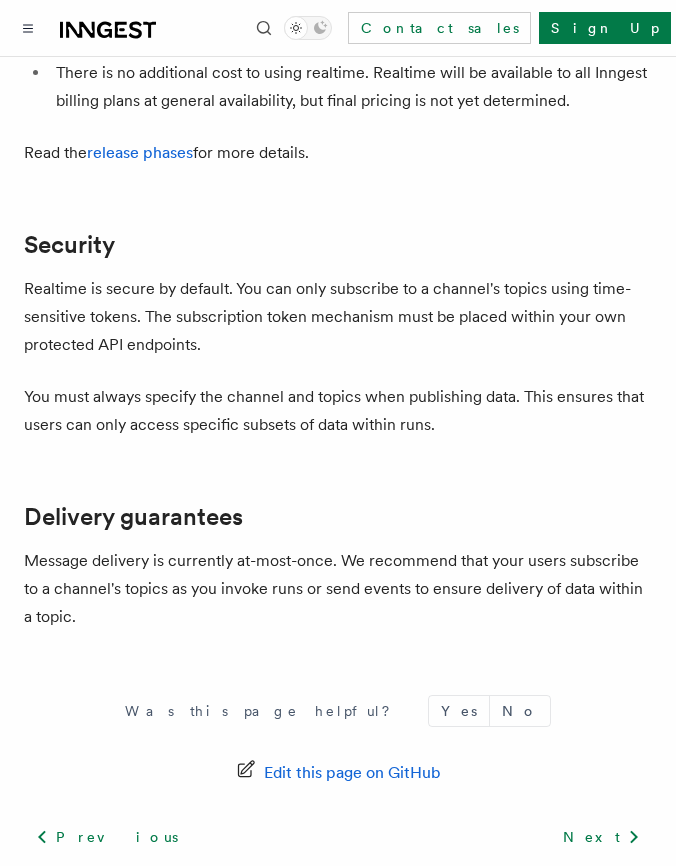 scroll, scrollTop: 6946, scrollLeft: 0, axis: vertical 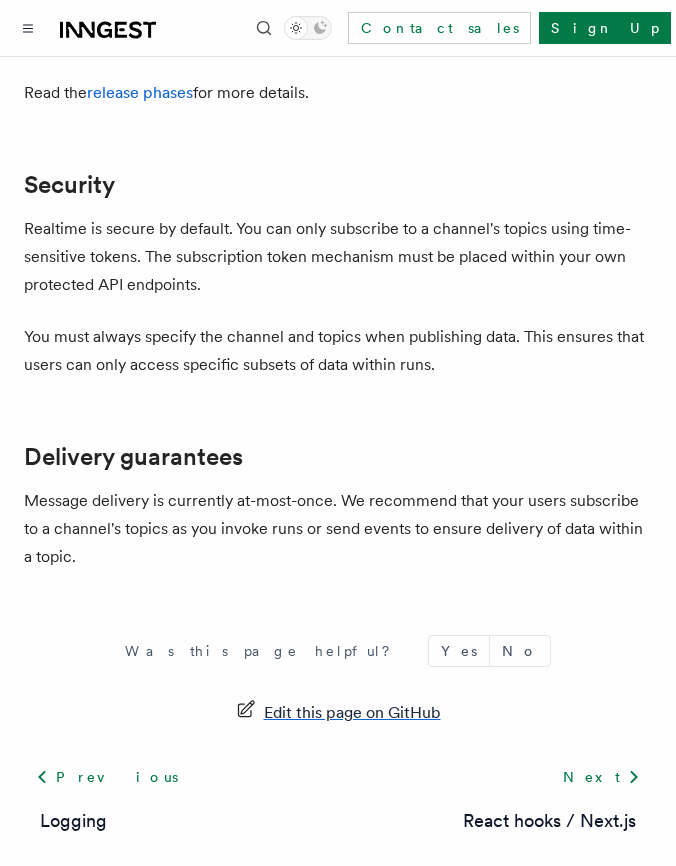click on "Edit this page on GitHub" at bounding box center (352, 713) 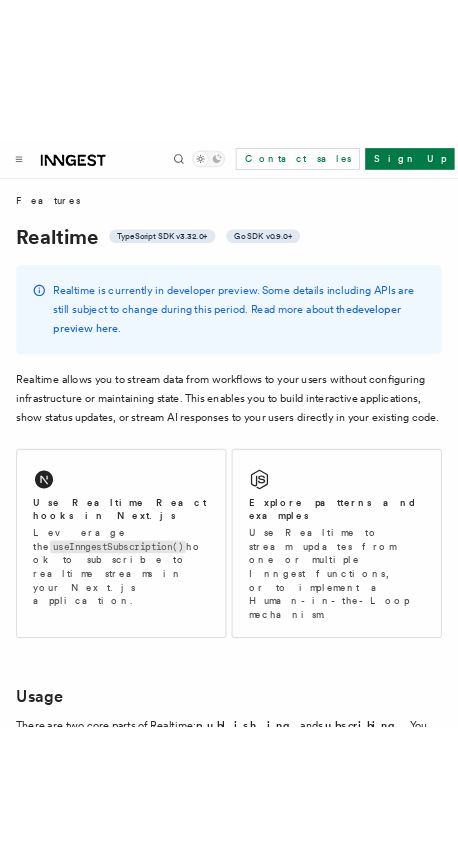 scroll, scrollTop: 0, scrollLeft: 0, axis: both 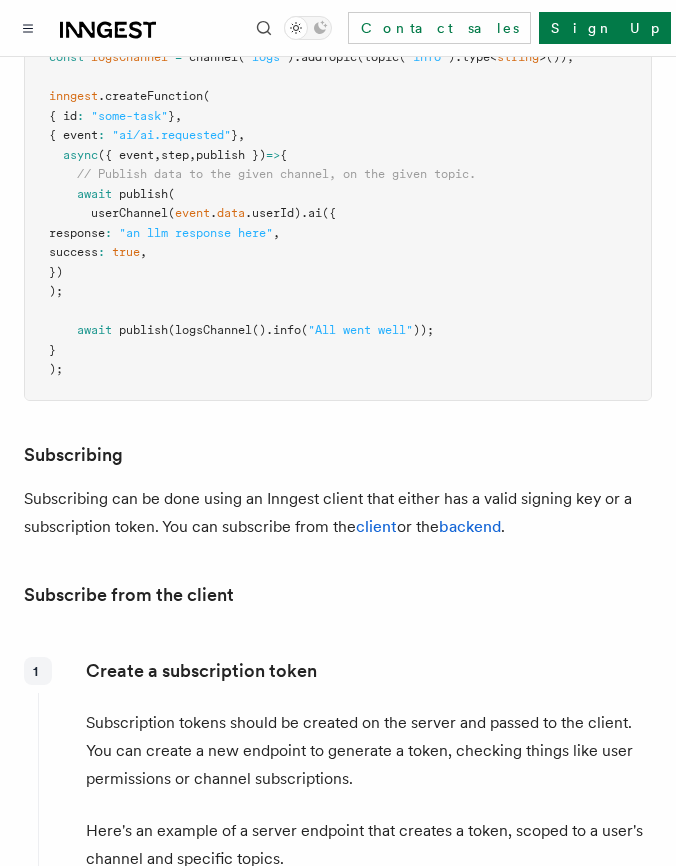 click on "Subscribing can be done using an Inngest client that either has a valid signing key or a subscription token. You can subscribe from the  client  or the  backend ." at bounding box center (338, 513) 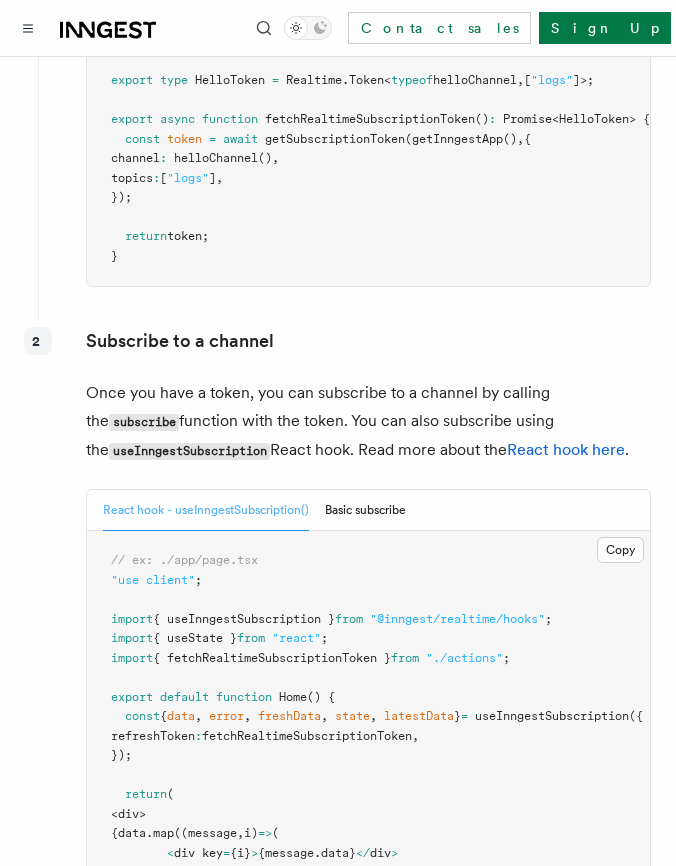 scroll, scrollTop: 3153, scrollLeft: 0, axis: vertical 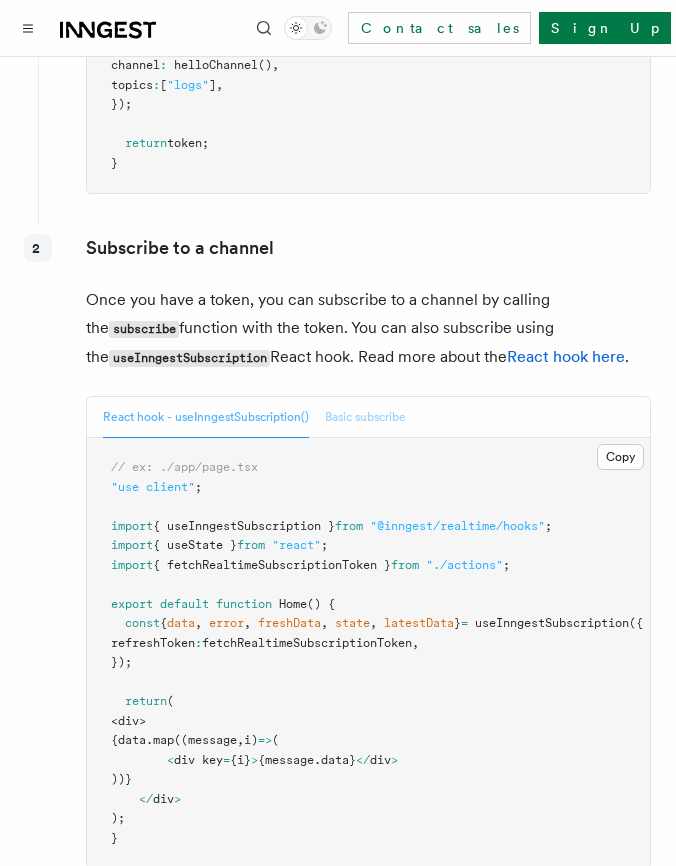 click on "Basic subscribe" at bounding box center (365, 417) 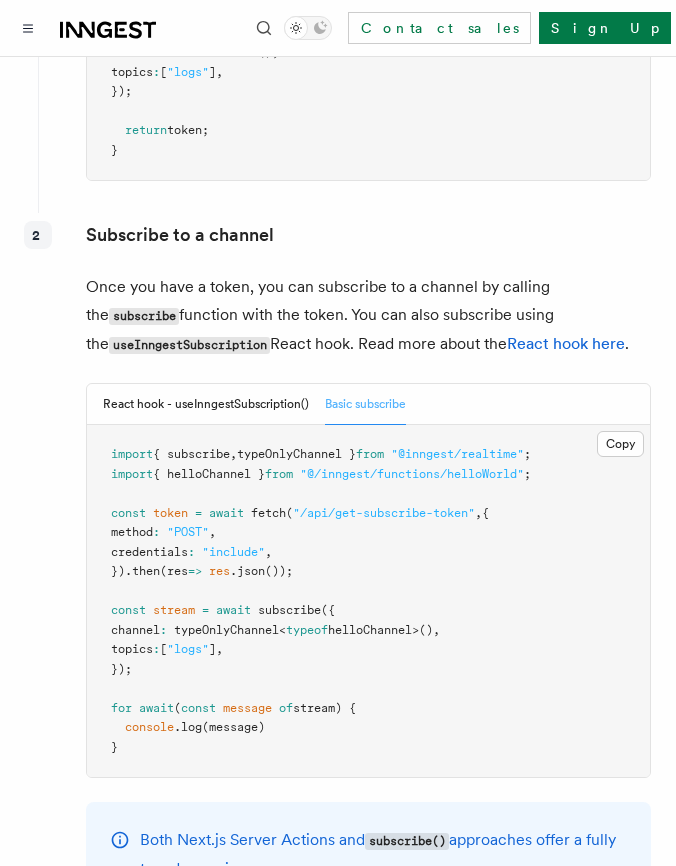 scroll, scrollTop: 3179, scrollLeft: 0, axis: vertical 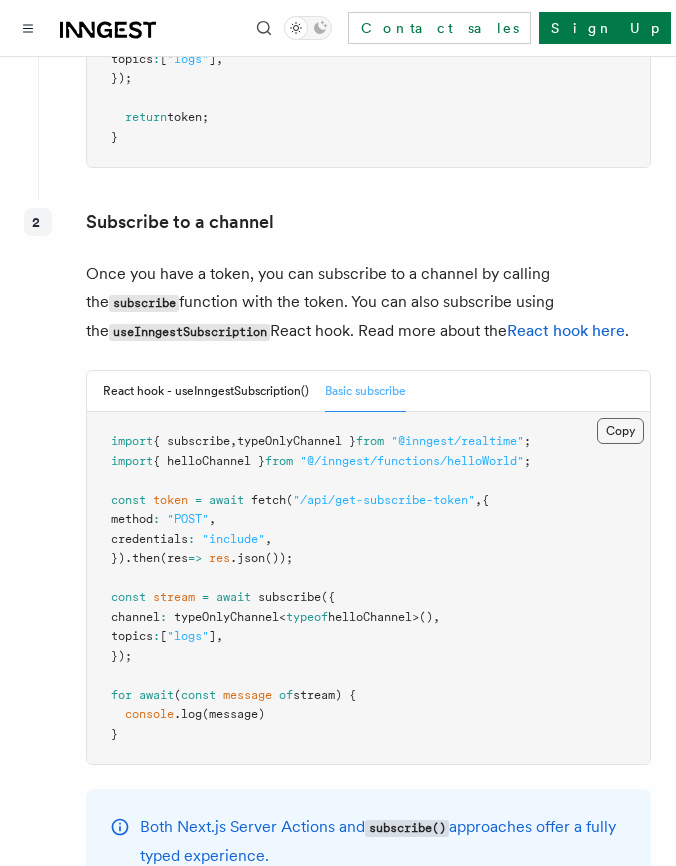 click on "Copy Copied" at bounding box center (620, 431) 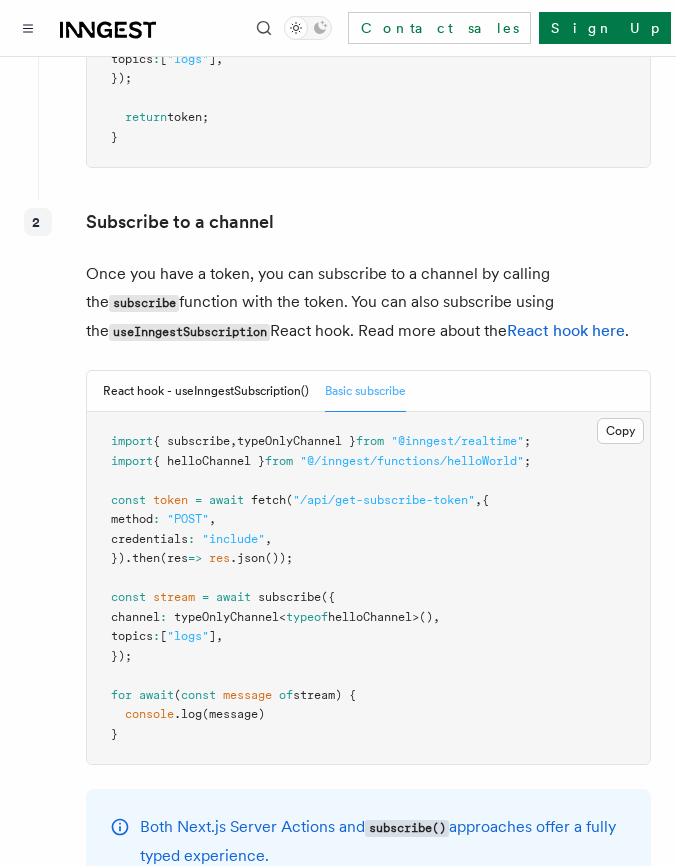 type 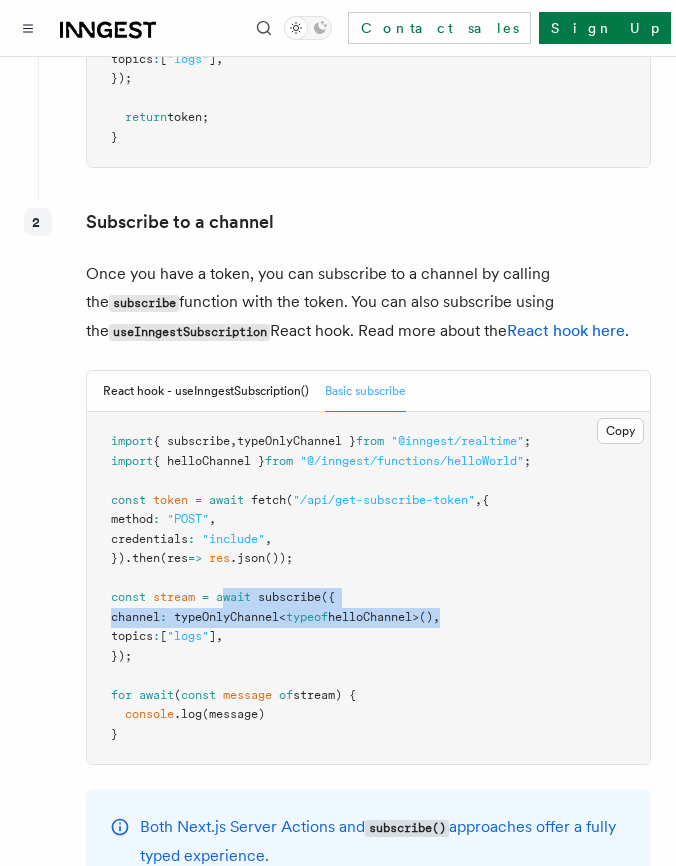 drag, startPoint x: 522, startPoint y: 541, endPoint x: 233, endPoint y: 532, distance: 289.1401 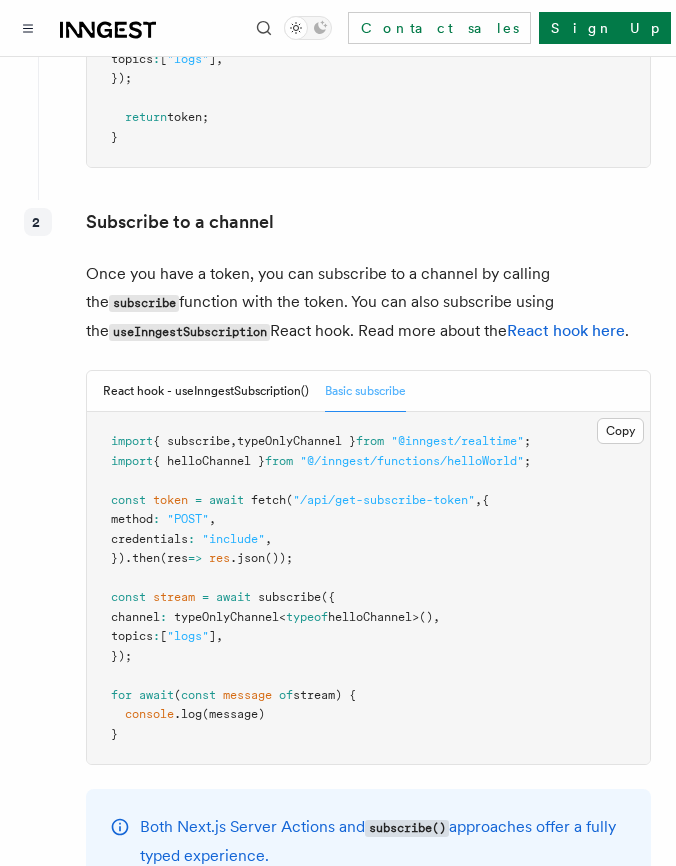 click on "typeof" at bounding box center (307, 617) 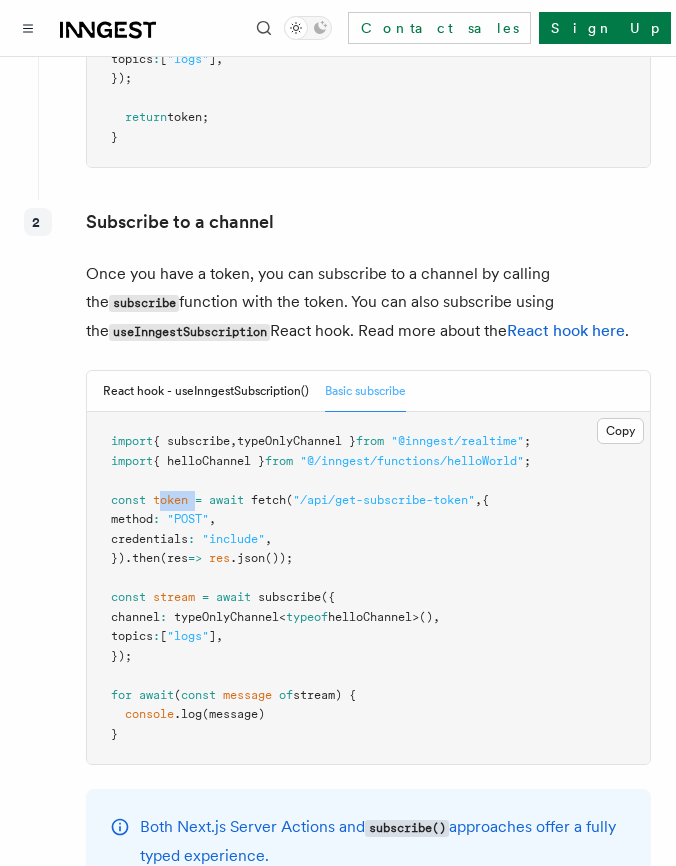 drag, startPoint x: 163, startPoint y: 427, endPoint x: 195, endPoint y: 427, distance: 32 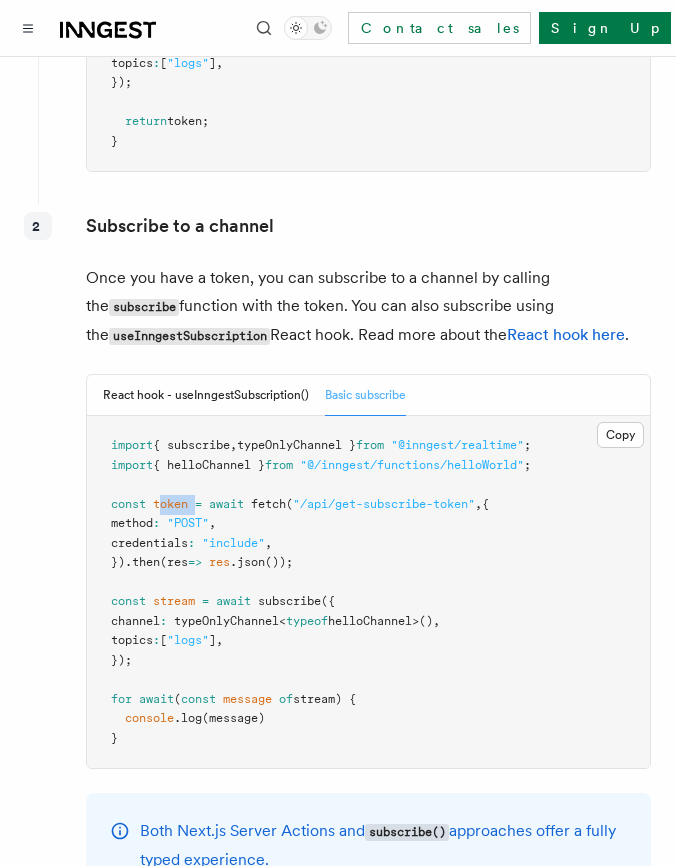 scroll, scrollTop: 3162, scrollLeft: 0, axis: vertical 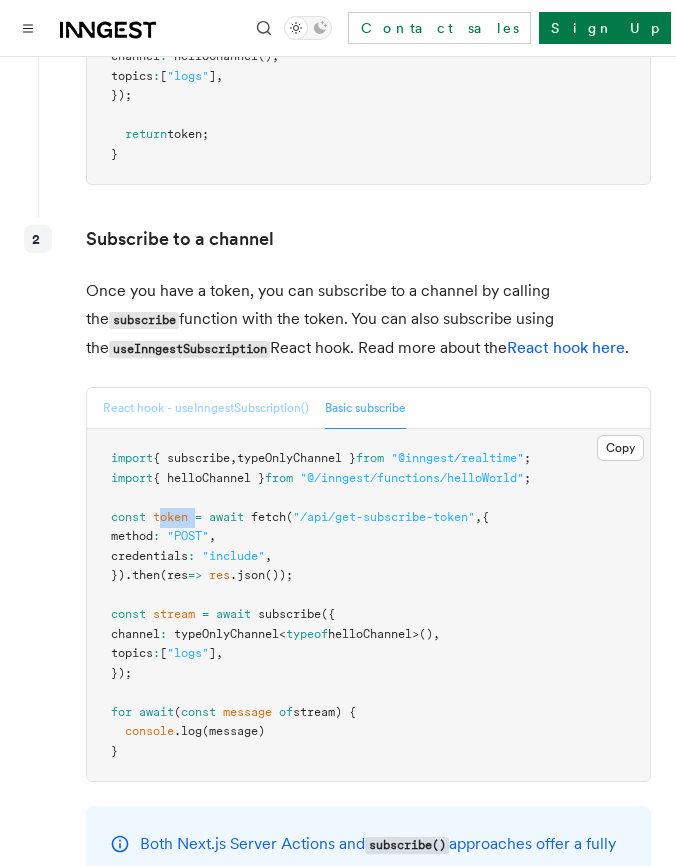 click on "React hook - useInngestSubscription()" at bounding box center [206, 408] 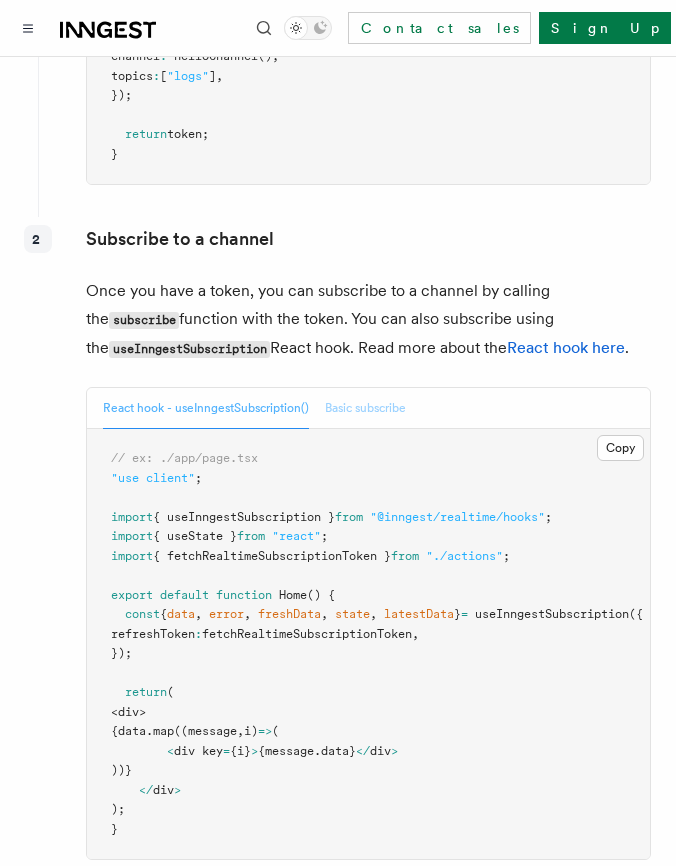 click on "Basic subscribe" at bounding box center [365, 408] 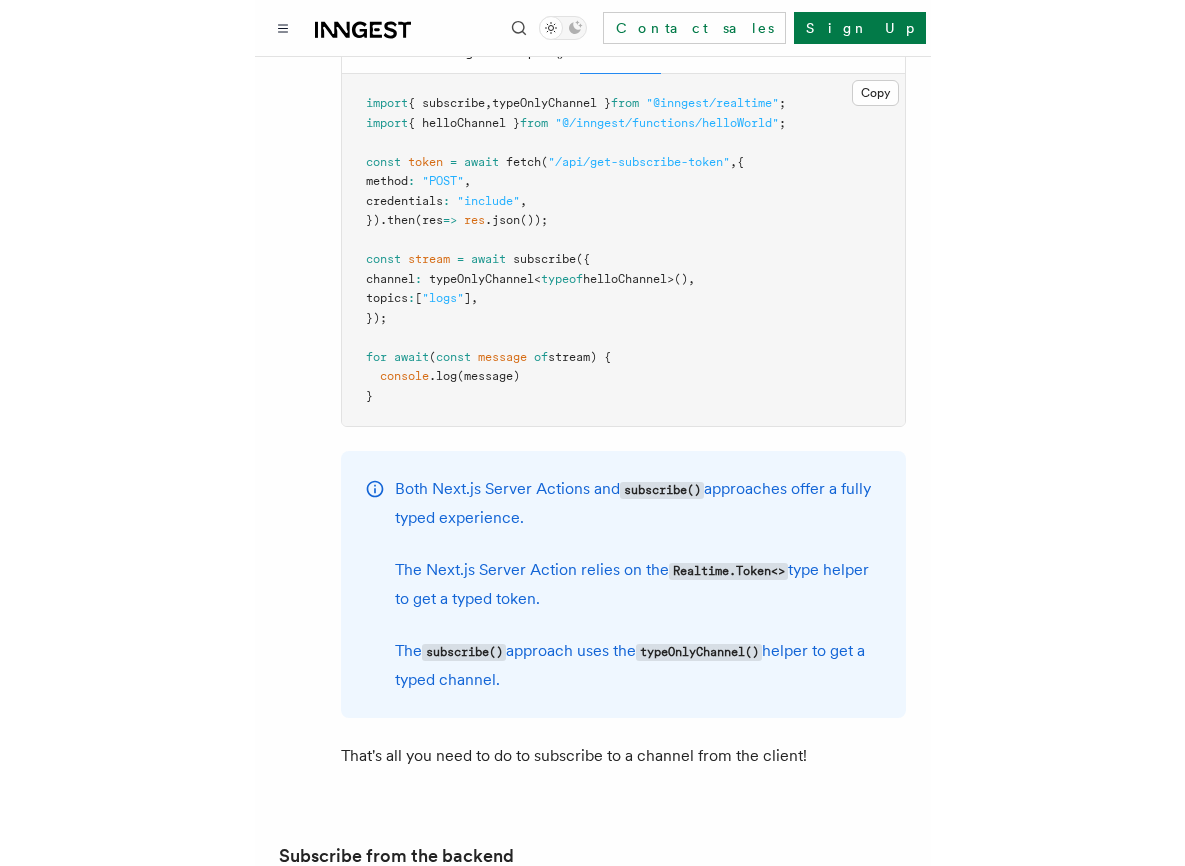 scroll, scrollTop: 3478, scrollLeft: 0, axis: vertical 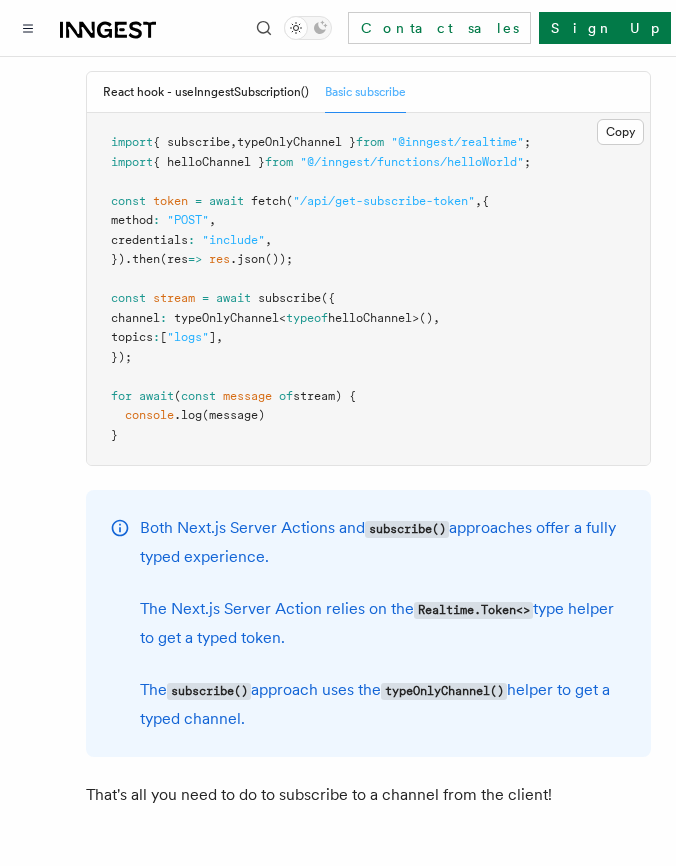 type 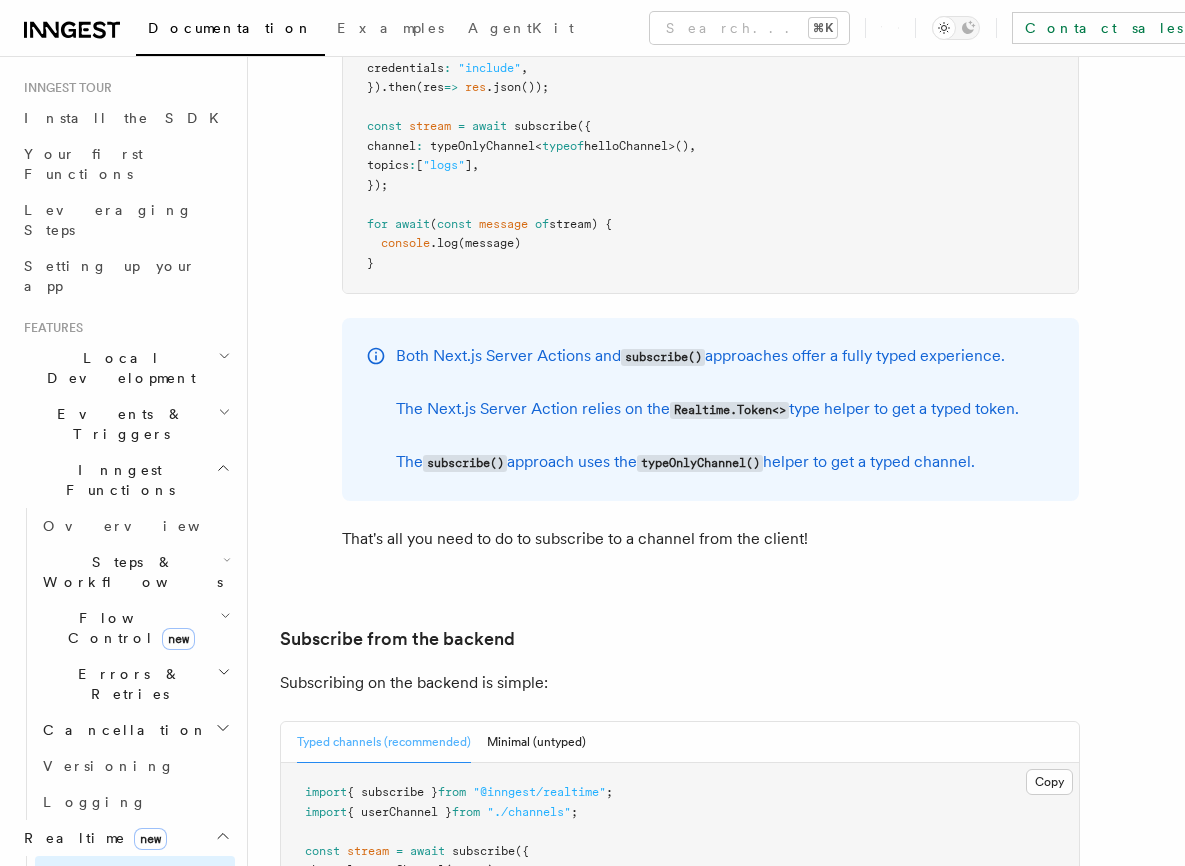 click on "Events & Triggers" at bounding box center (125, 424) 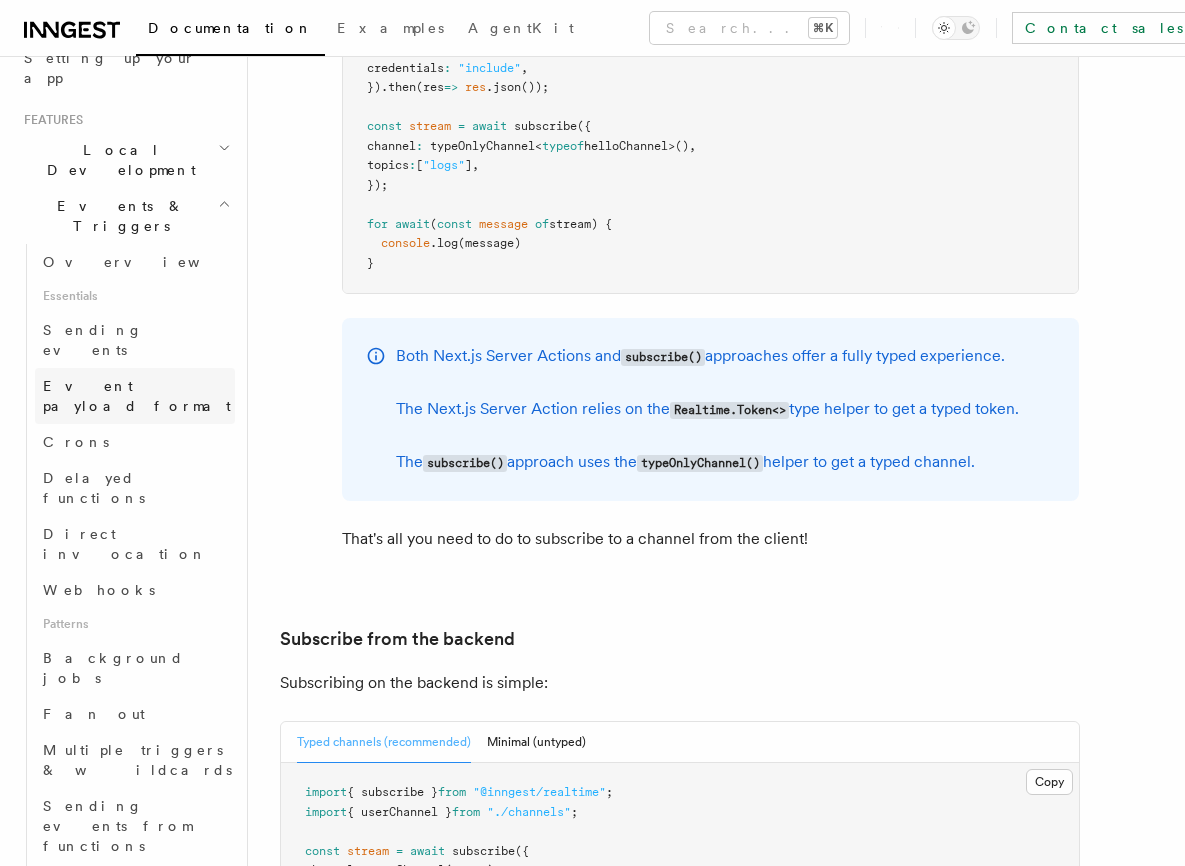 scroll, scrollTop: 409, scrollLeft: 0, axis: vertical 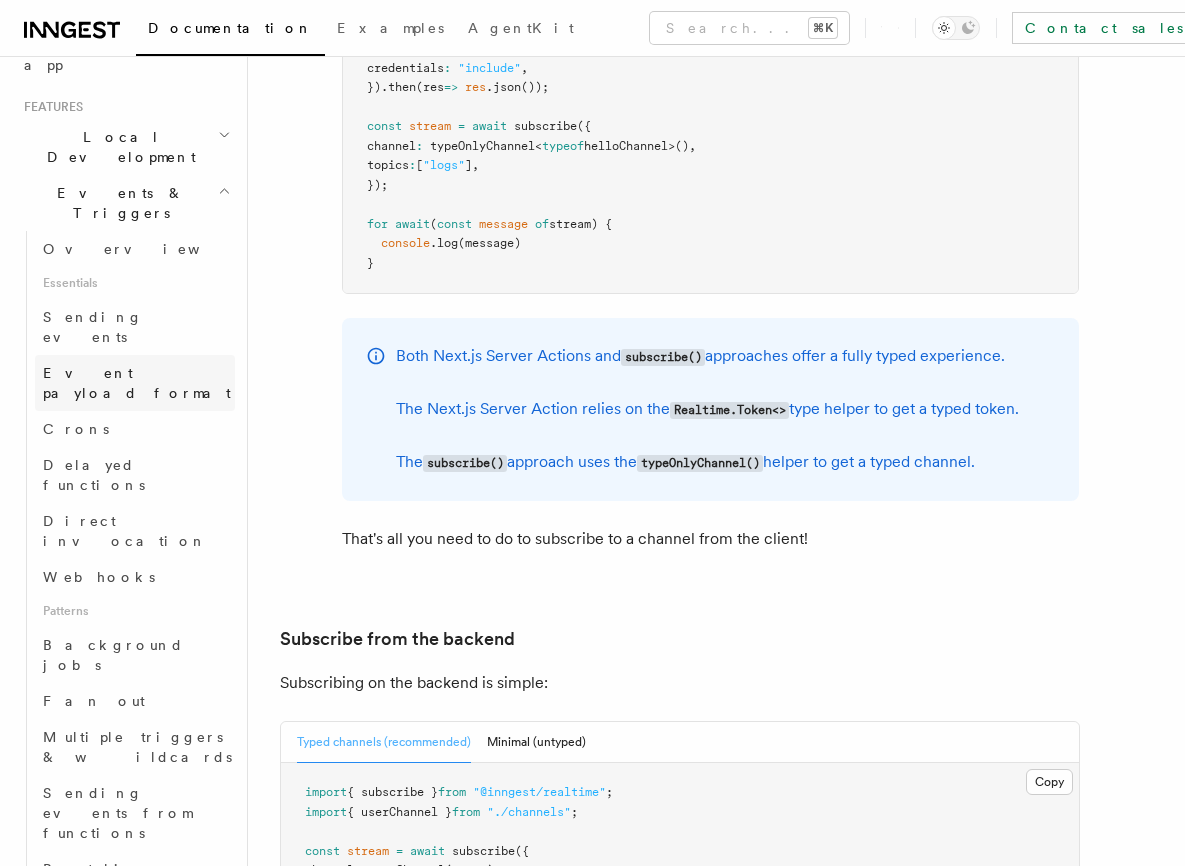 click on "Event payload format" at bounding box center (137, 383) 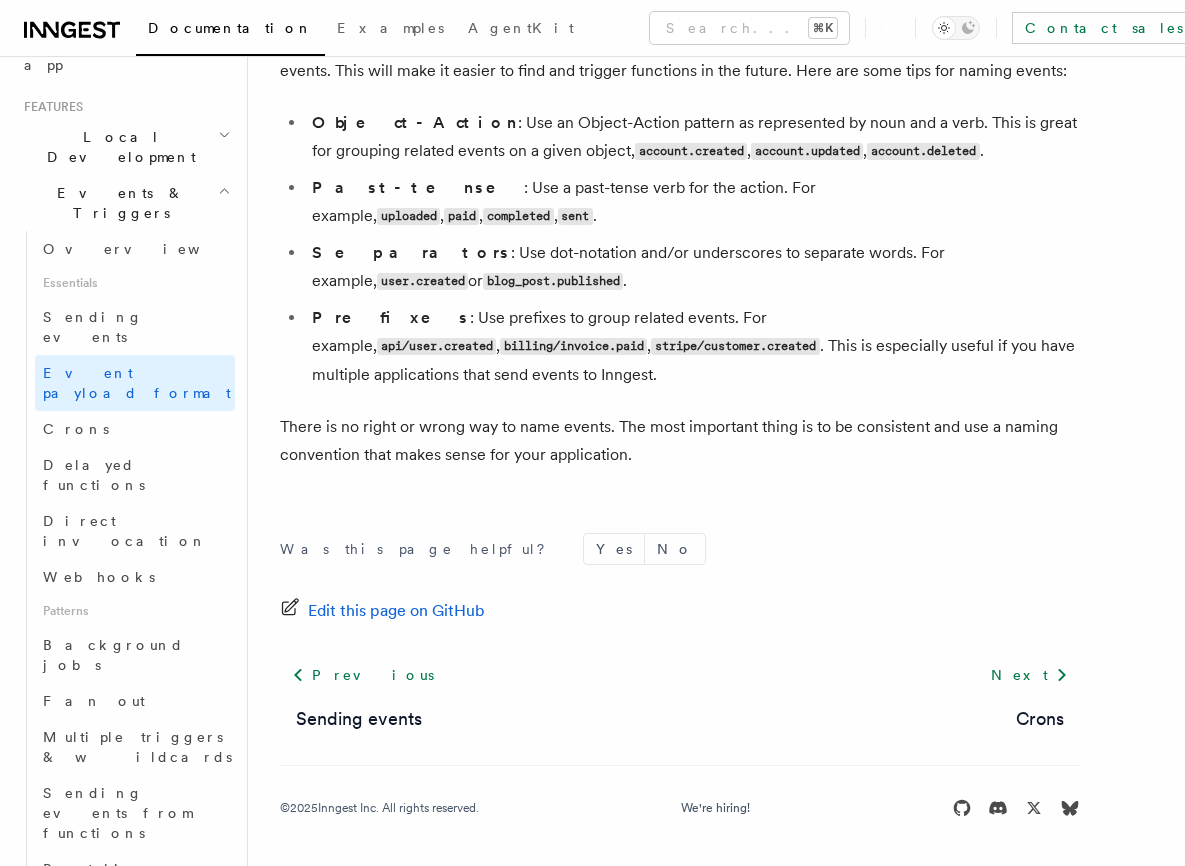 scroll, scrollTop: 0, scrollLeft: 0, axis: both 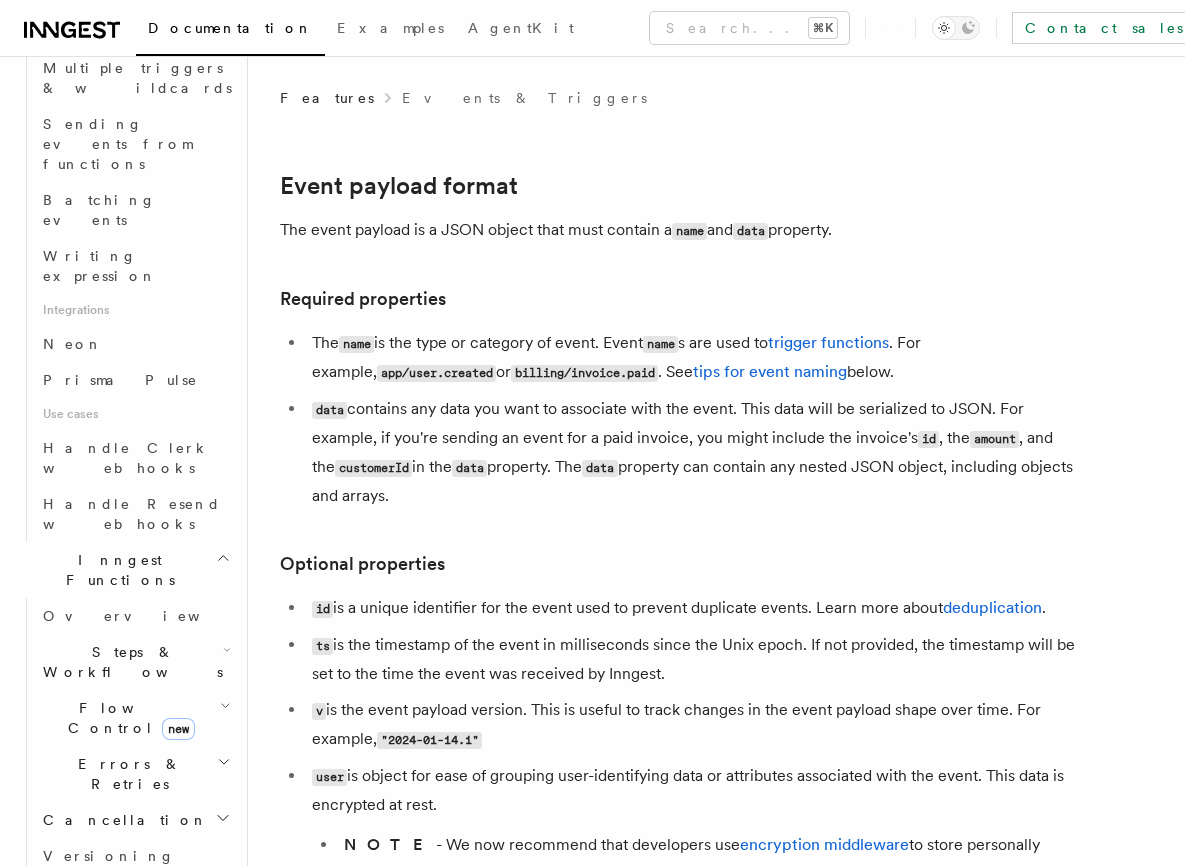 click on "Middleware" at bounding box center [125, 964] 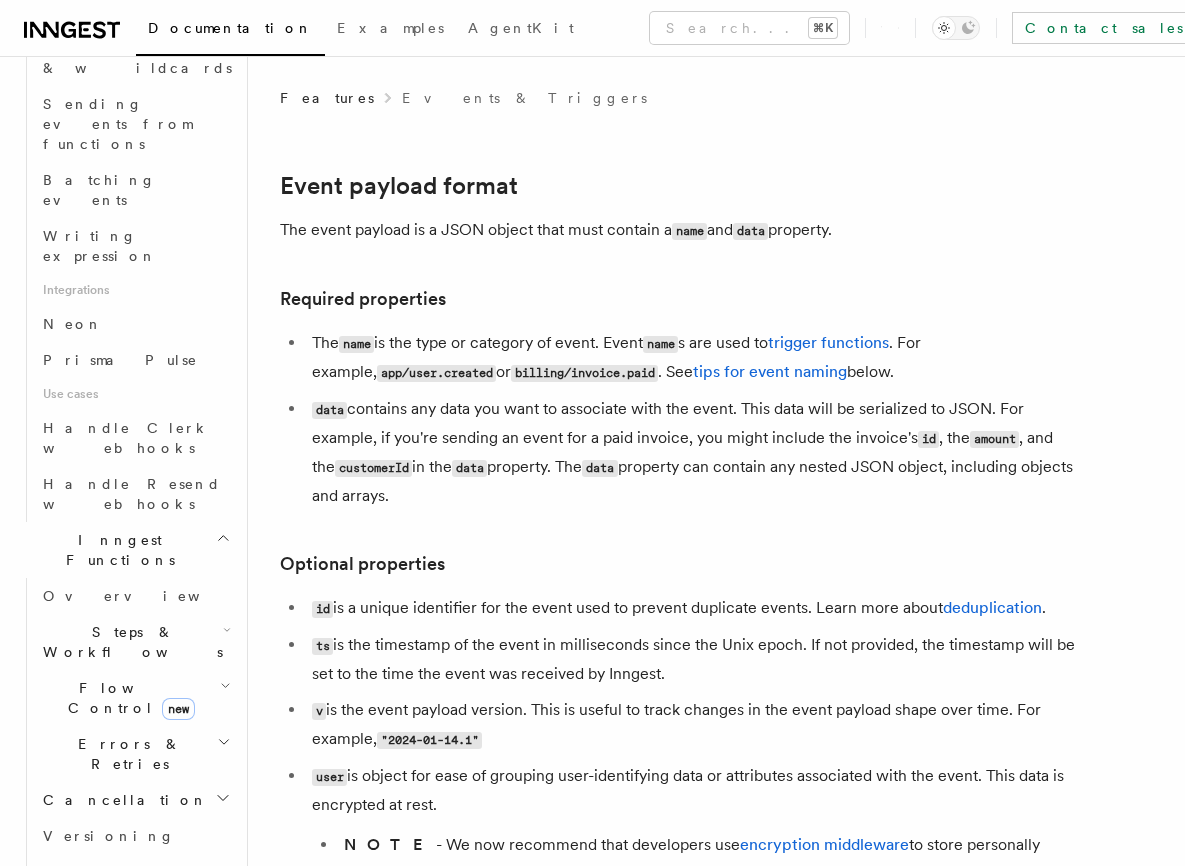 scroll, scrollTop: 1085, scrollLeft: 0, axis: vertical 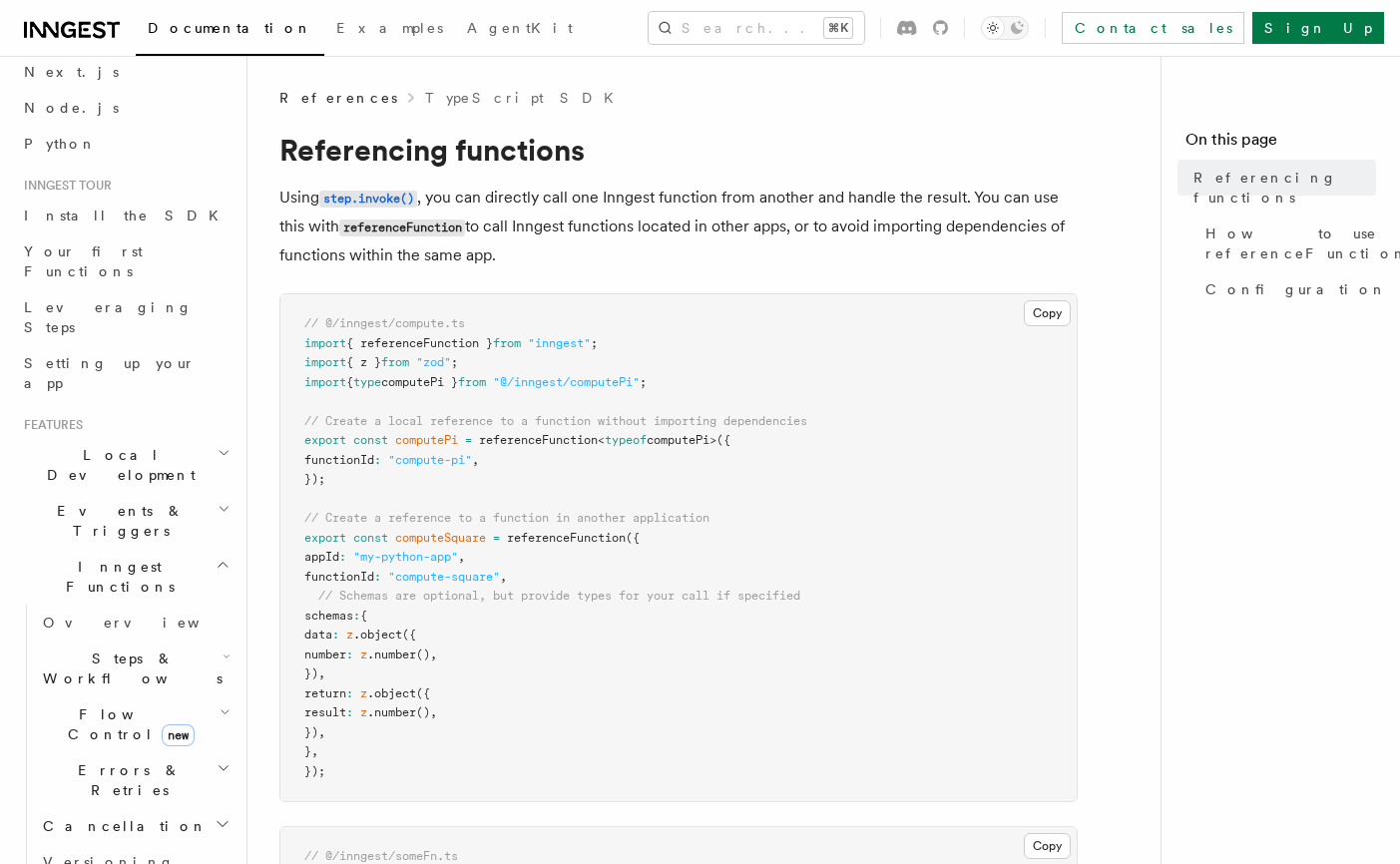 click on "Local Development" at bounding box center [117, 465] 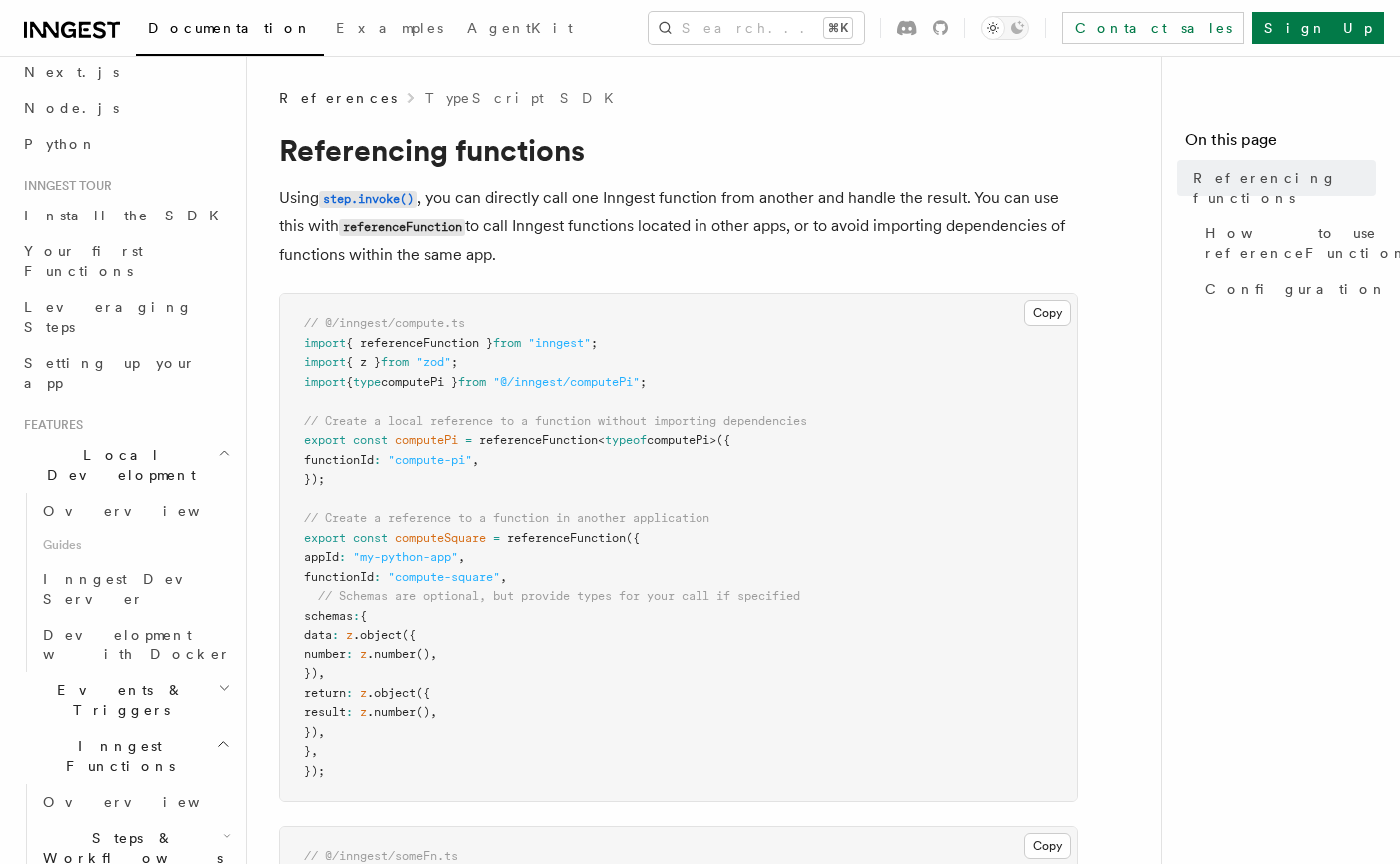 click on "Local Development" at bounding box center (117, 465) 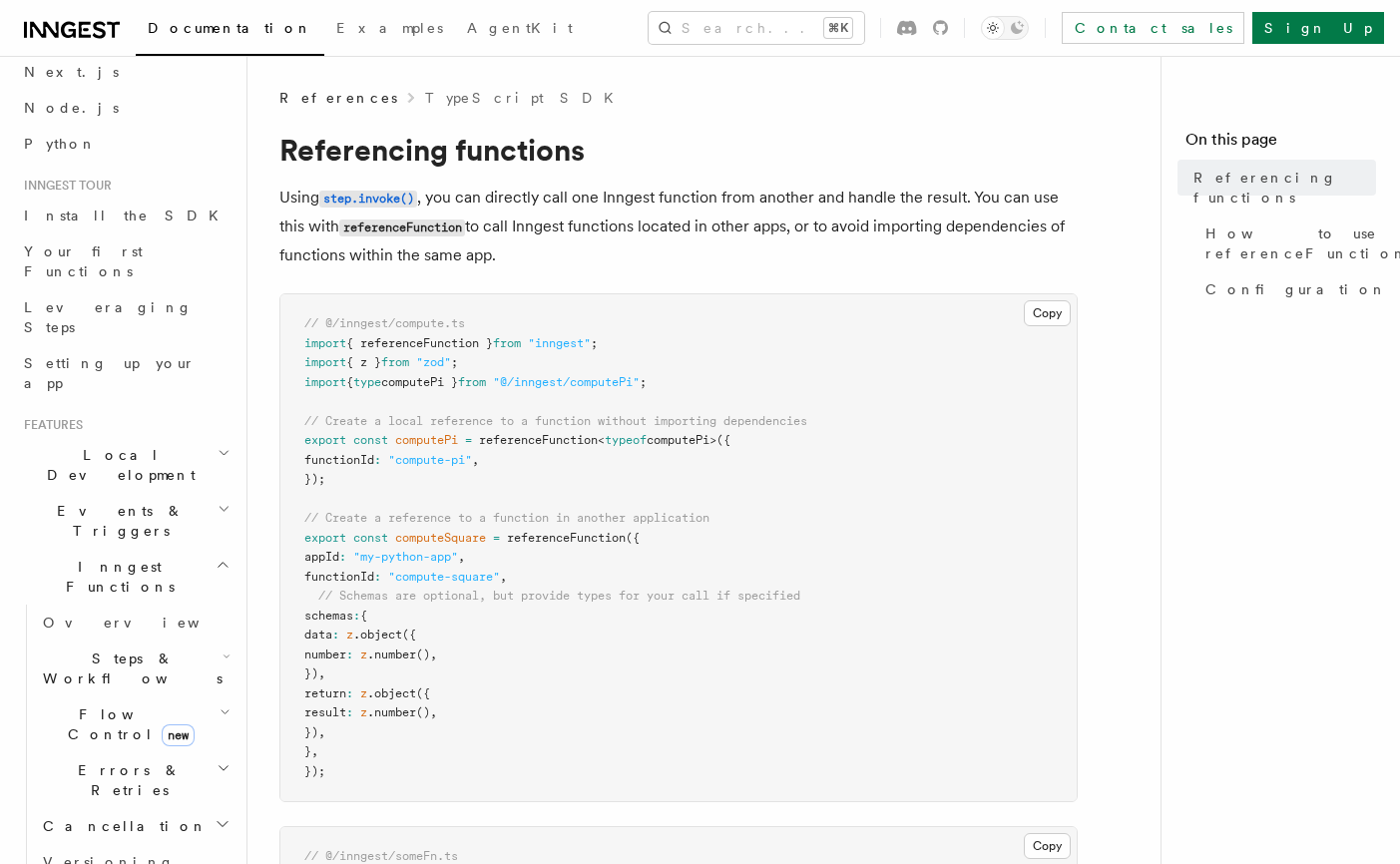 click on "Steps & Workflows" at bounding box center [129, 668] 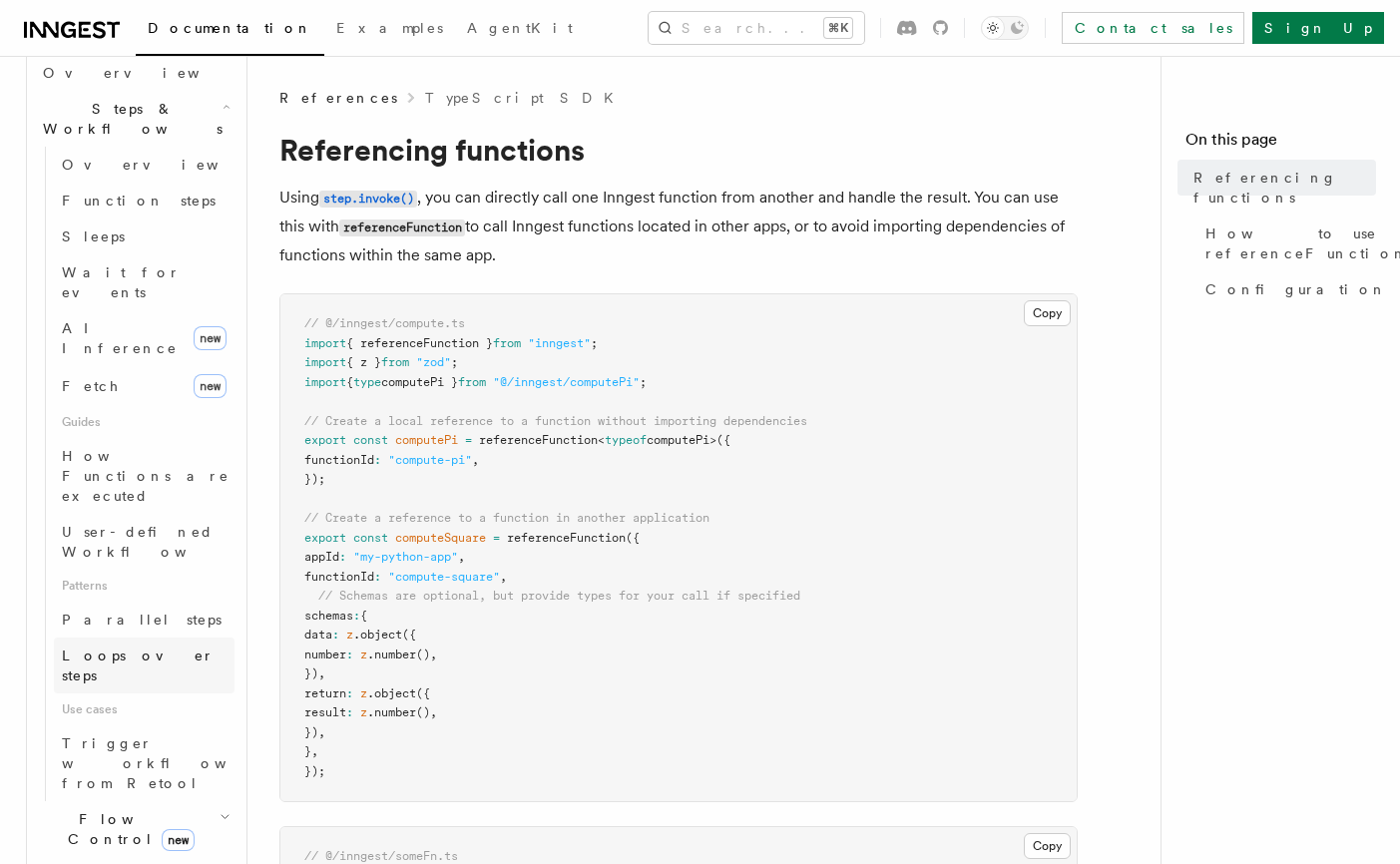 scroll, scrollTop: 742, scrollLeft: 0, axis: vertical 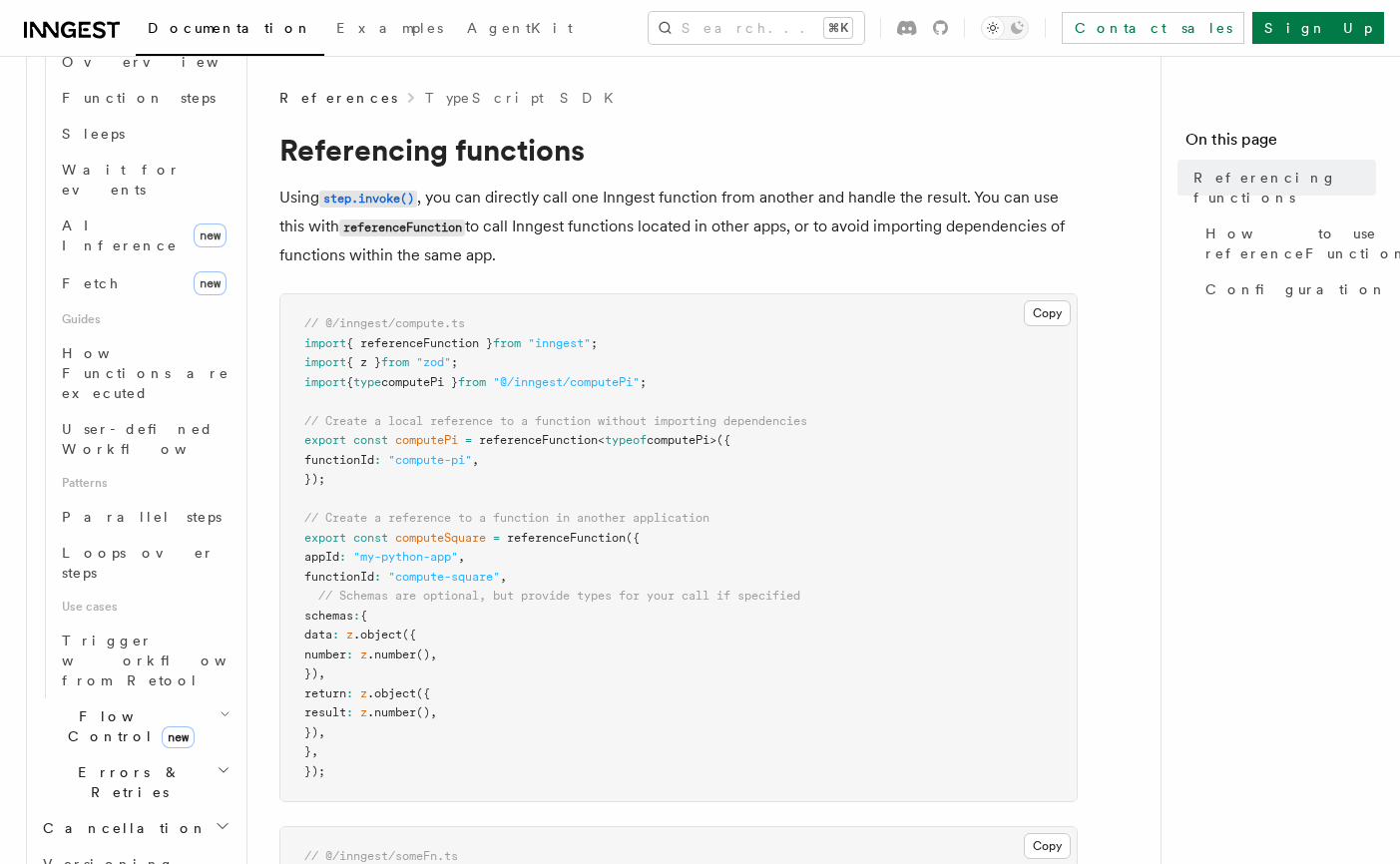 click on "Flow Control new" at bounding box center [127, 726] 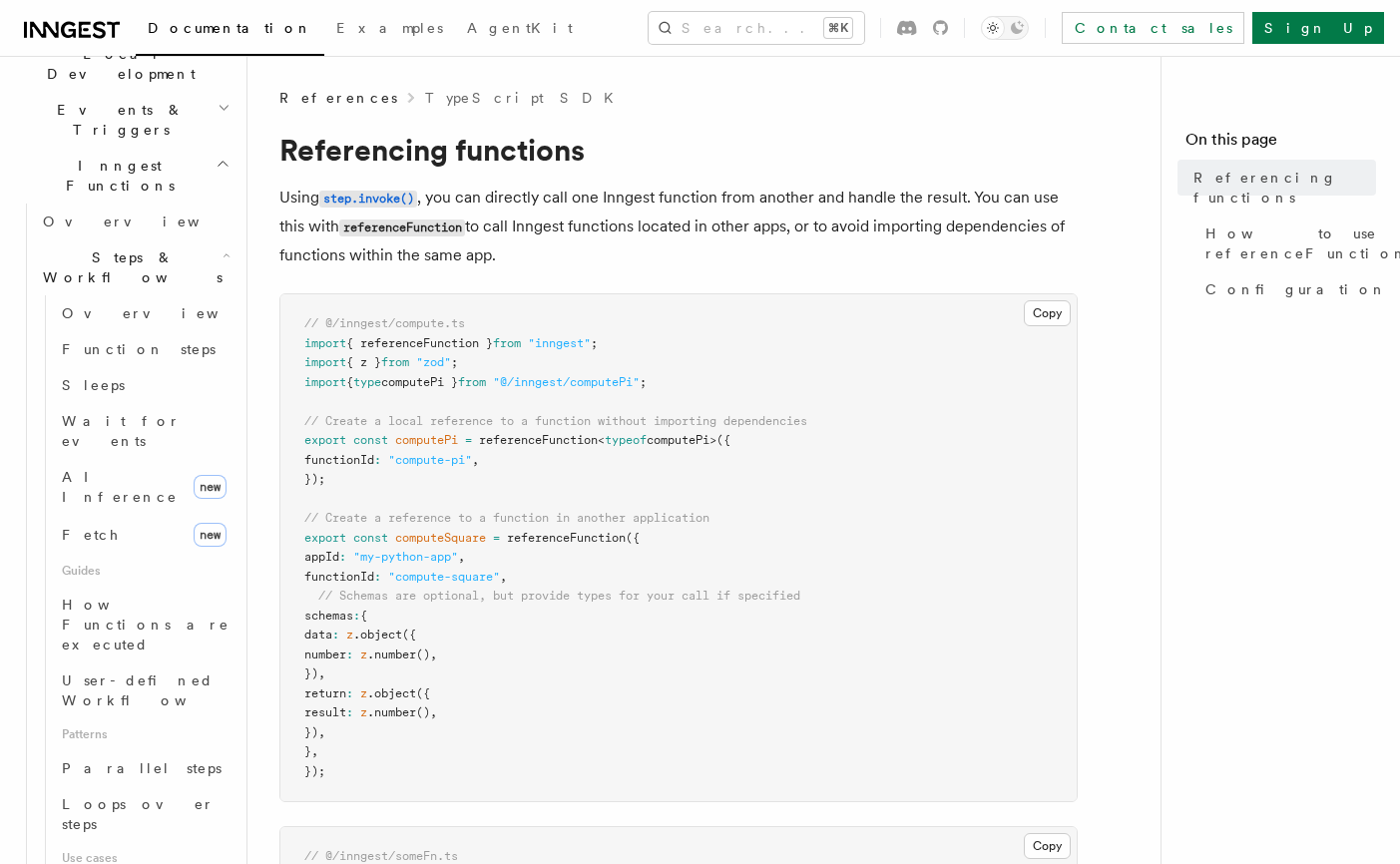 scroll, scrollTop: 478, scrollLeft: 0, axis: vertical 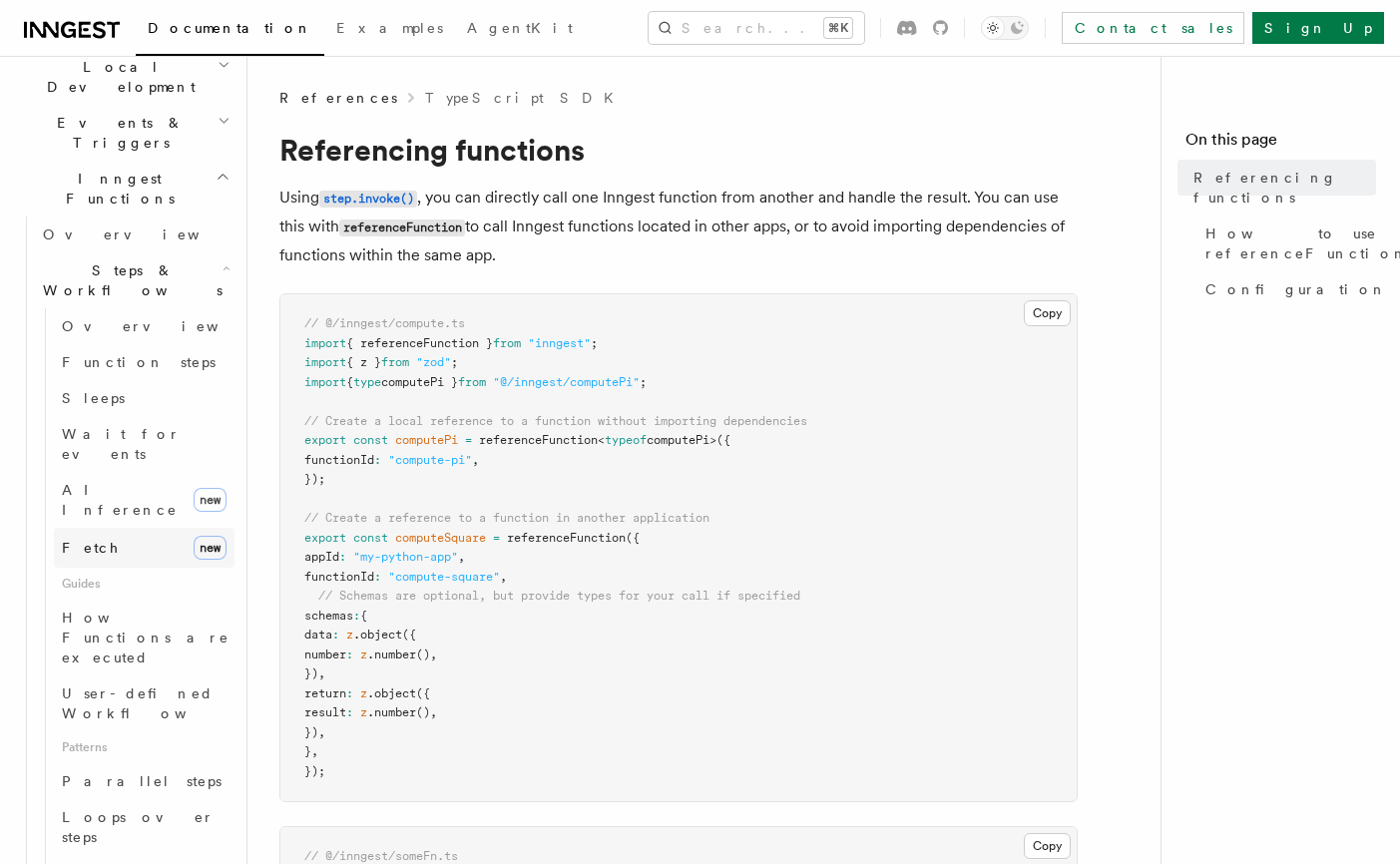 click on "Fetch new" at bounding box center [144, 548] 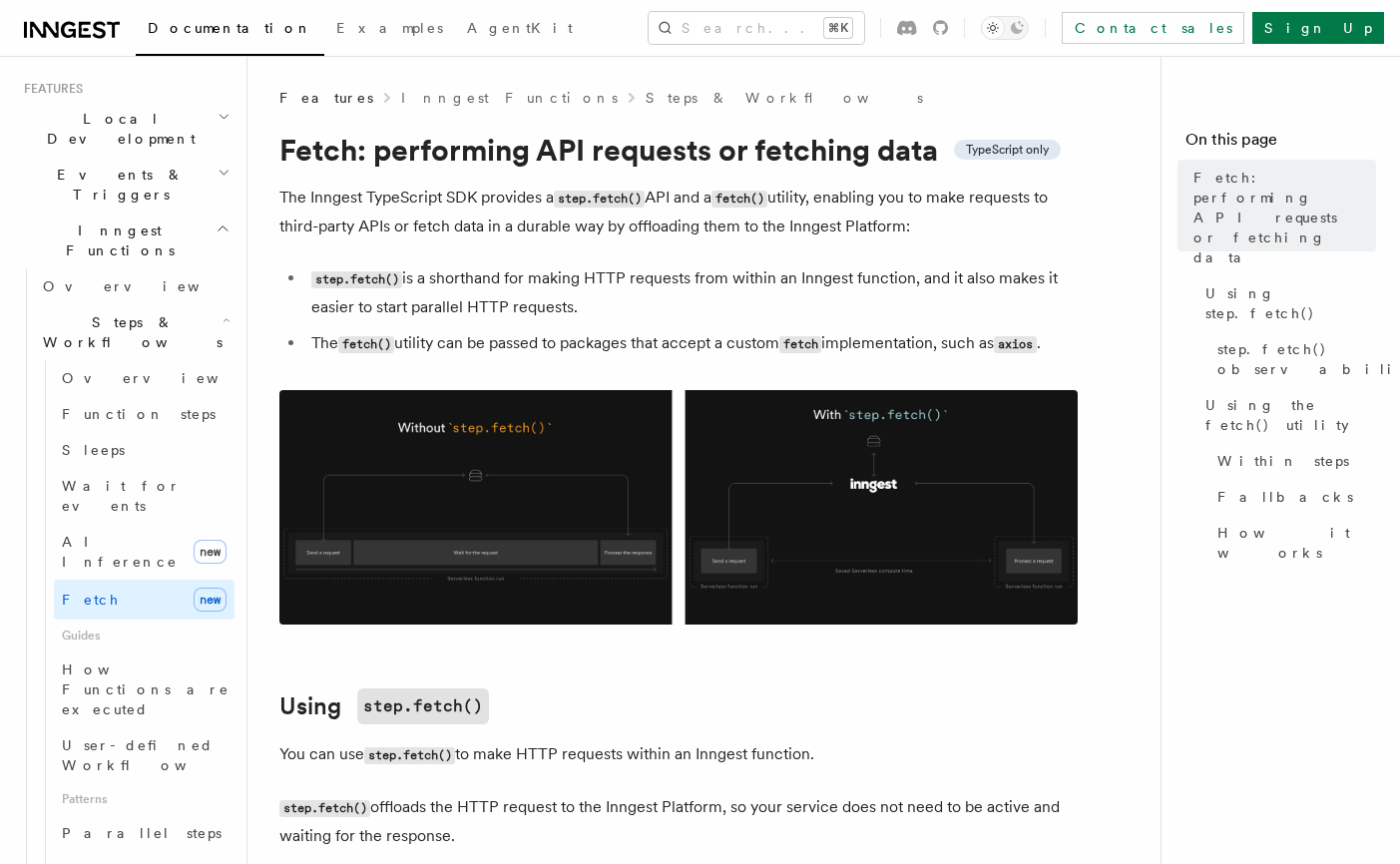 scroll, scrollTop: 413, scrollLeft: 0, axis: vertical 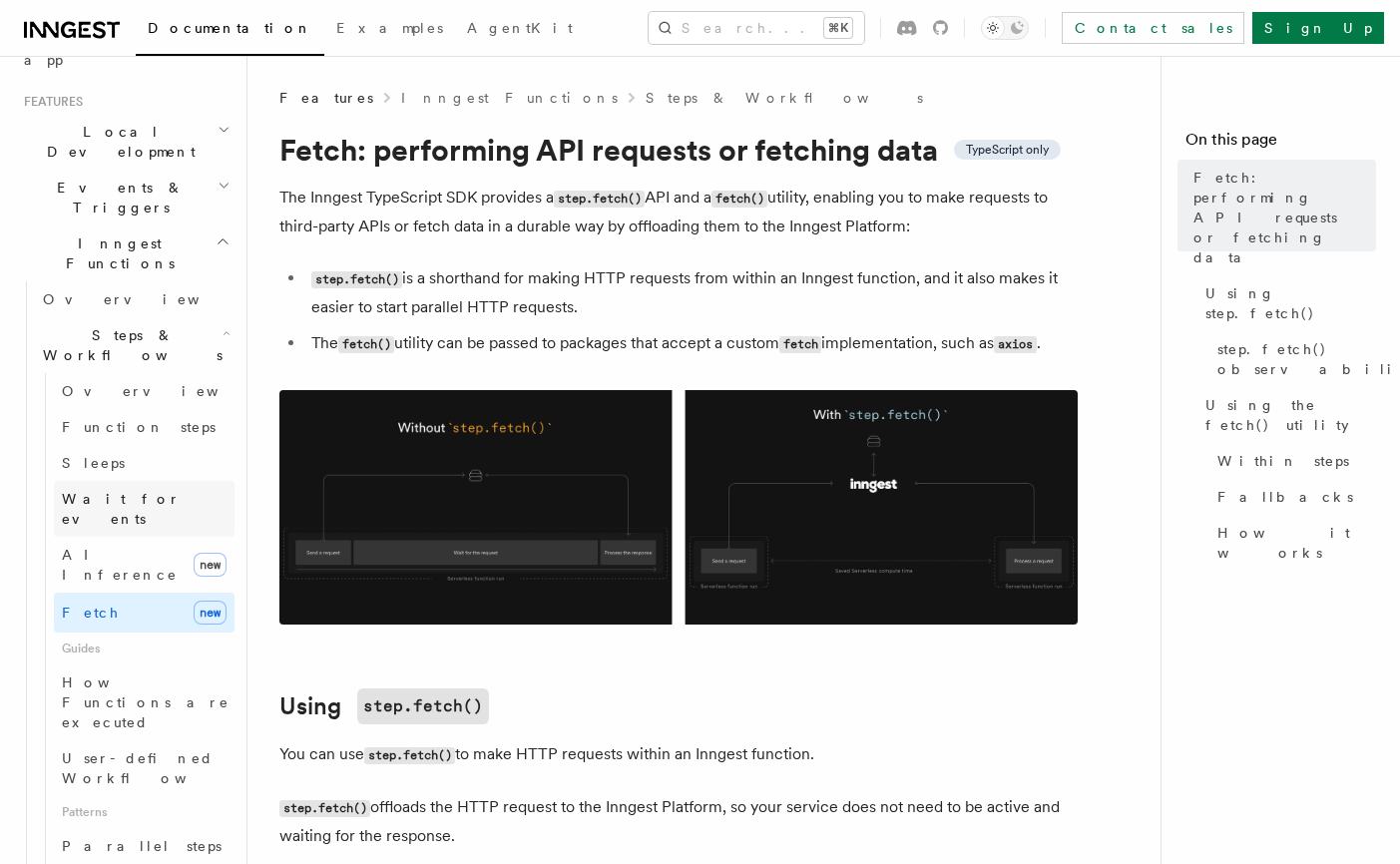click on "Wait for events" at bounding box center (121, 509) 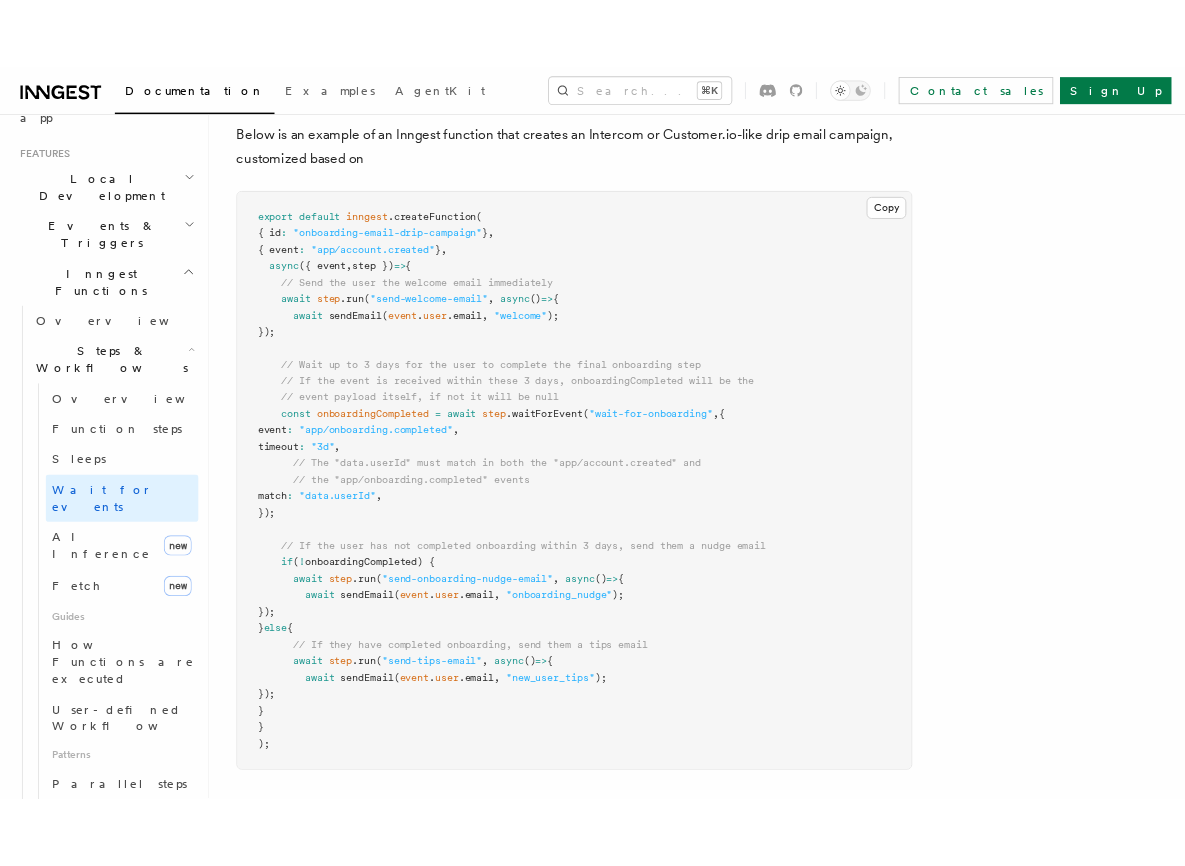 scroll, scrollTop: 979, scrollLeft: 0, axis: vertical 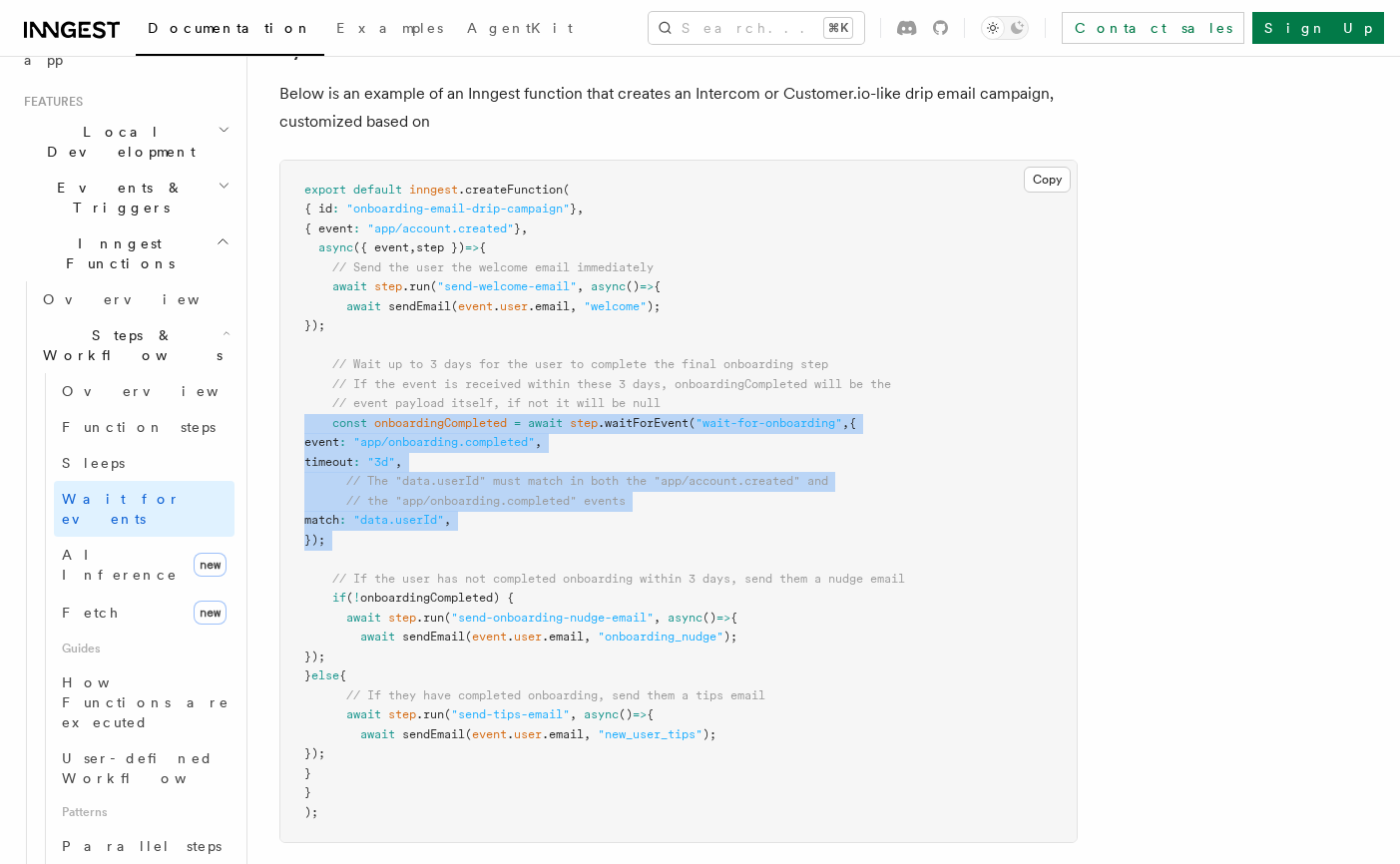 drag, startPoint x: 356, startPoint y: 549, endPoint x: 263, endPoint y: 420, distance: 159.0283 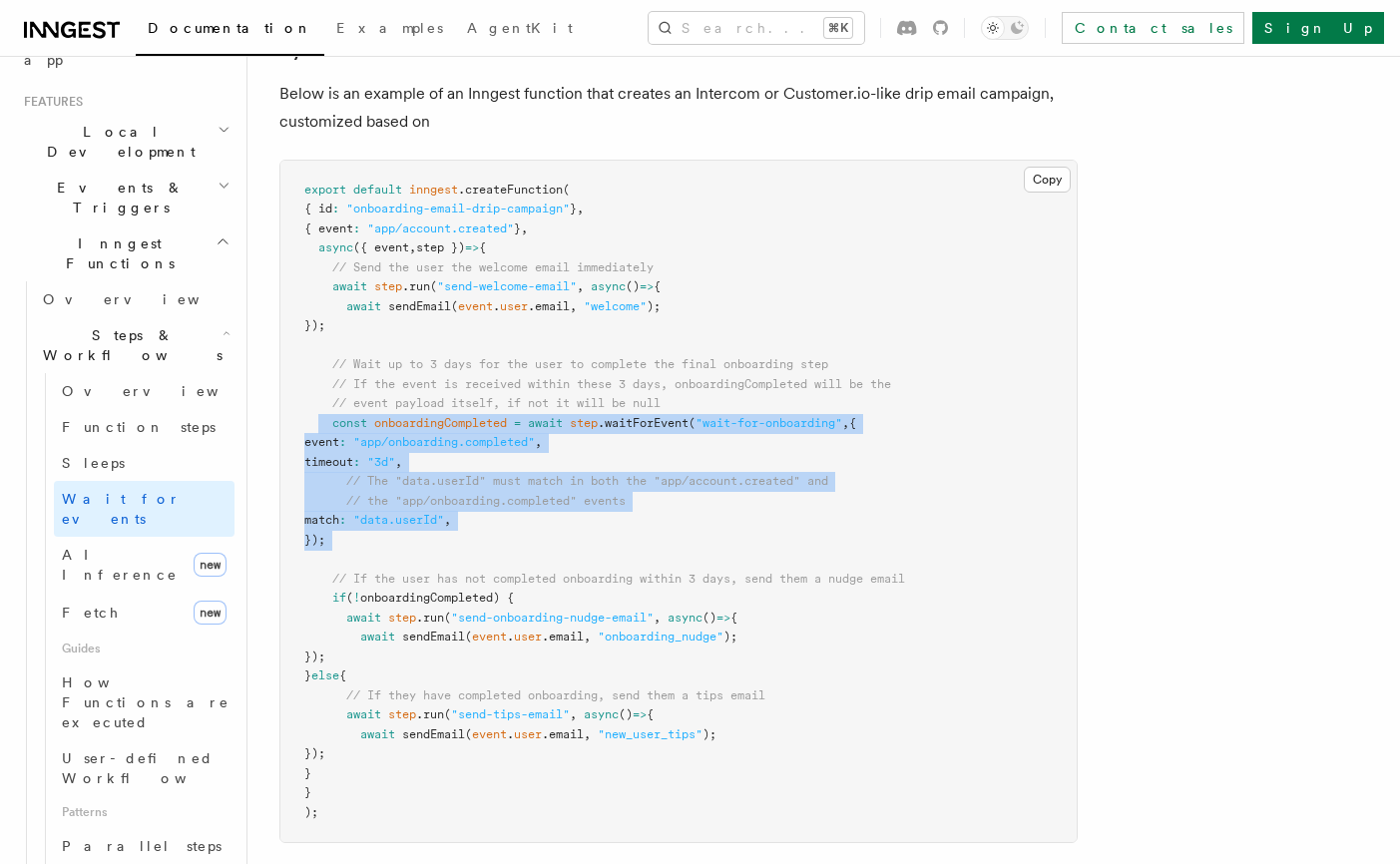 drag, startPoint x: 388, startPoint y: 563, endPoint x: 317, endPoint y: 424, distance: 156.08331 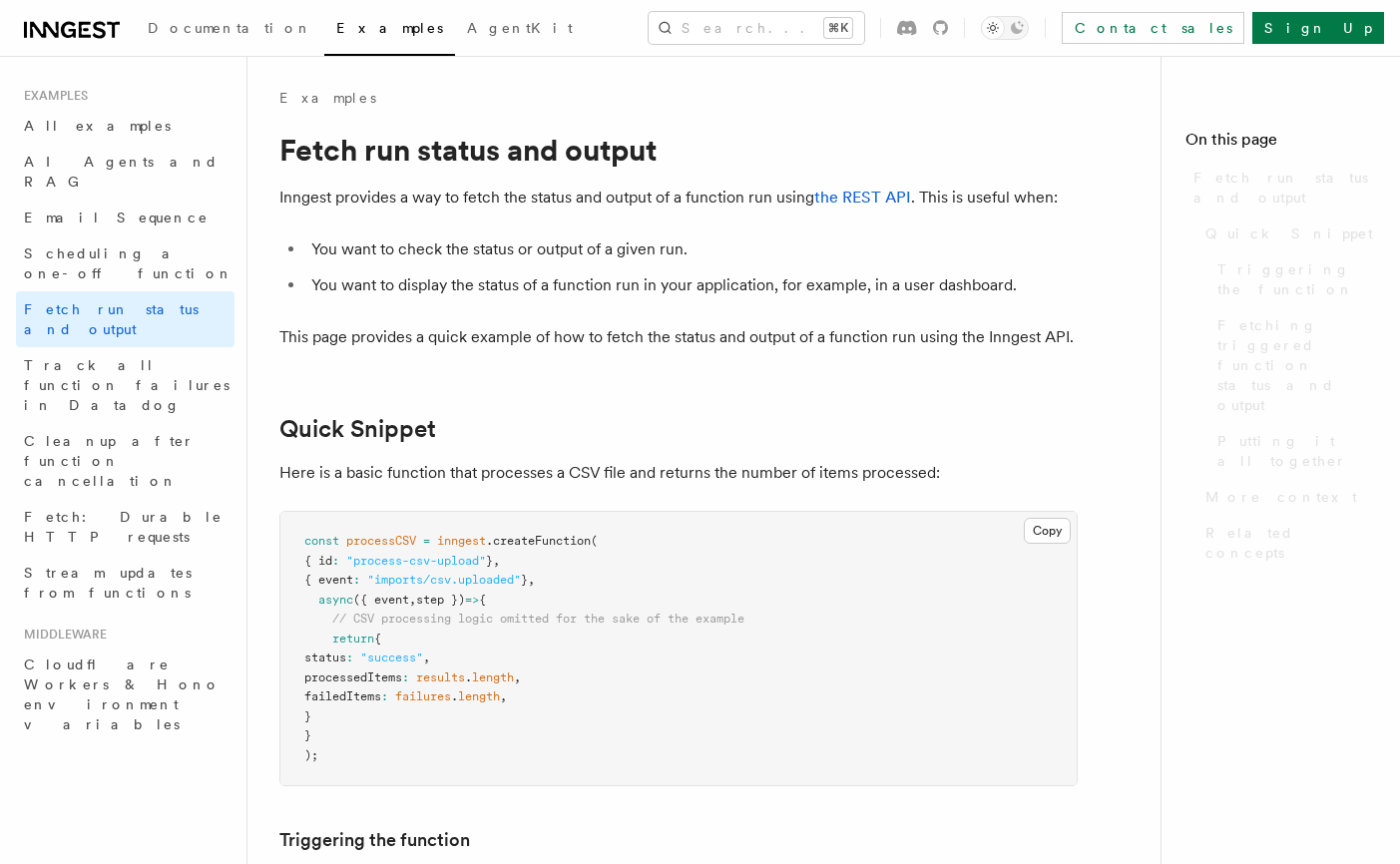 scroll, scrollTop: 0, scrollLeft: 0, axis: both 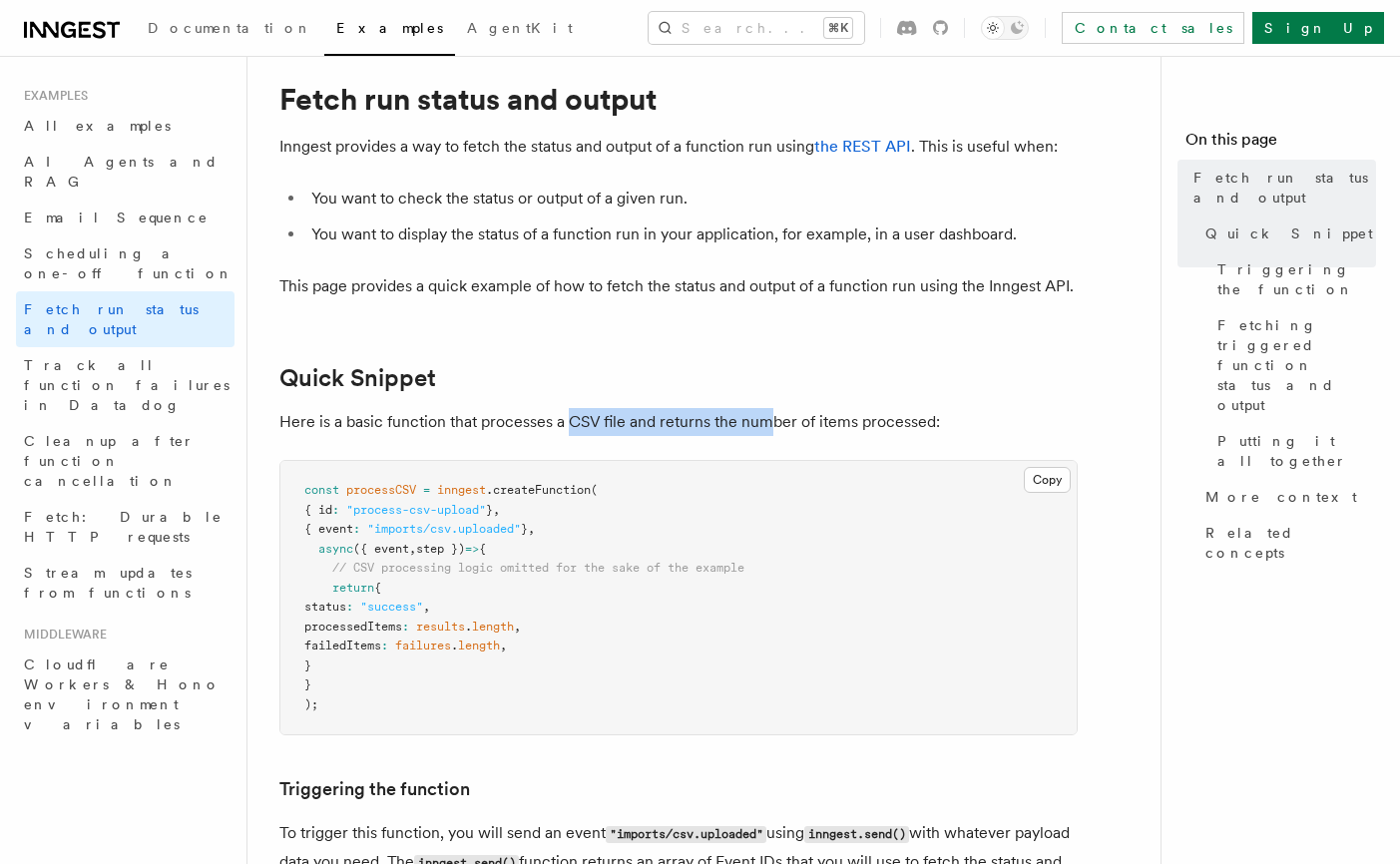 drag, startPoint x: 570, startPoint y: 423, endPoint x: 792, endPoint y: 423, distance: 222 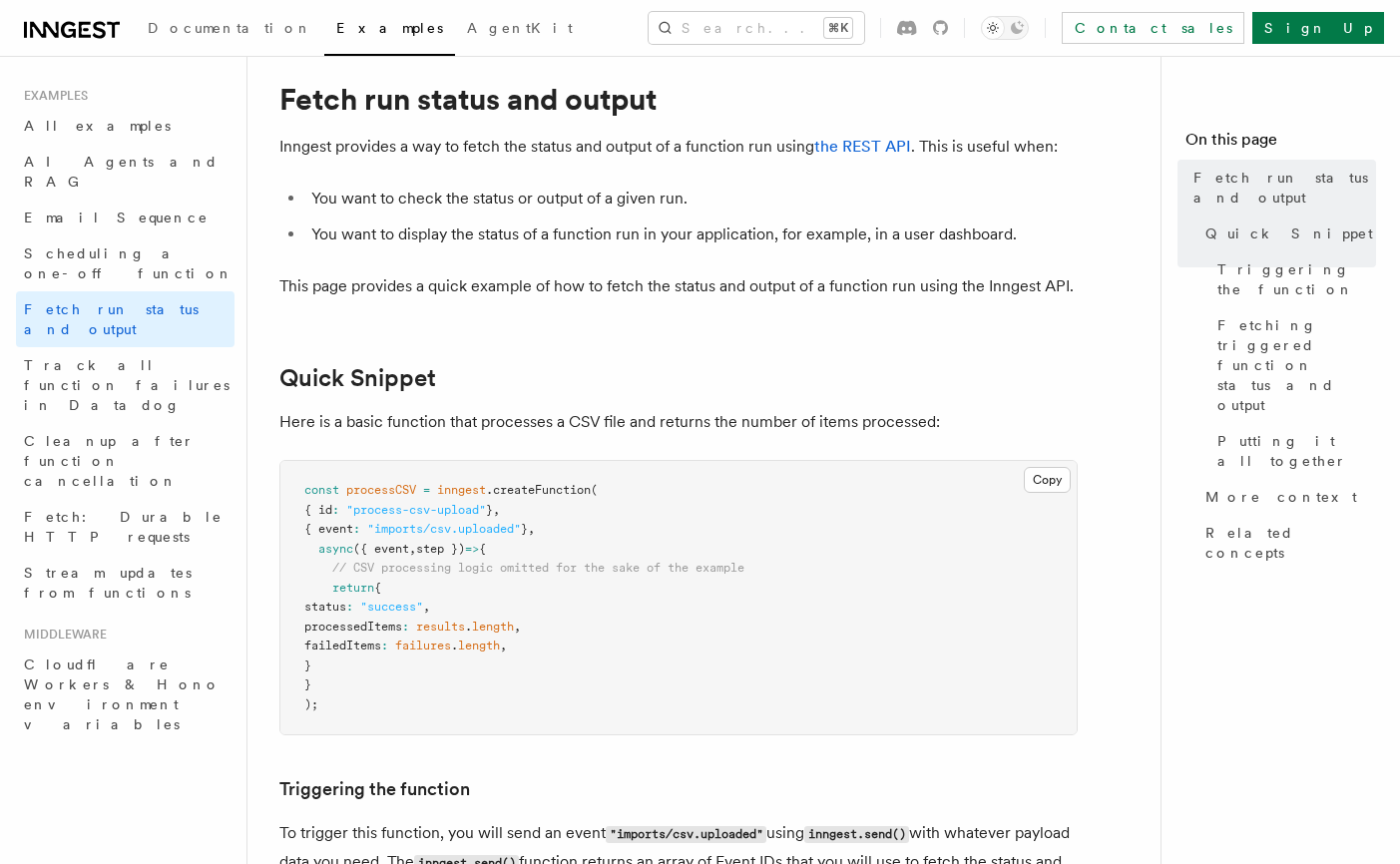 click on "Here is a basic function that processes a CSV file and returns the number of items processed:" at bounding box center (679, 422) 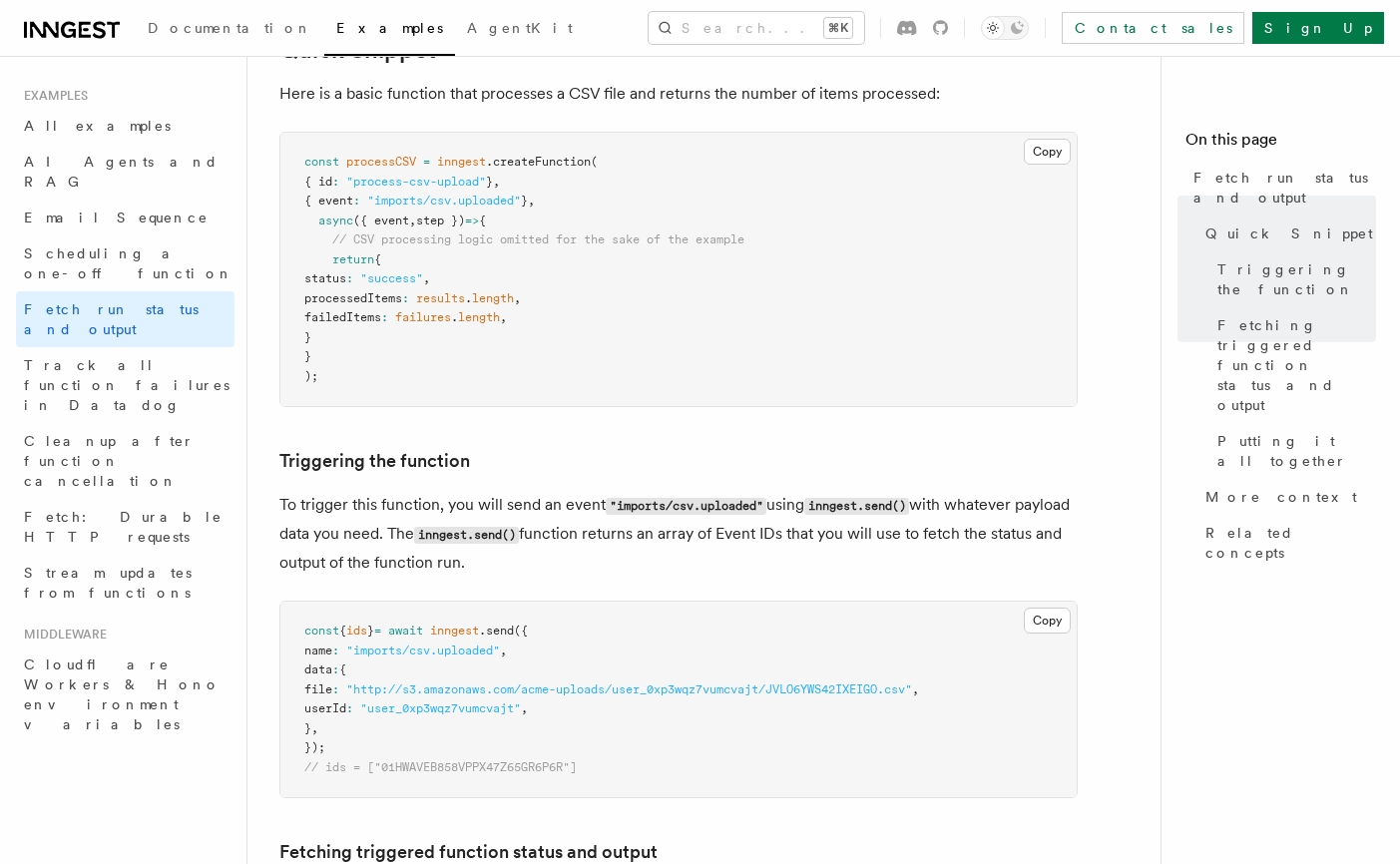 scroll, scrollTop: 405, scrollLeft: 0, axis: vertical 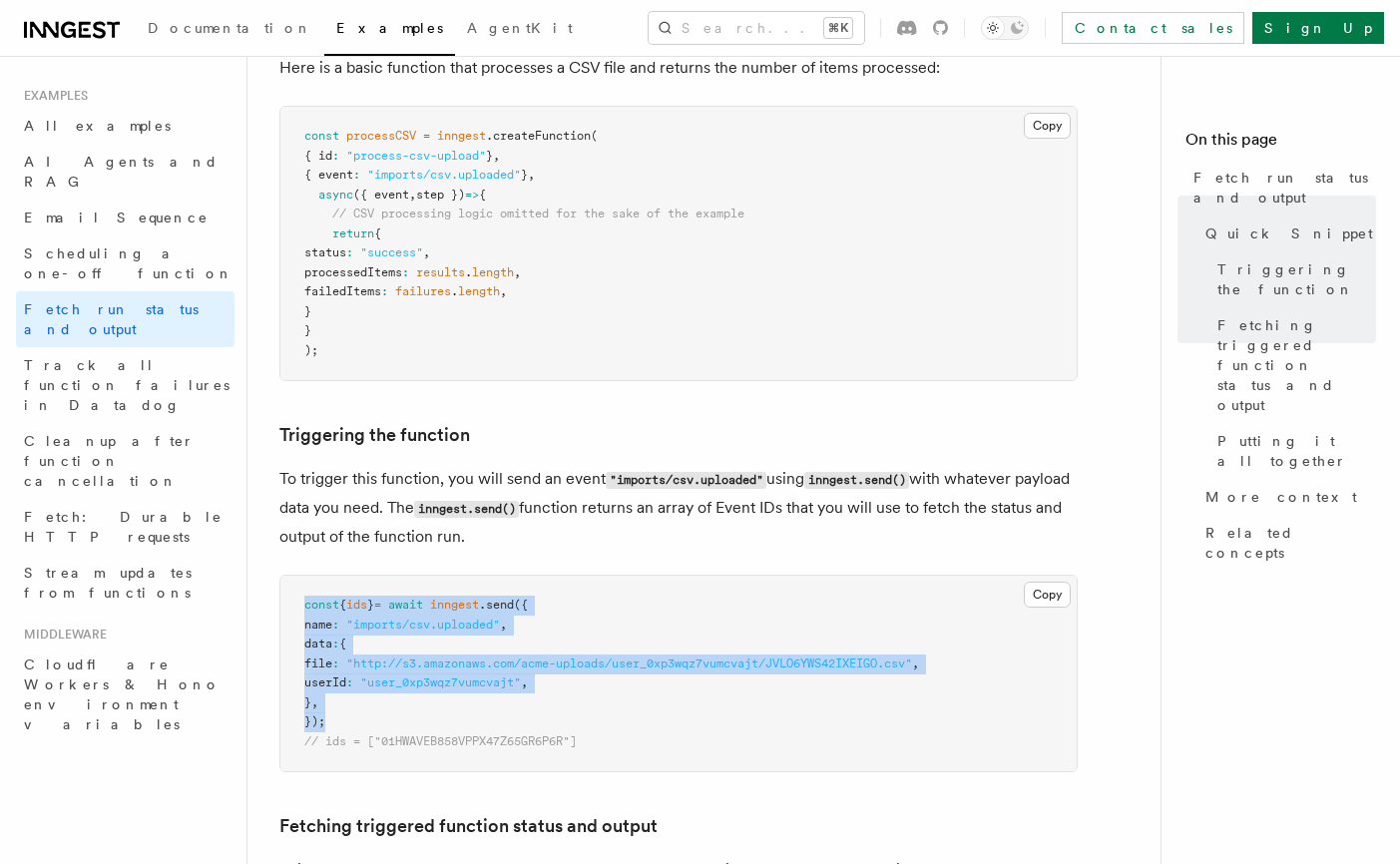 drag, startPoint x: 352, startPoint y: 726, endPoint x: 292, endPoint y: 598, distance: 141.36478 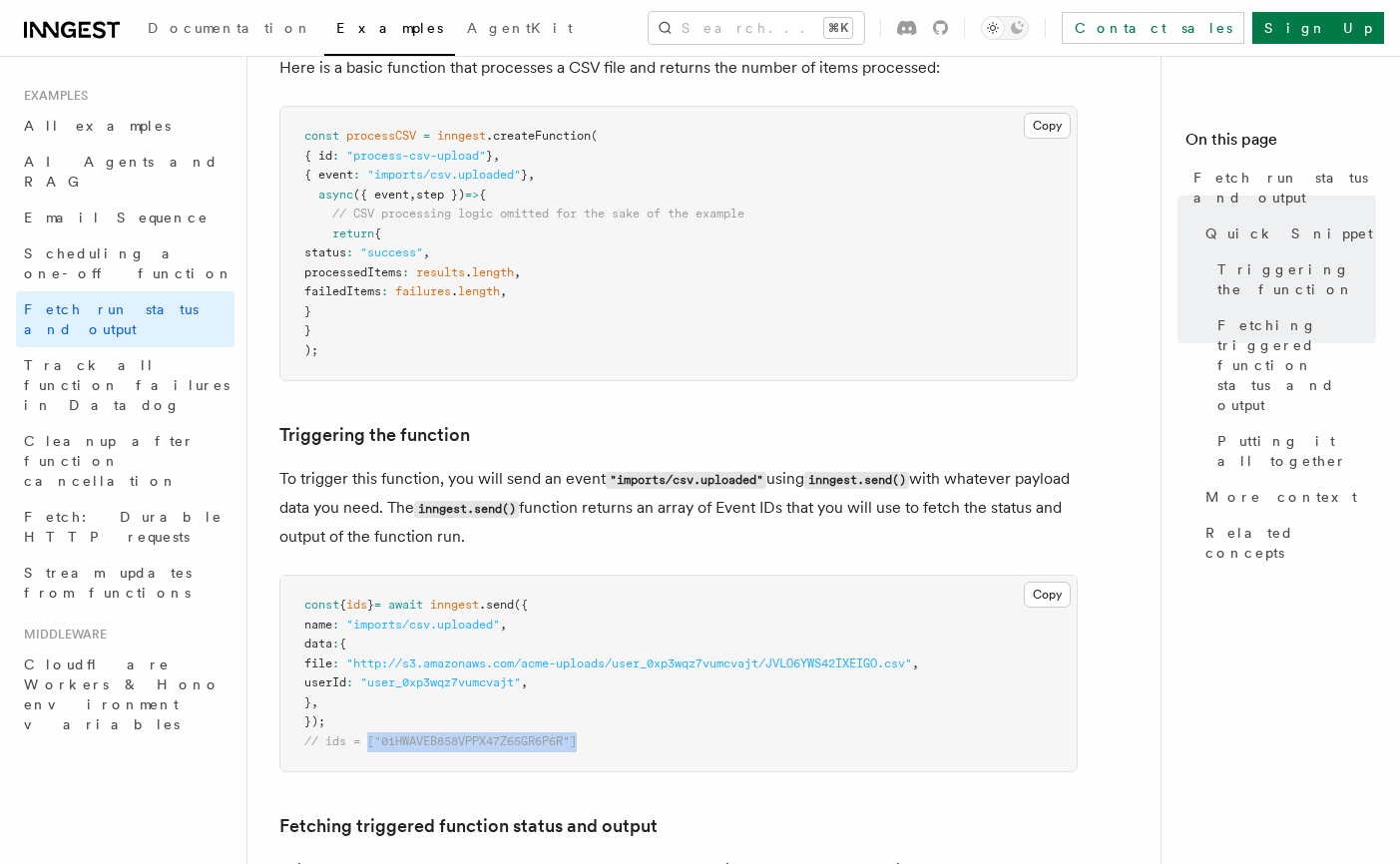 drag, startPoint x: 368, startPoint y: 743, endPoint x: 620, endPoint y: 746, distance: 252.01786 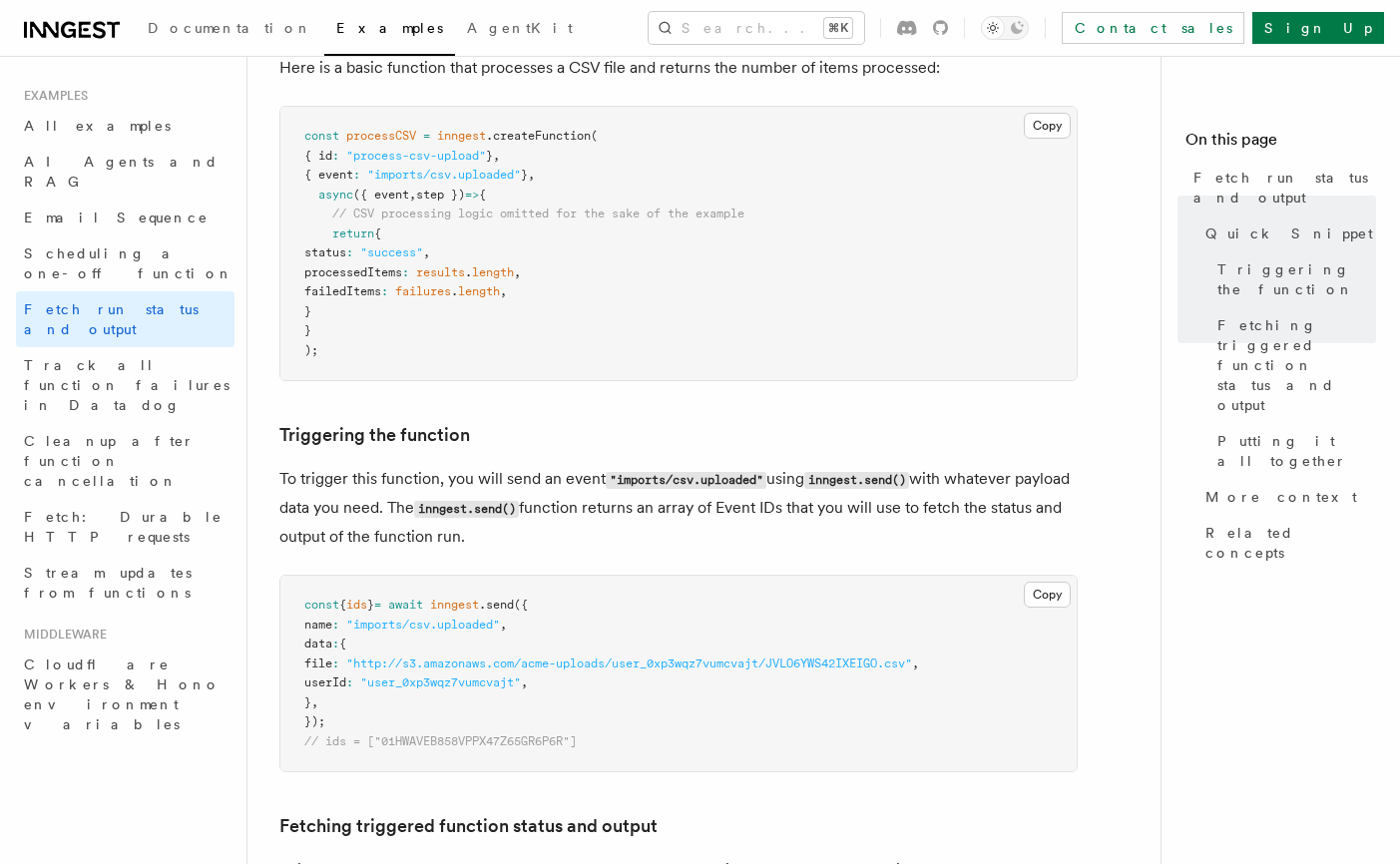 click on "const  {  ids  }  =   await   inngest .send ({
name :   "imports/csv.uploaded" ,
data :  {
file :   "http://s3.amazonaws.com/acme-uploads/user_0xp3wqz7vumcvajt/JVLO6YWS42IXEIGO.csv" ,
userId :   "user_0xp3wqz7vumcvajt" ,
} ,
});
// ids = ["01HWAVEB858VPPX47Z65GR6P6R"]" at bounding box center (679, 673) 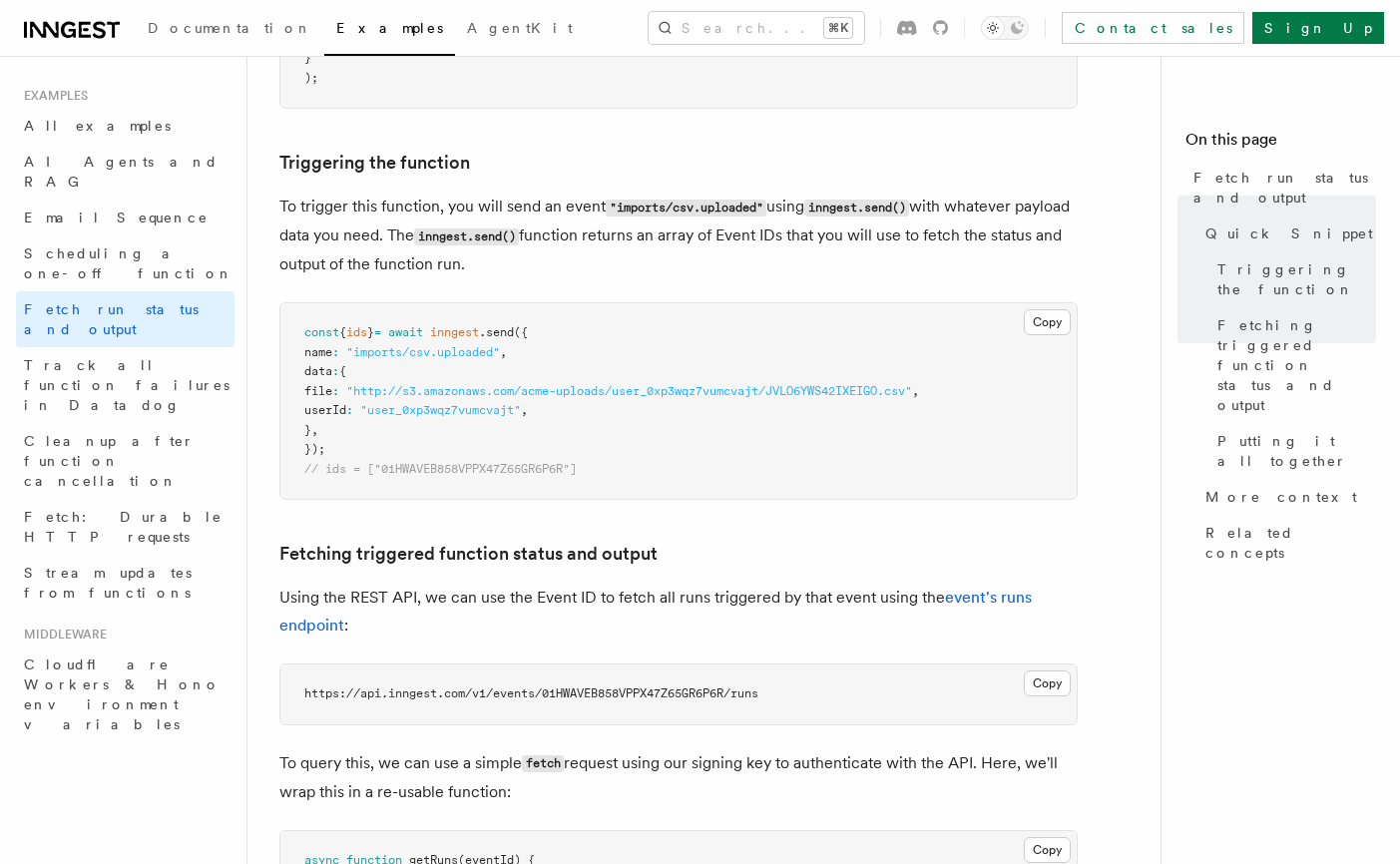 scroll, scrollTop: 690, scrollLeft: 0, axis: vertical 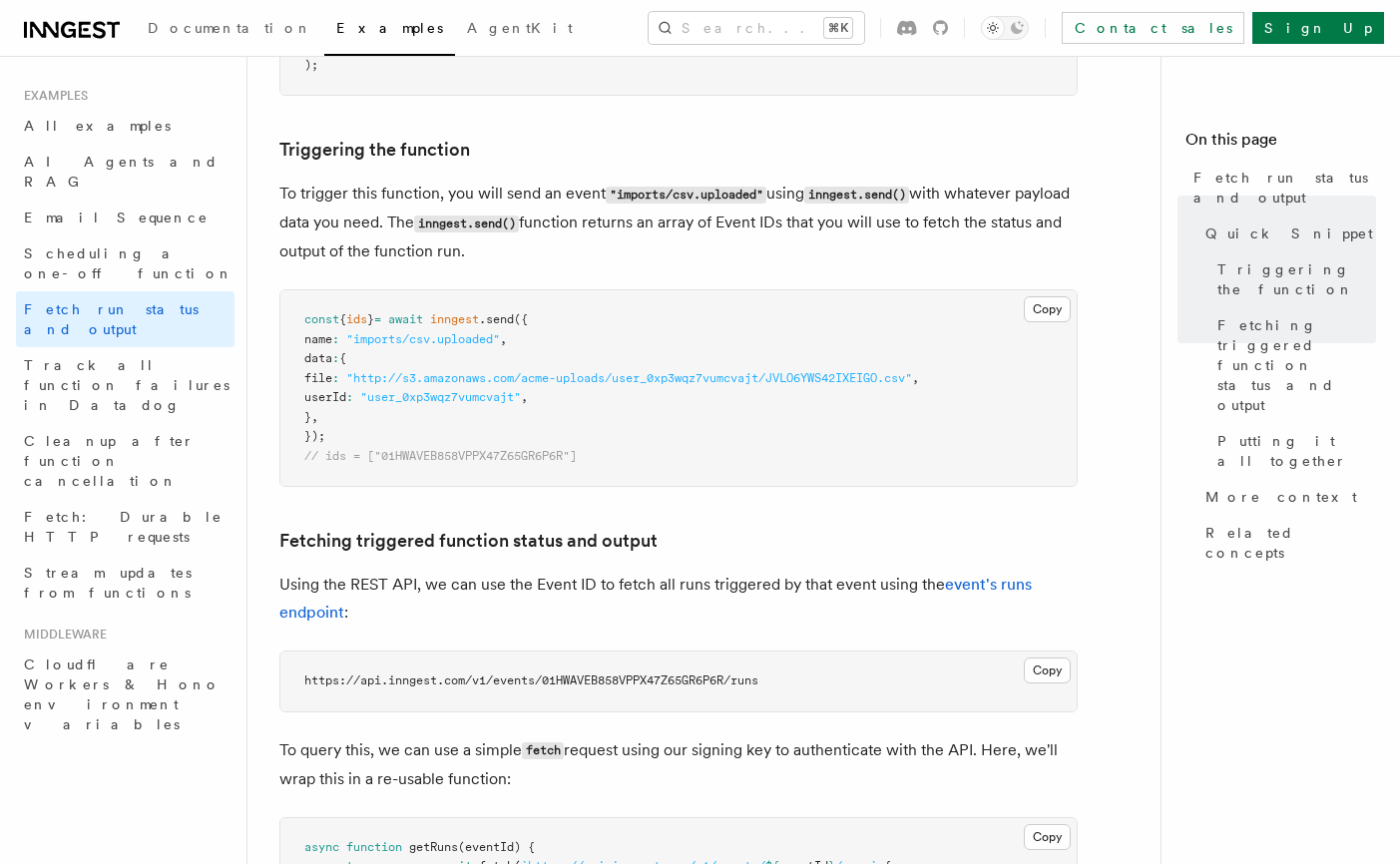 click on "Using the REST API, we can use the Event ID to fetch all runs triggered by that event using the  event's runs endpoint :" at bounding box center (679, 599) 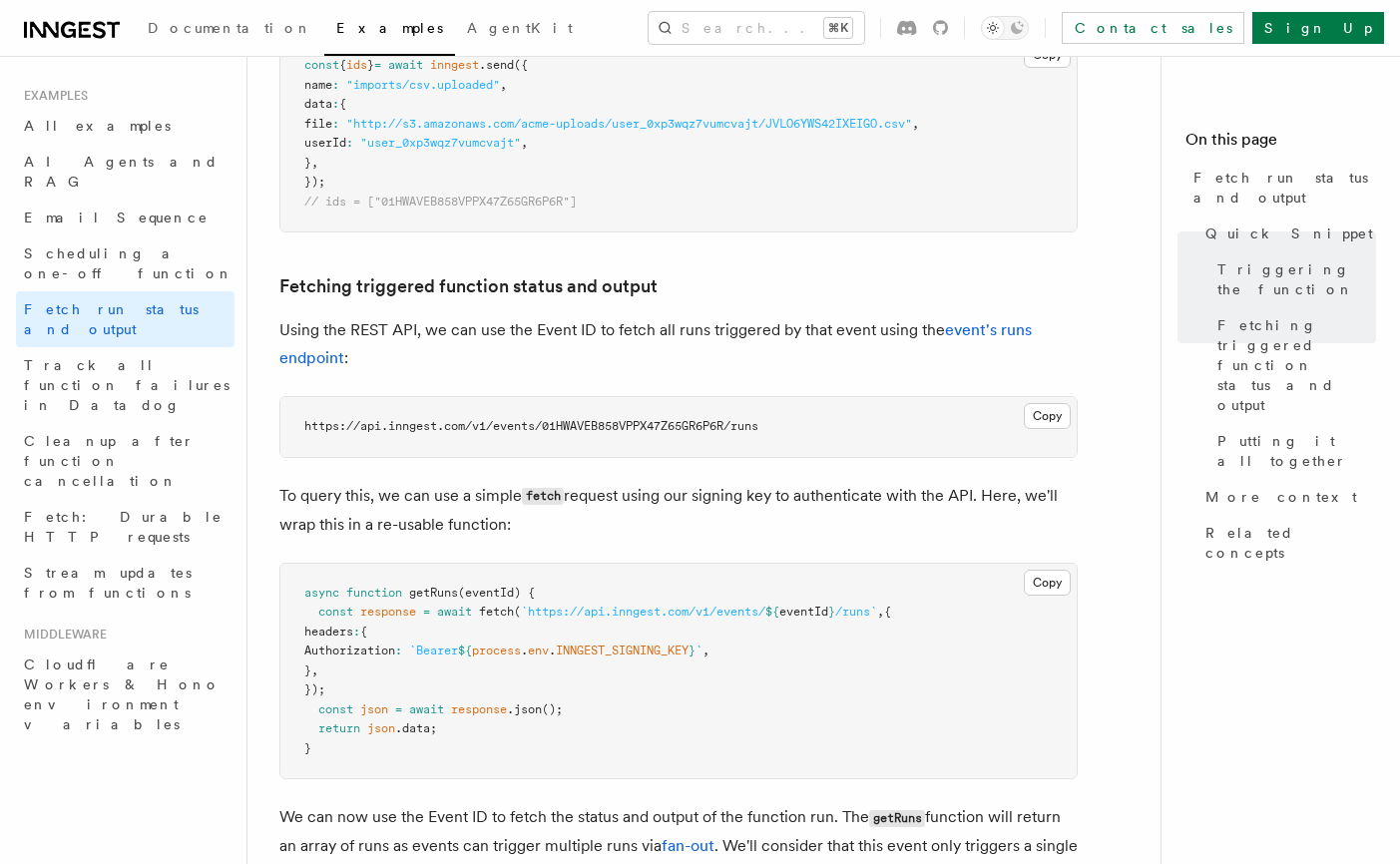 scroll, scrollTop: 958, scrollLeft: 0, axis: vertical 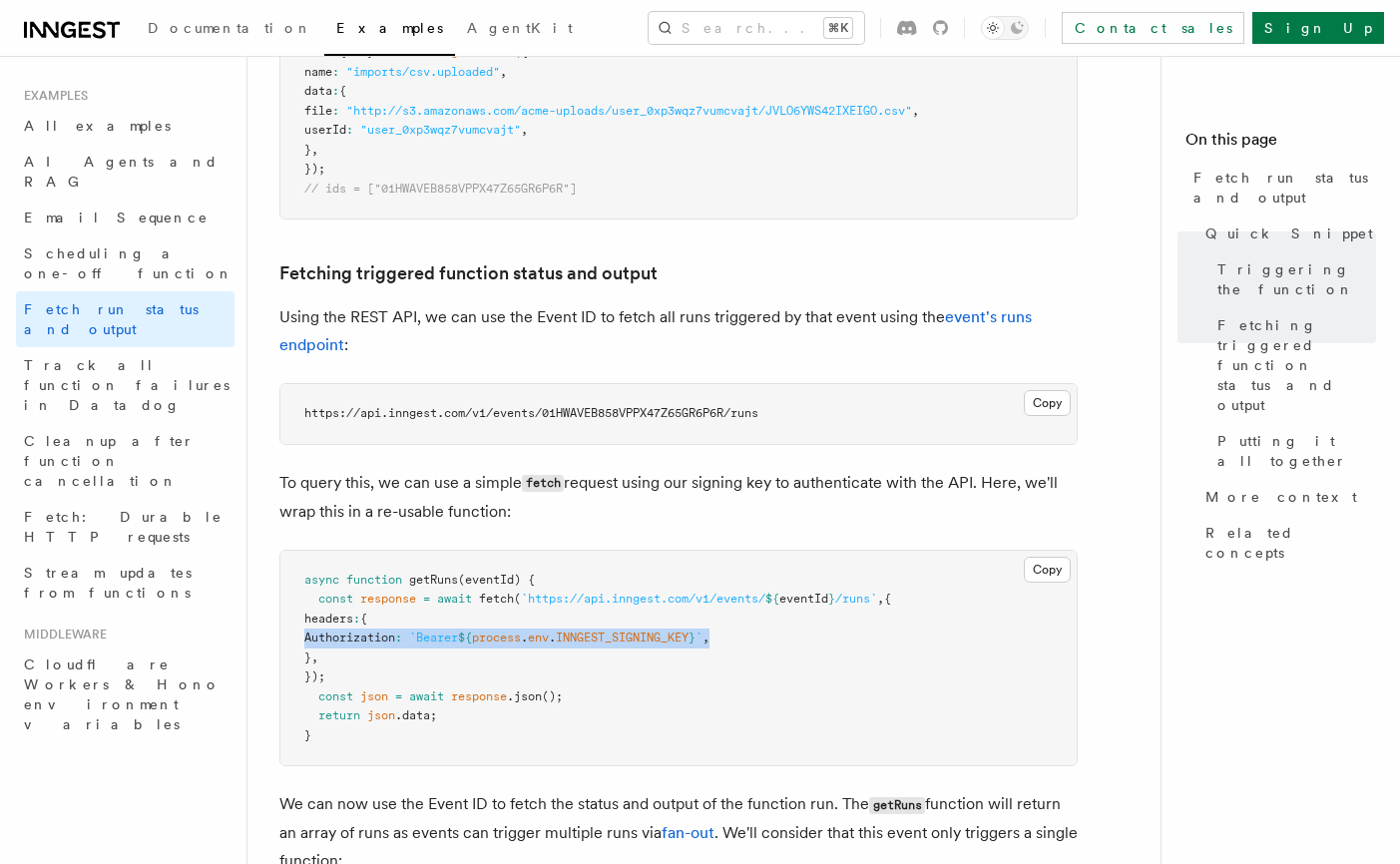 drag, startPoint x: 774, startPoint y: 642, endPoint x: 306, endPoint y: 644, distance: 468.00427 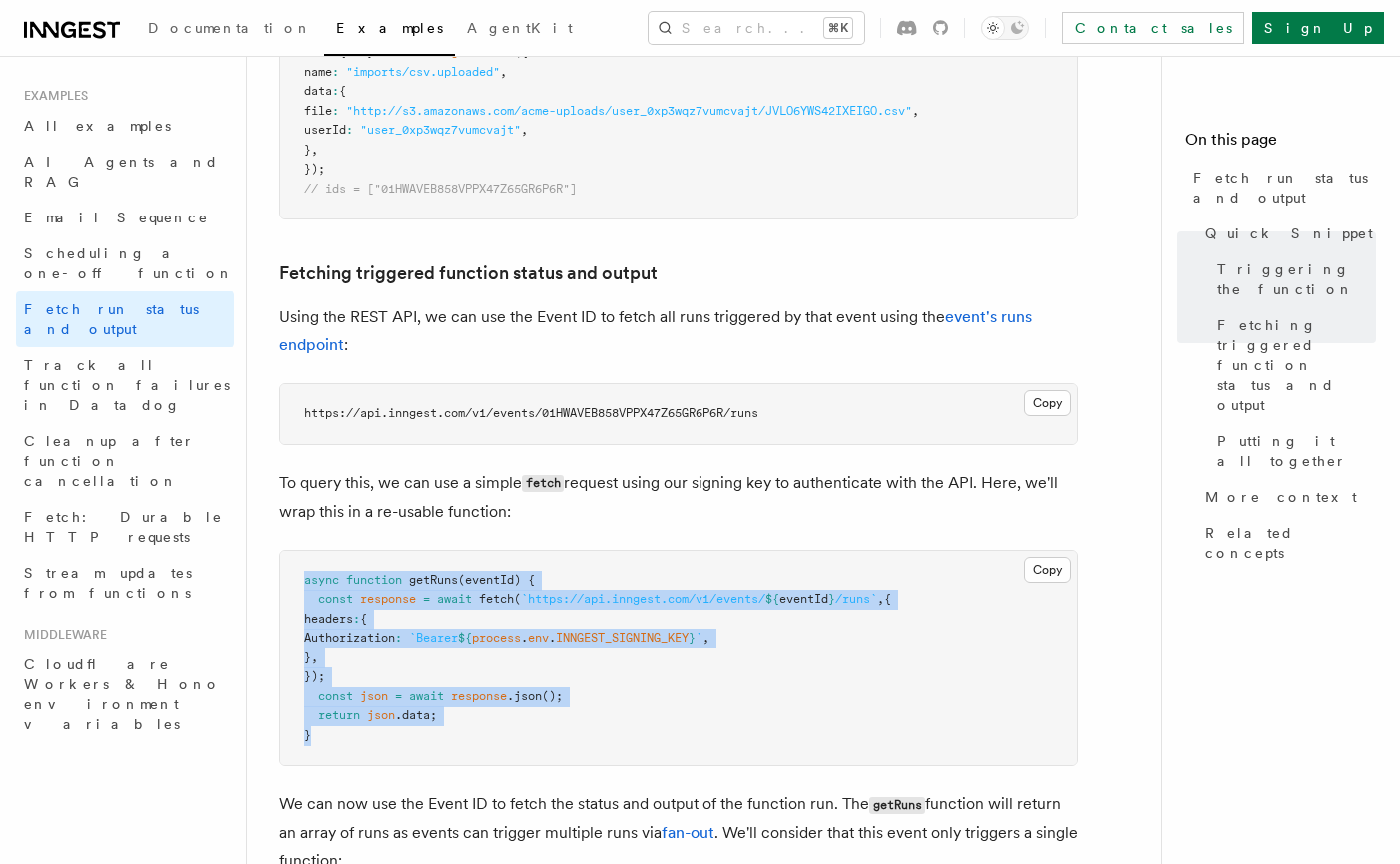 drag, startPoint x: 350, startPoint y: 739, endPoint x: 302, endPoint y: 588, distance: 158.44557 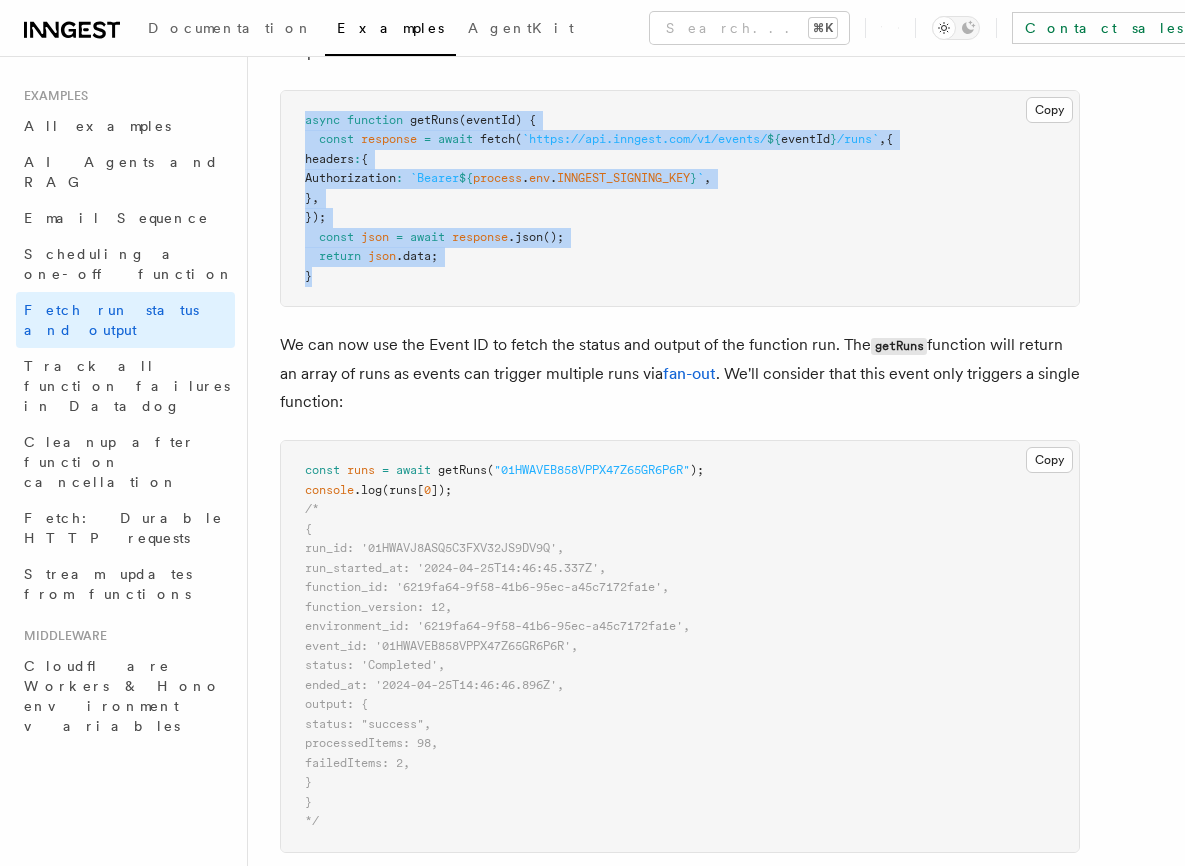 scroll, scrollTop: 1447, scrollLeft: 0, axis: vertical 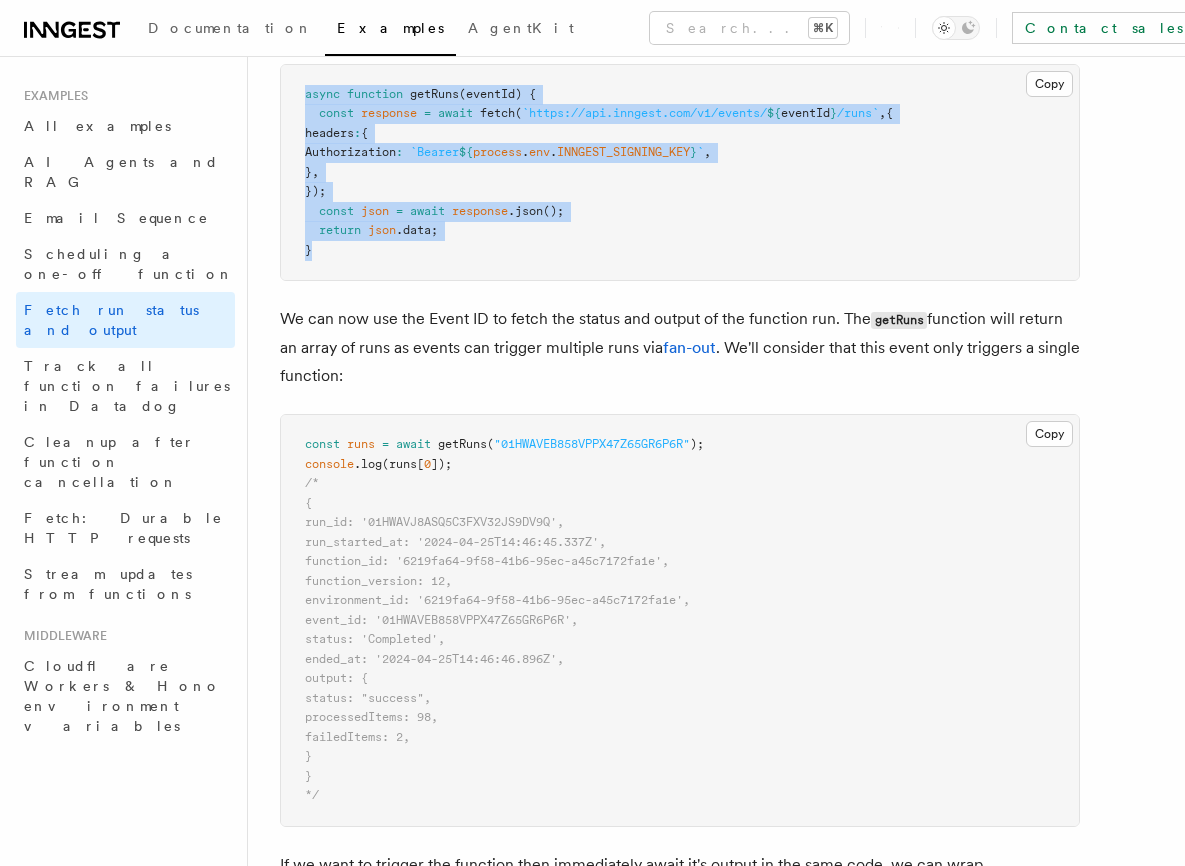 drag, startPoint x: 426, startPoint y: 761, endPoint x: 321, endPoint y: 678, distance: 133.84319 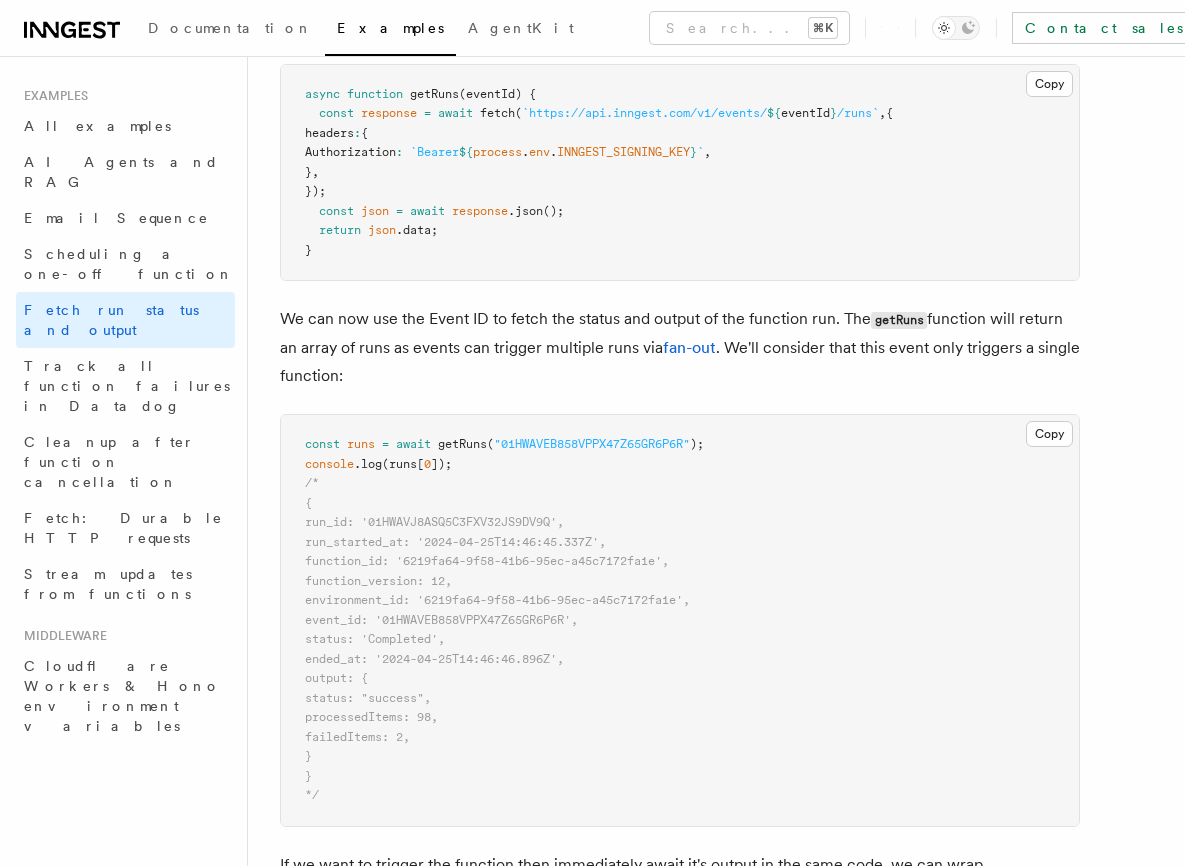 drag, startPoint x: 389, startPoint y: 754, endPoint x: 302, endPoint y: 676, distance: 116.846054 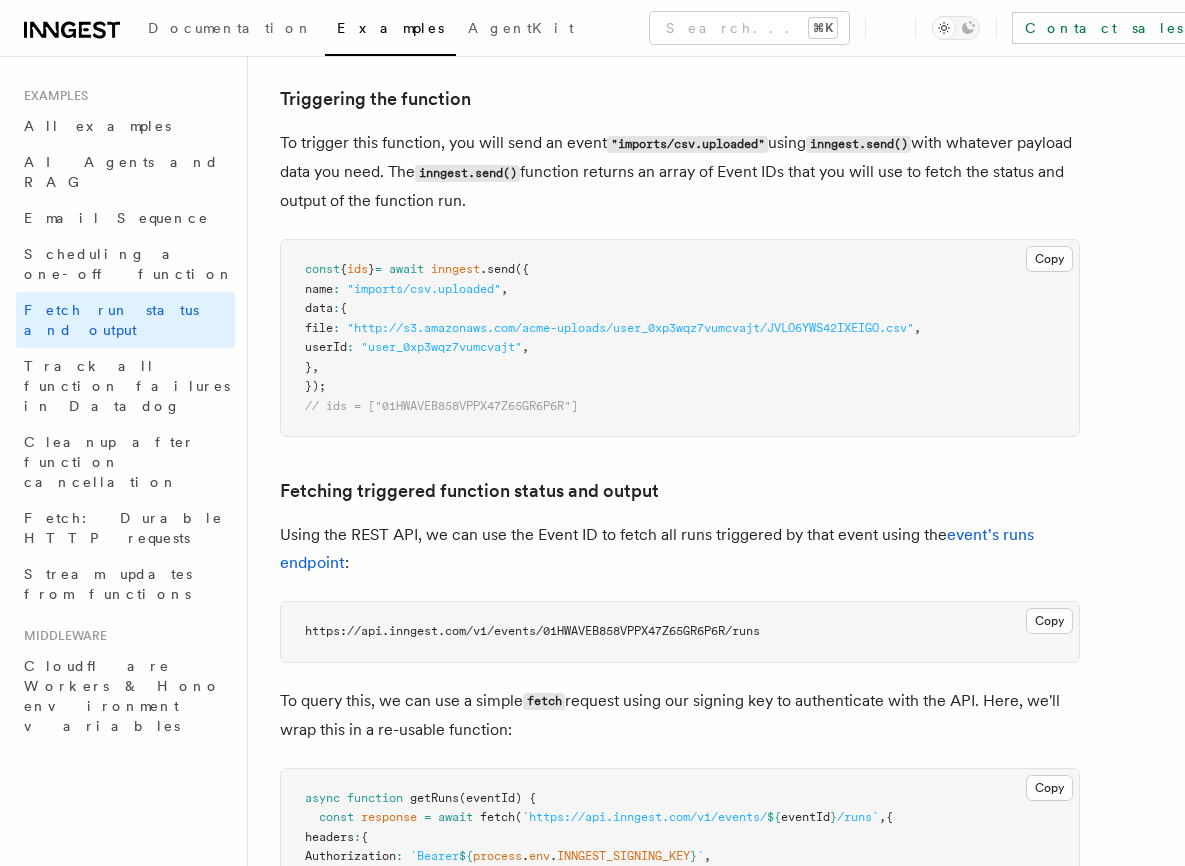 scroll, scrollTop: 717, scrollLeft: 0, axis: vertical 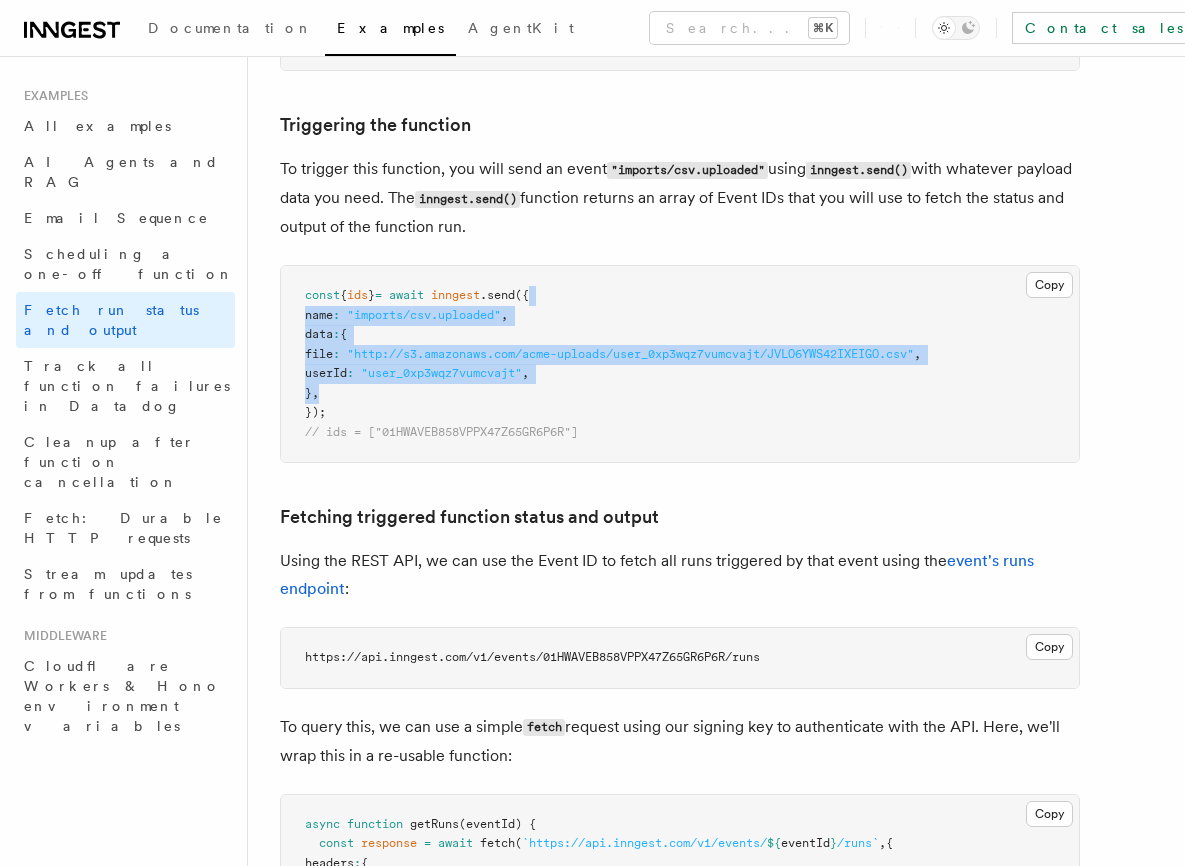 drag, startPoint x: 577, startPoint y: 296, endPoint x: 447, endPoint y: 397, distance: 164.62381 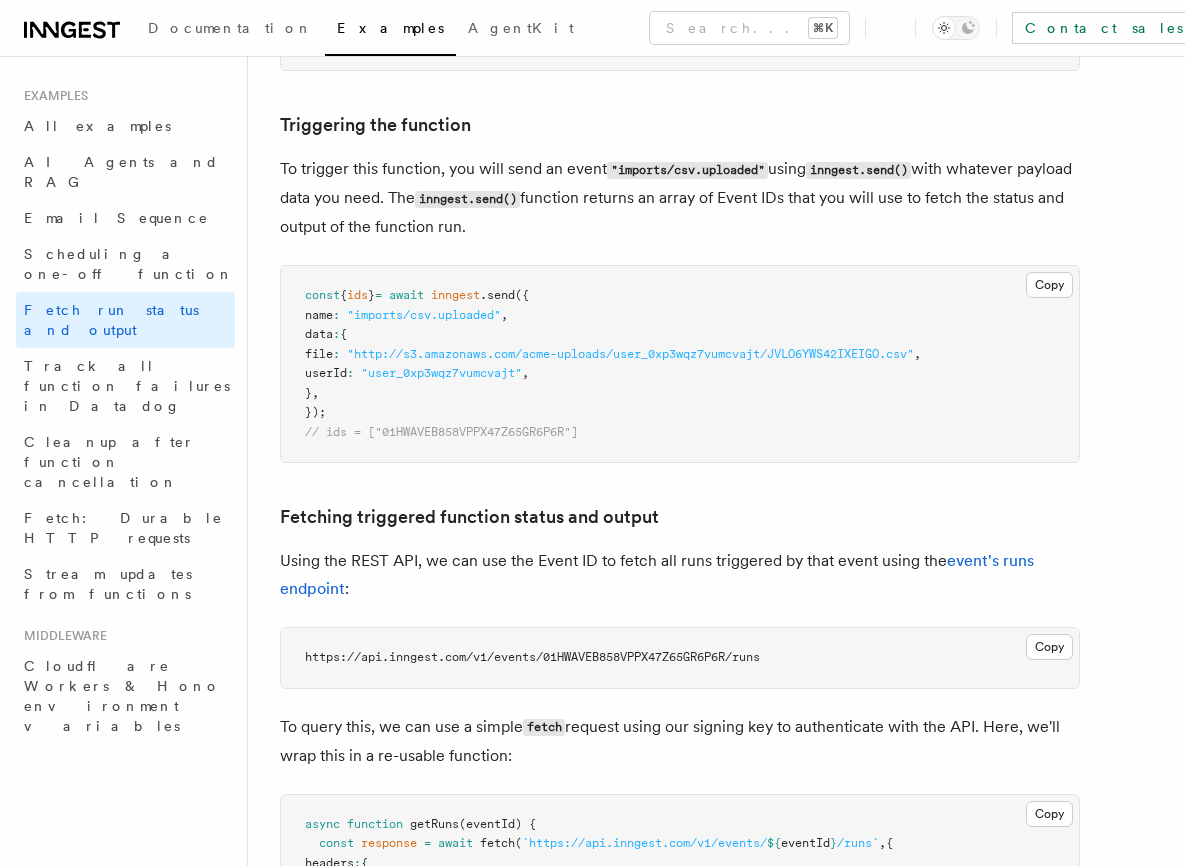 click on "const  {  ids  }  =   await   inngest .send ({
name :   "imports/csv.uploaded" ,
data :  {
file :   "http://s3.amazonaws.com/acme-uploads/user_0xp3wqz7vumcvajt/JVLO6YWS42IXEIGO.csv" ,
userId :   "user_0xp3wqz7vumcvajt" ,
} ,
});
// ids = ["01HWAVEB858VPPX47Z65GR6P6R"]" at bounding box center [680, 364] 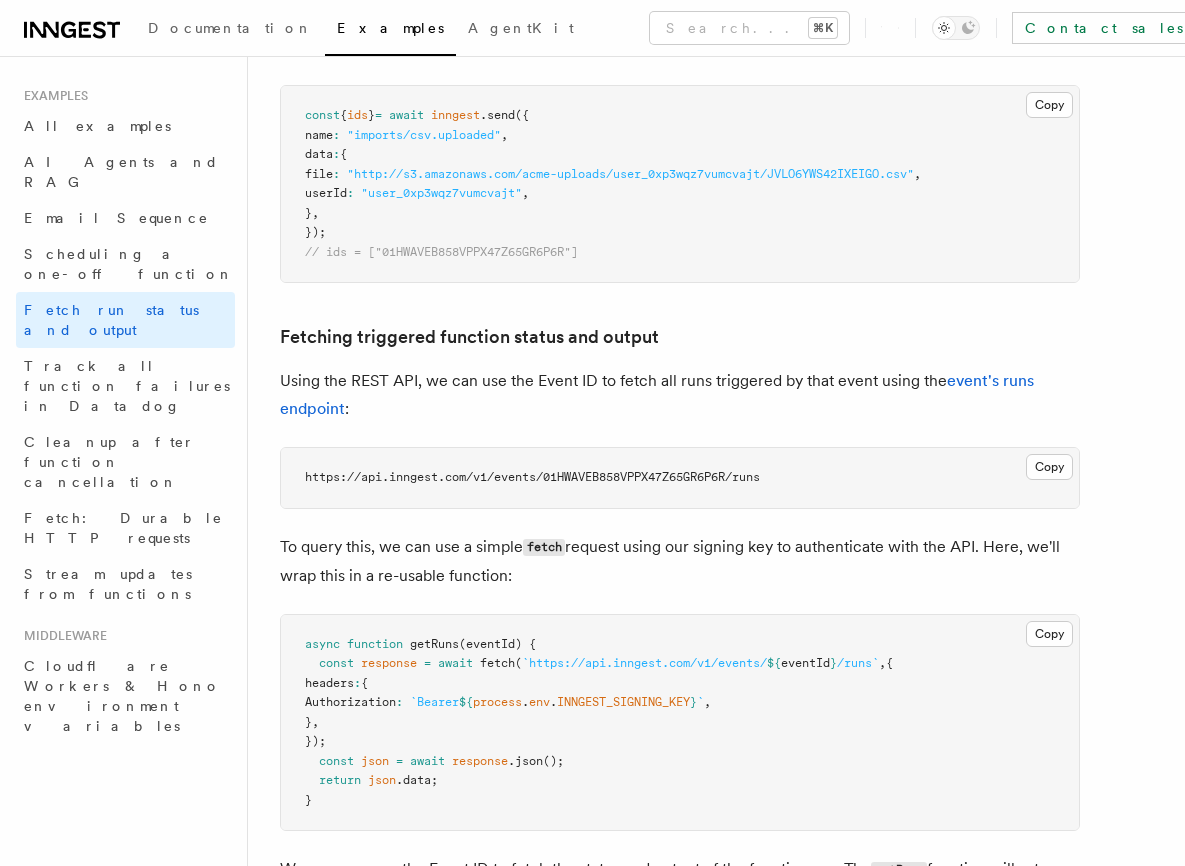scroll, scrollTop: 923, scrollLeft: 0, axis: vertical 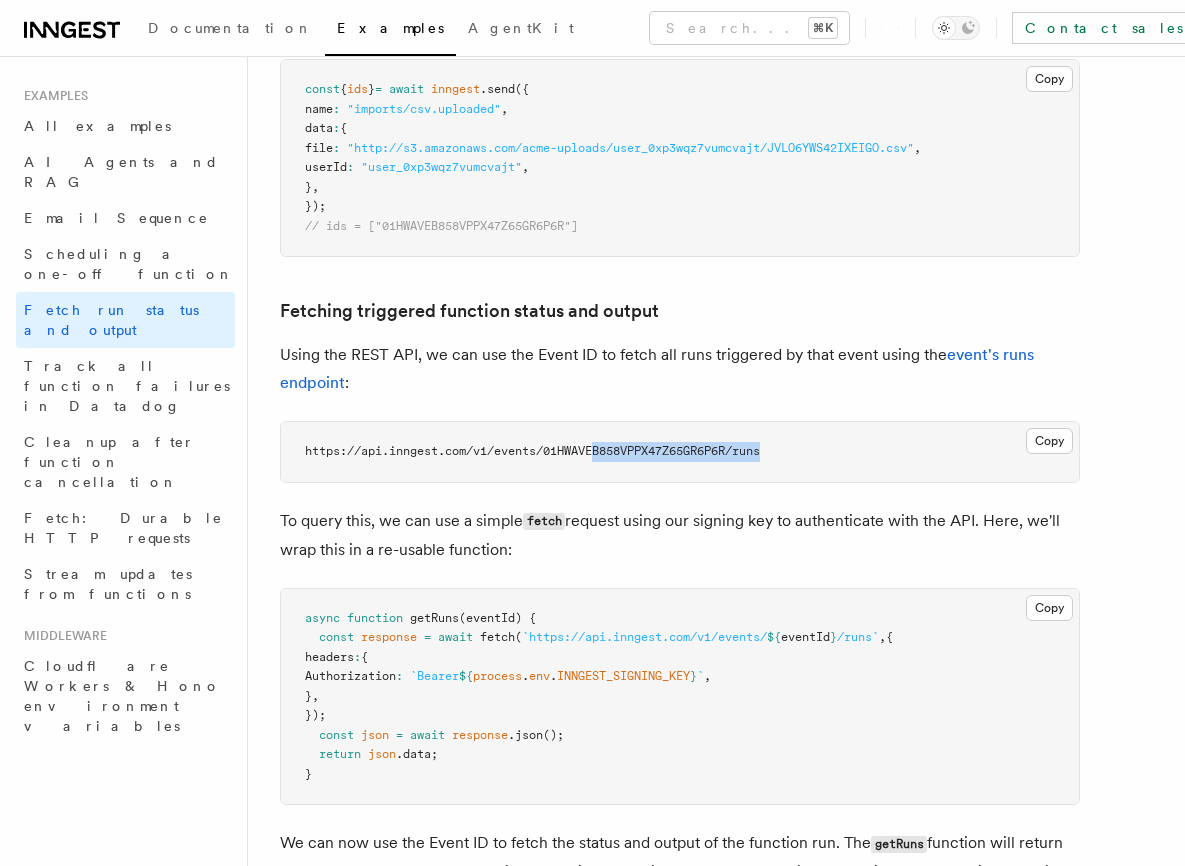 drag, startPoint x: 462, startPoint y: 462, endPoint x: 632, endPoint y: 465, distance: 170.02647 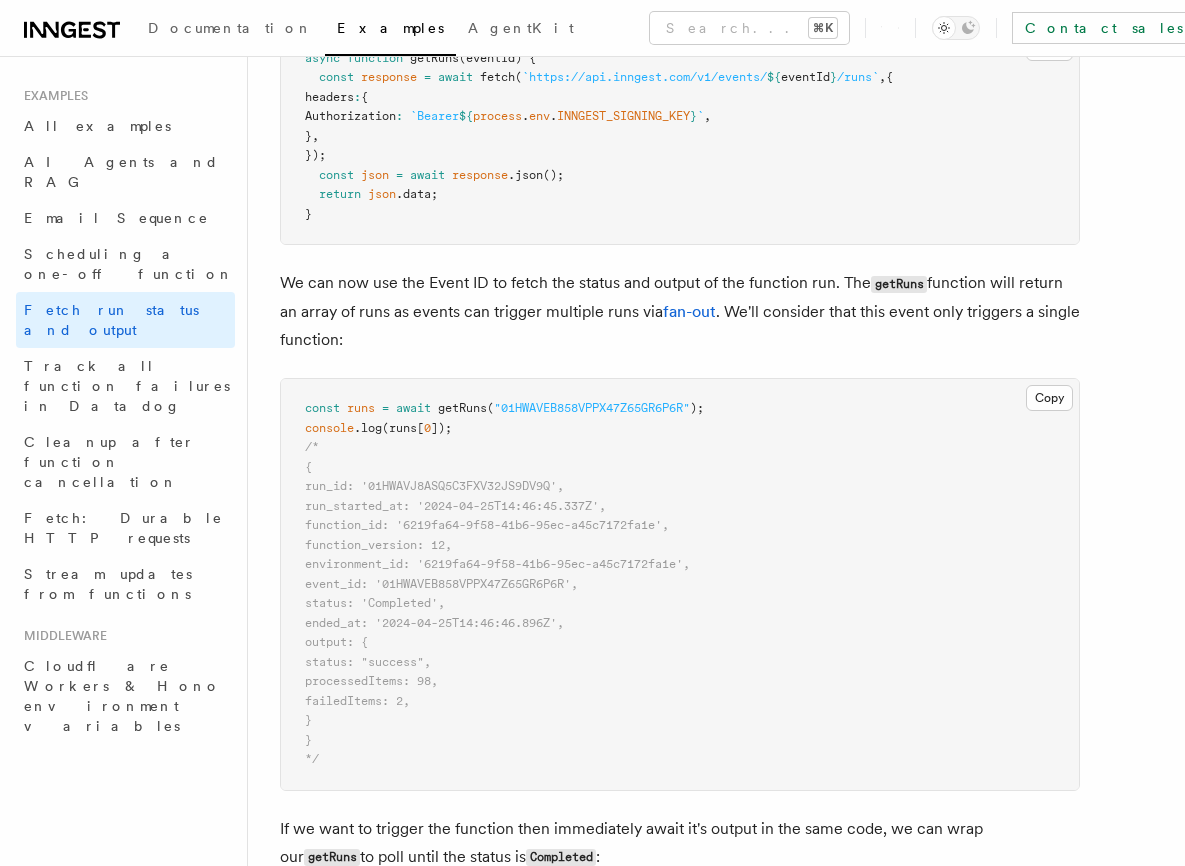 scroll, scrollTop: 1496, scrollLeft: 0, axis: vertical 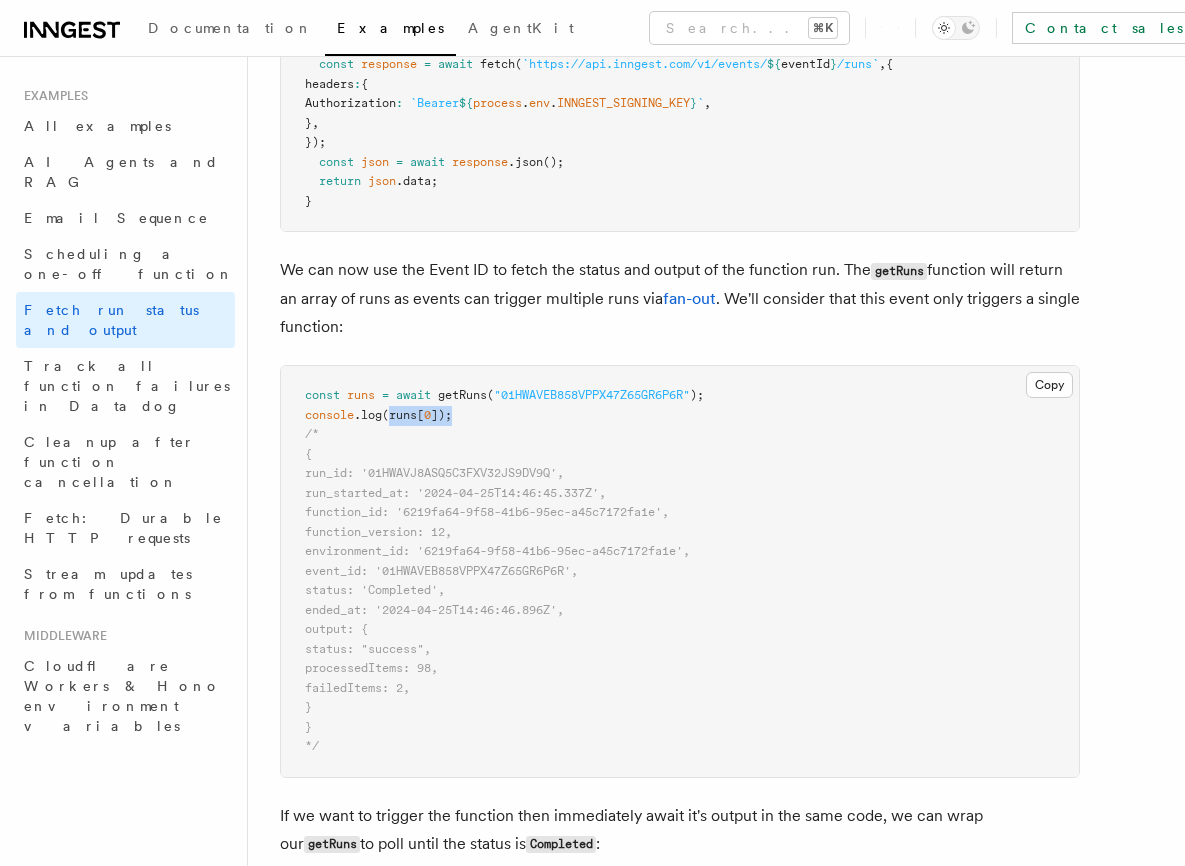 drag, startPoint x: 392, startPoint y: 415, endPoint x: 463, endPoint y: 419, distance: 71.11259 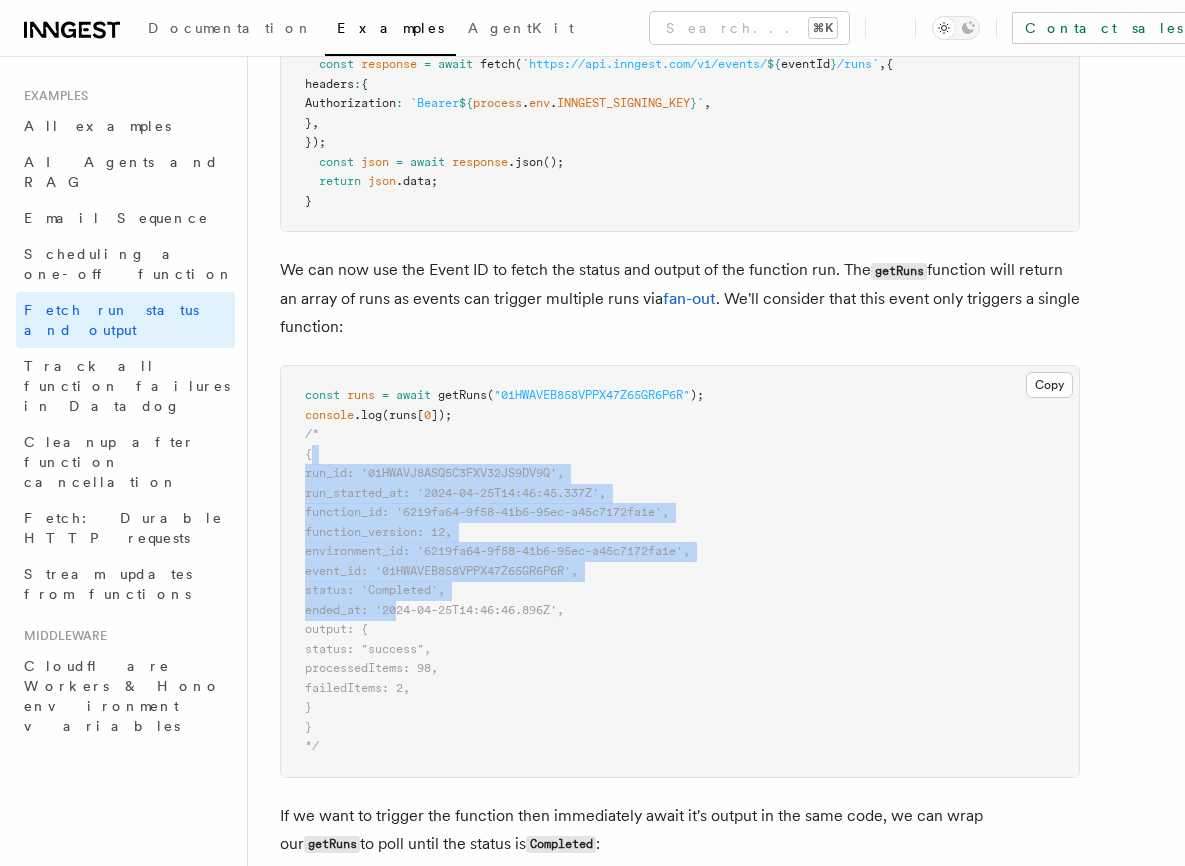 drag, startPoint x: 347, startPoint y: 453, endPoint x: 402, endPoint y: 600, distance: 156.95222 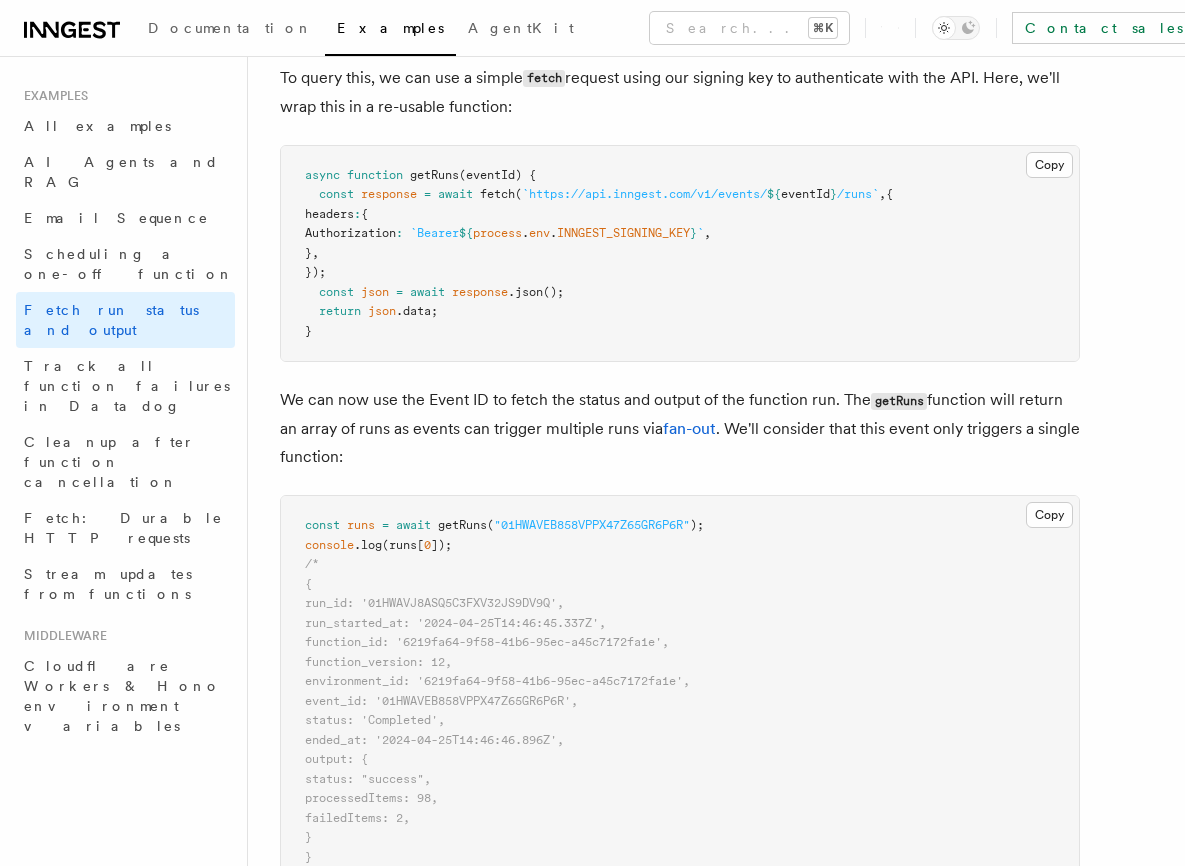 scroll, scrollTop: 1353, scrollLeft: 0, axis: vertical 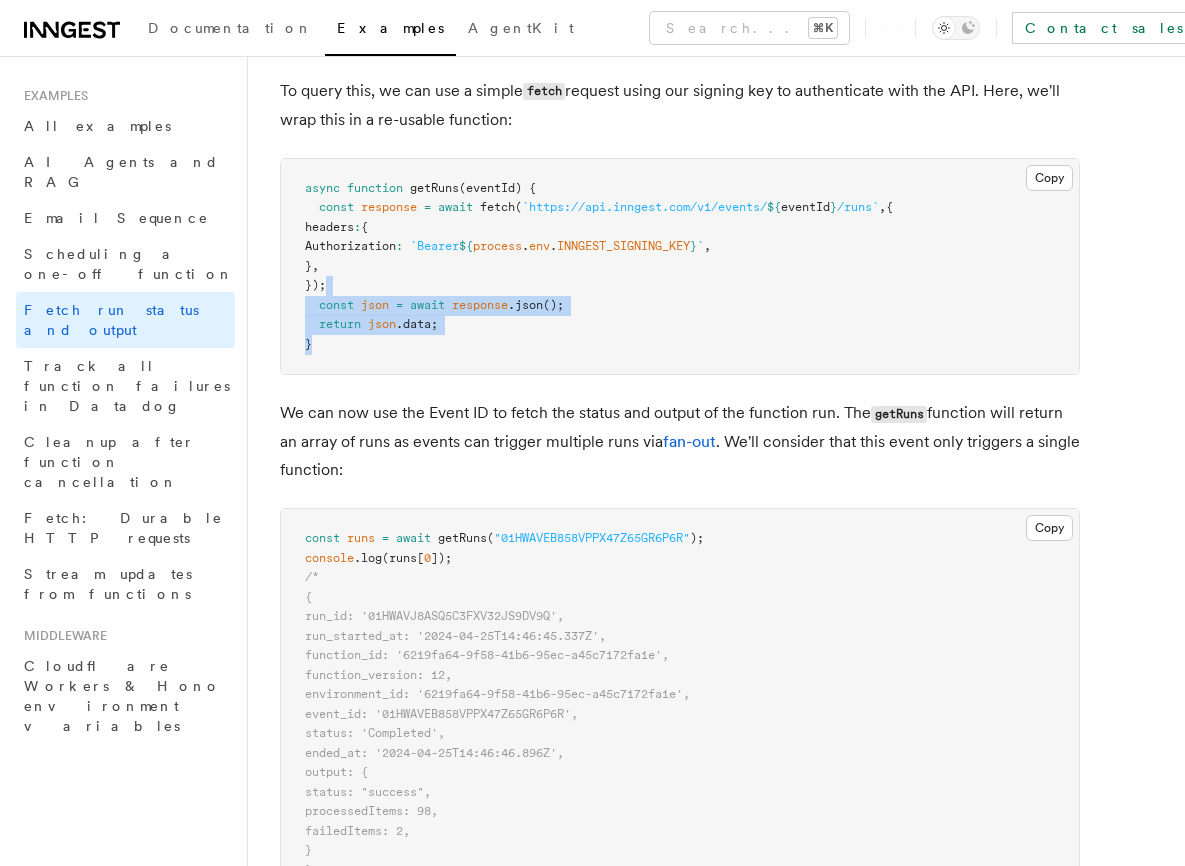 drag, startPoint x: 444, startPoint y: 283, endPoint x: 469, endPoint y: 343, distance: 65 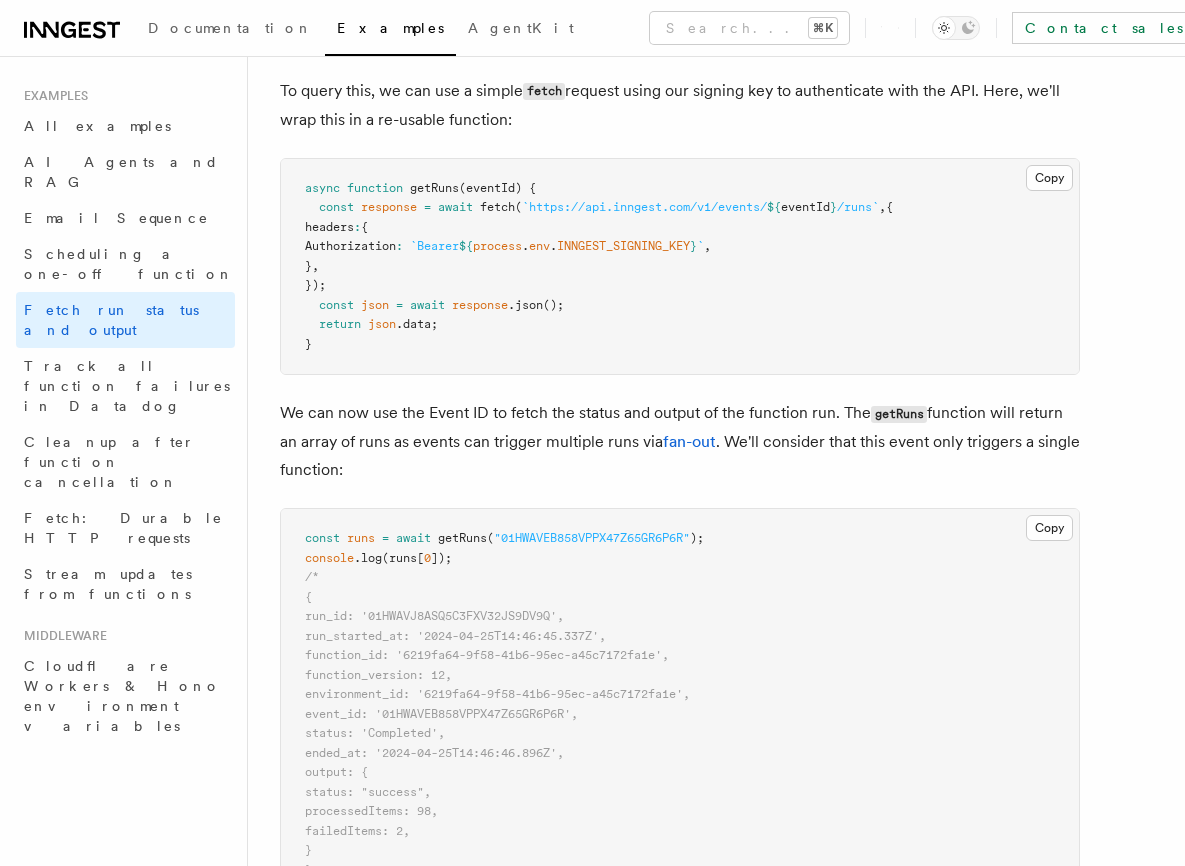 click on "getRuns" at bounding box center (462, 538) 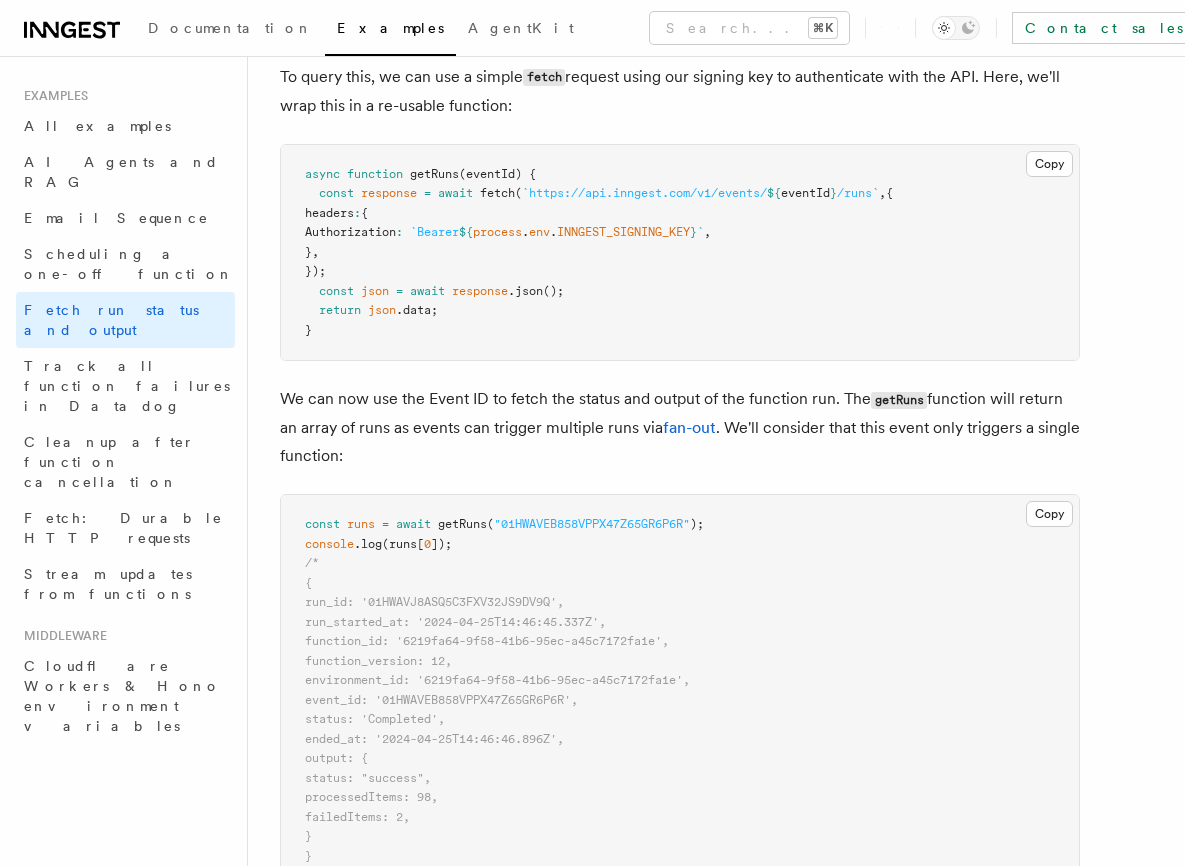 scroll, scrollTop: 1379, scrollLeft: 0, axis: vertical 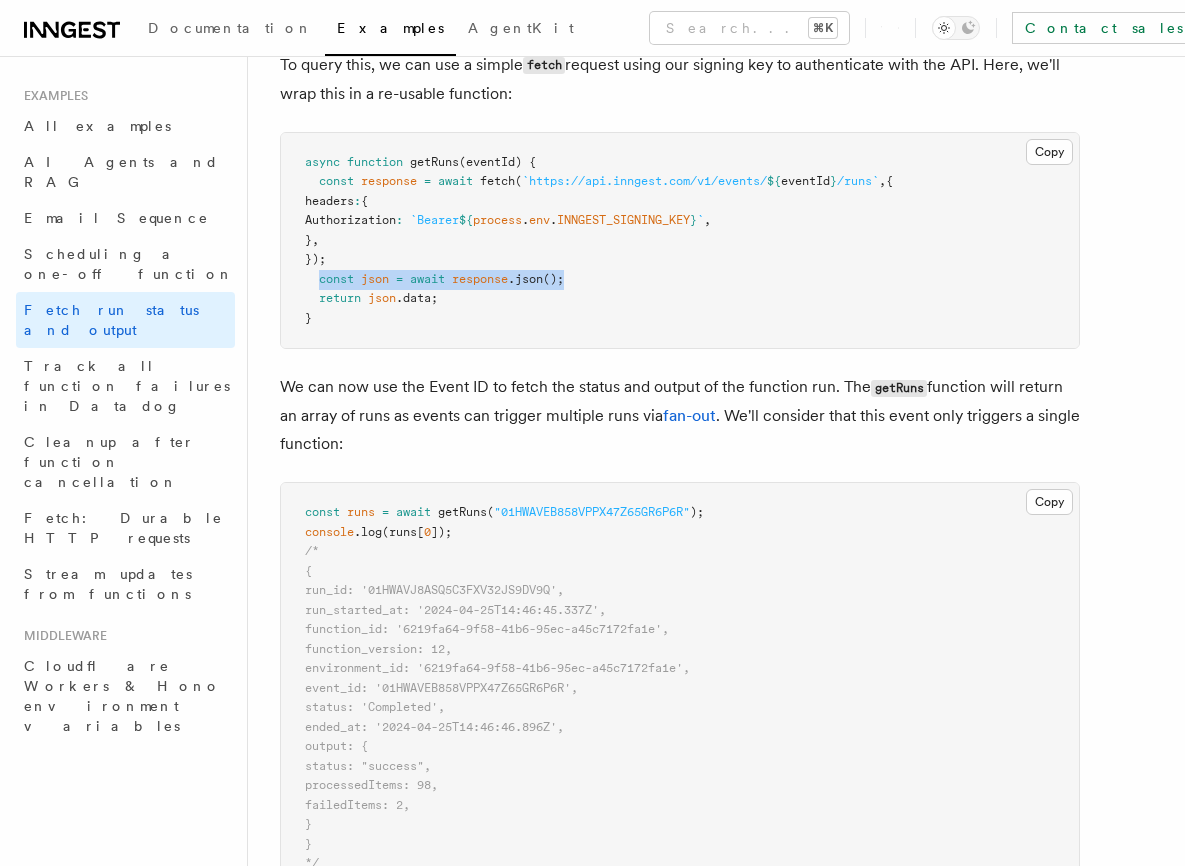 drag, startPoint x: 325, startPoint y: 282, endPoint x: 572, endPoint y: 289, distance: 247.09917 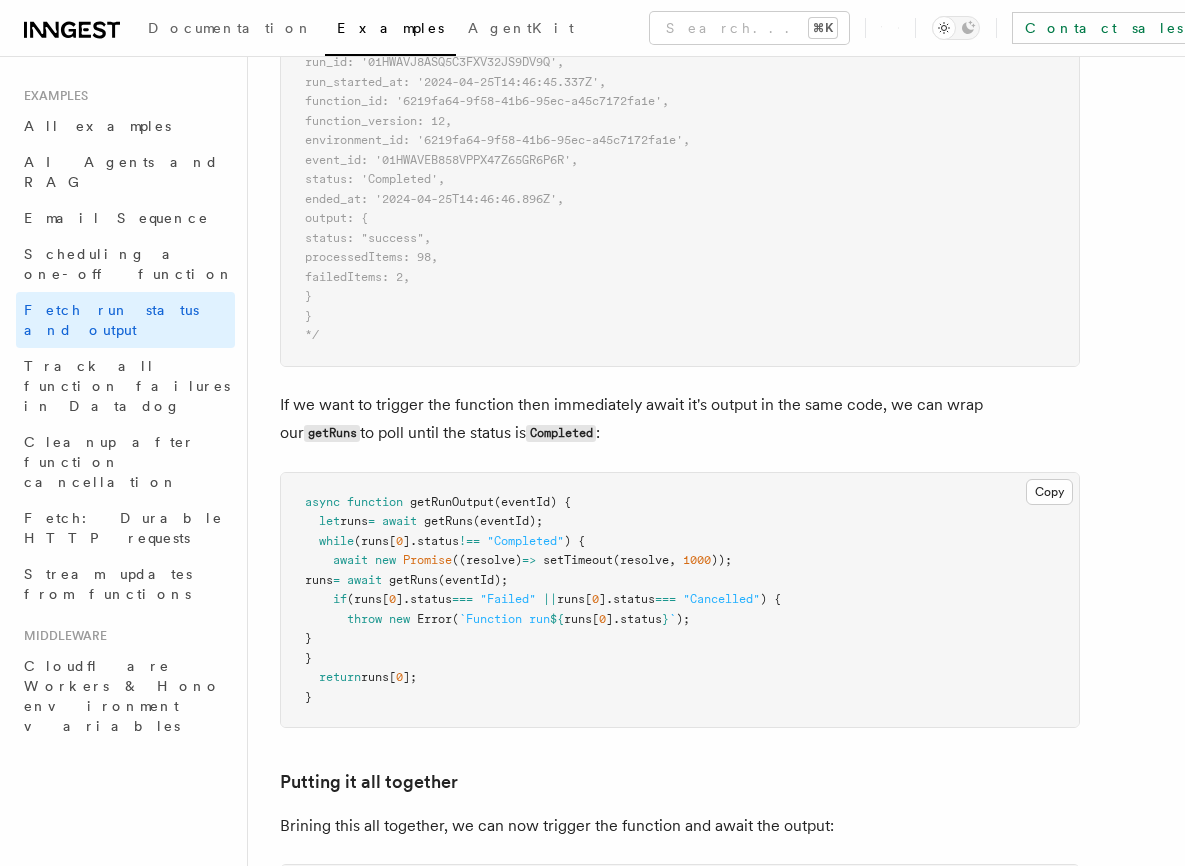 scroll, scrollTop: 1920, scrollLeft: 0, axis: vertical 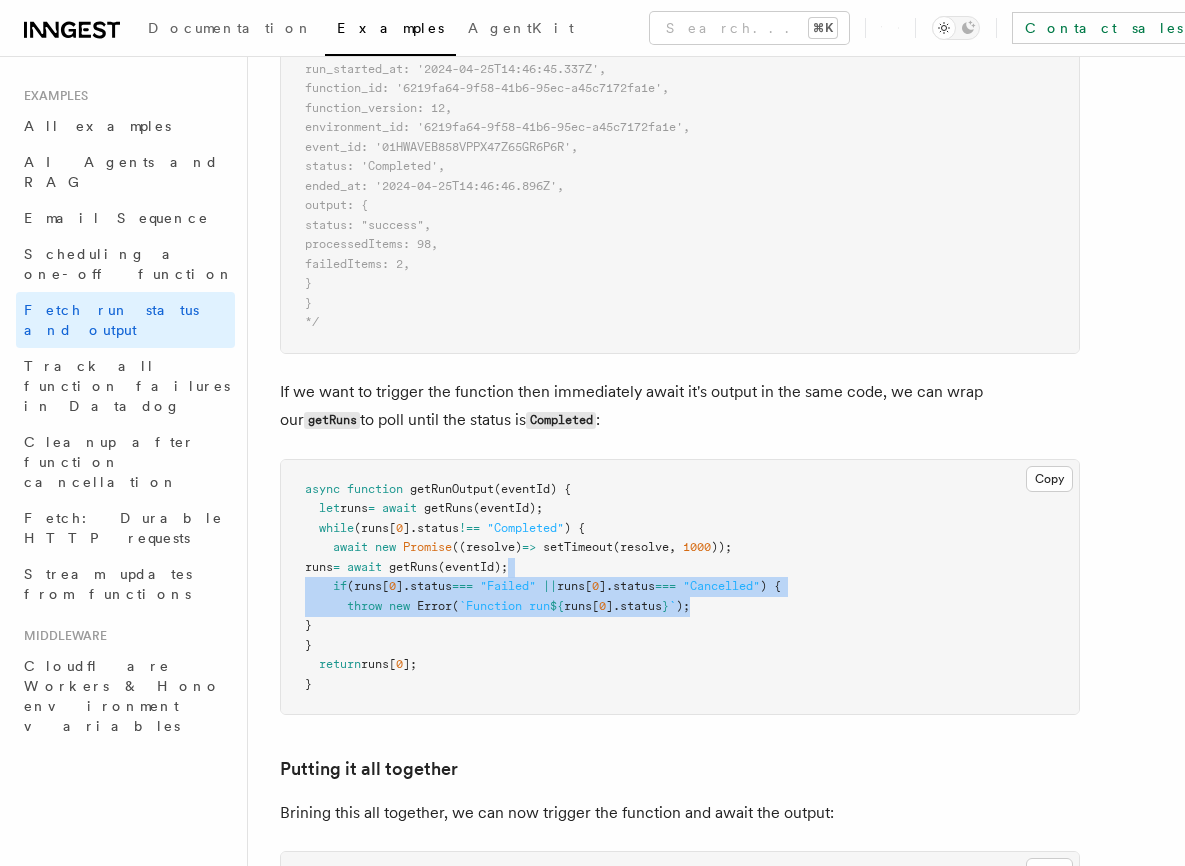 drag, startPoint x: 738, startPoint y: 619, endPoint x: 625, endPoint y: 575, distance: 121.264175 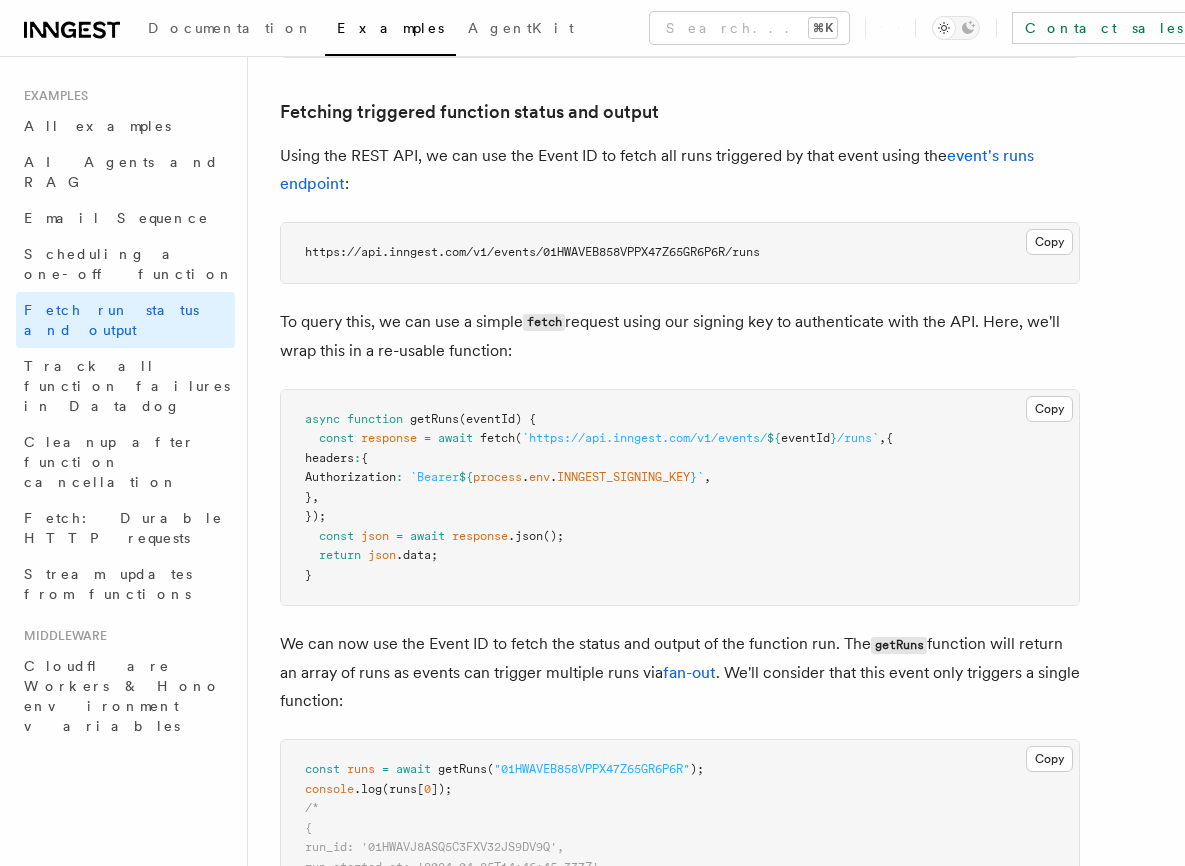 scroll, scrollTop: 1109, scrollLeft: 0, axis: vertical 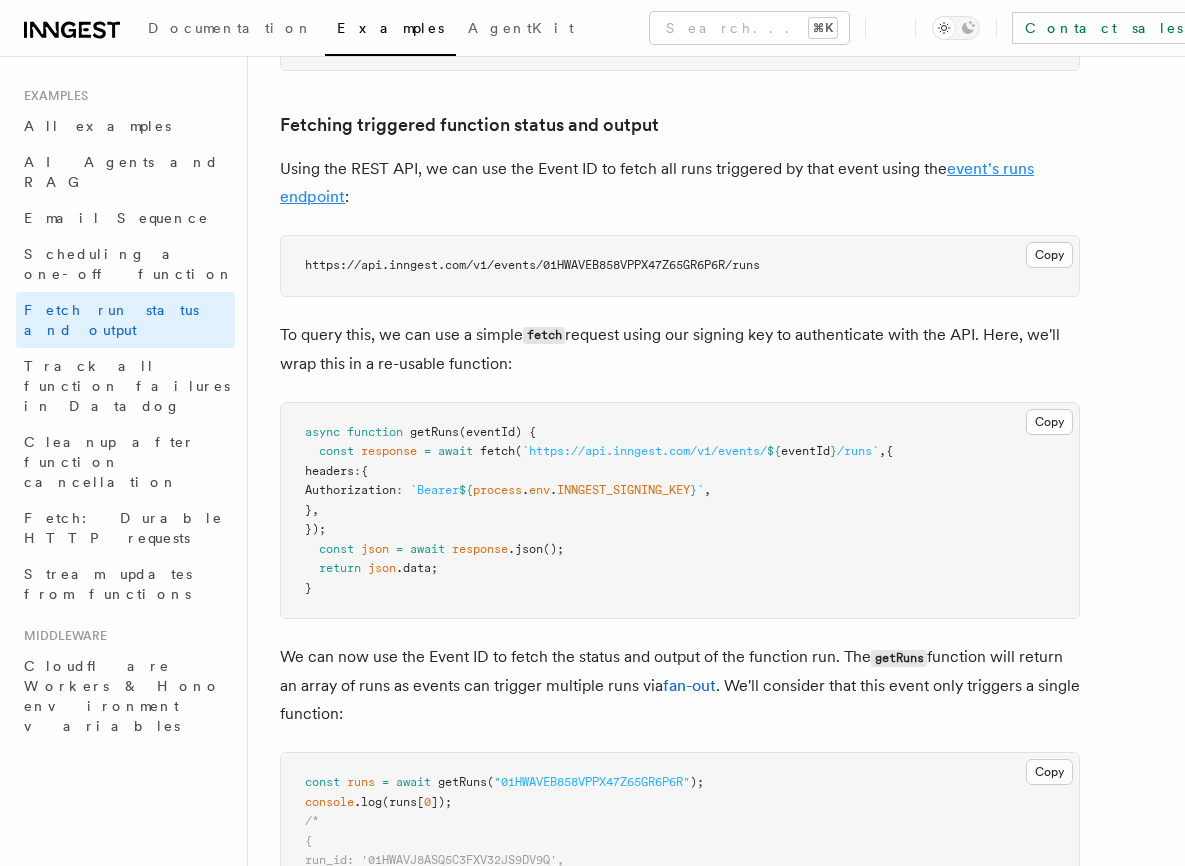 click on "event's runs endpoint" at bounding box center [657, 182] 